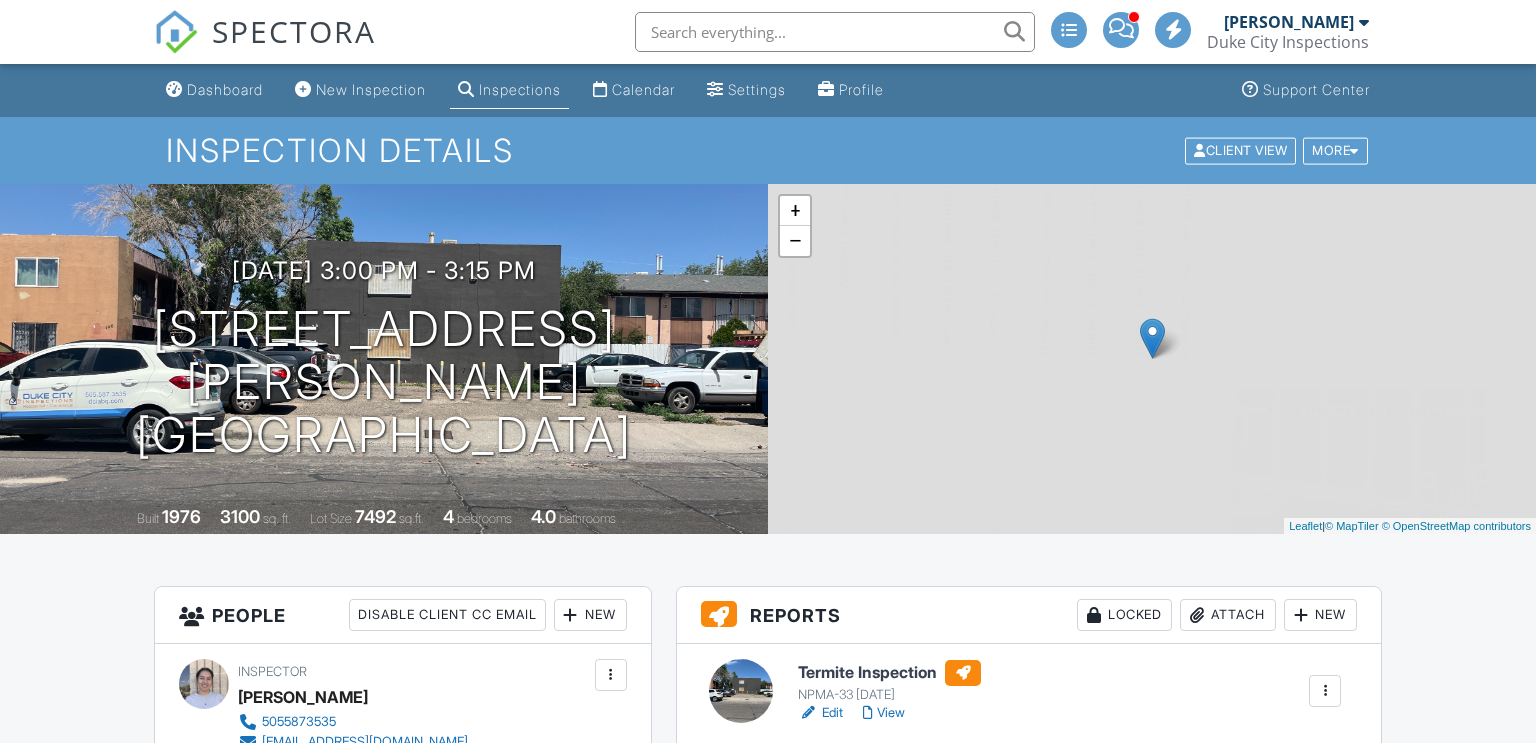 scroll, scrollTop: 0, scrollLeft: 0, axis: both 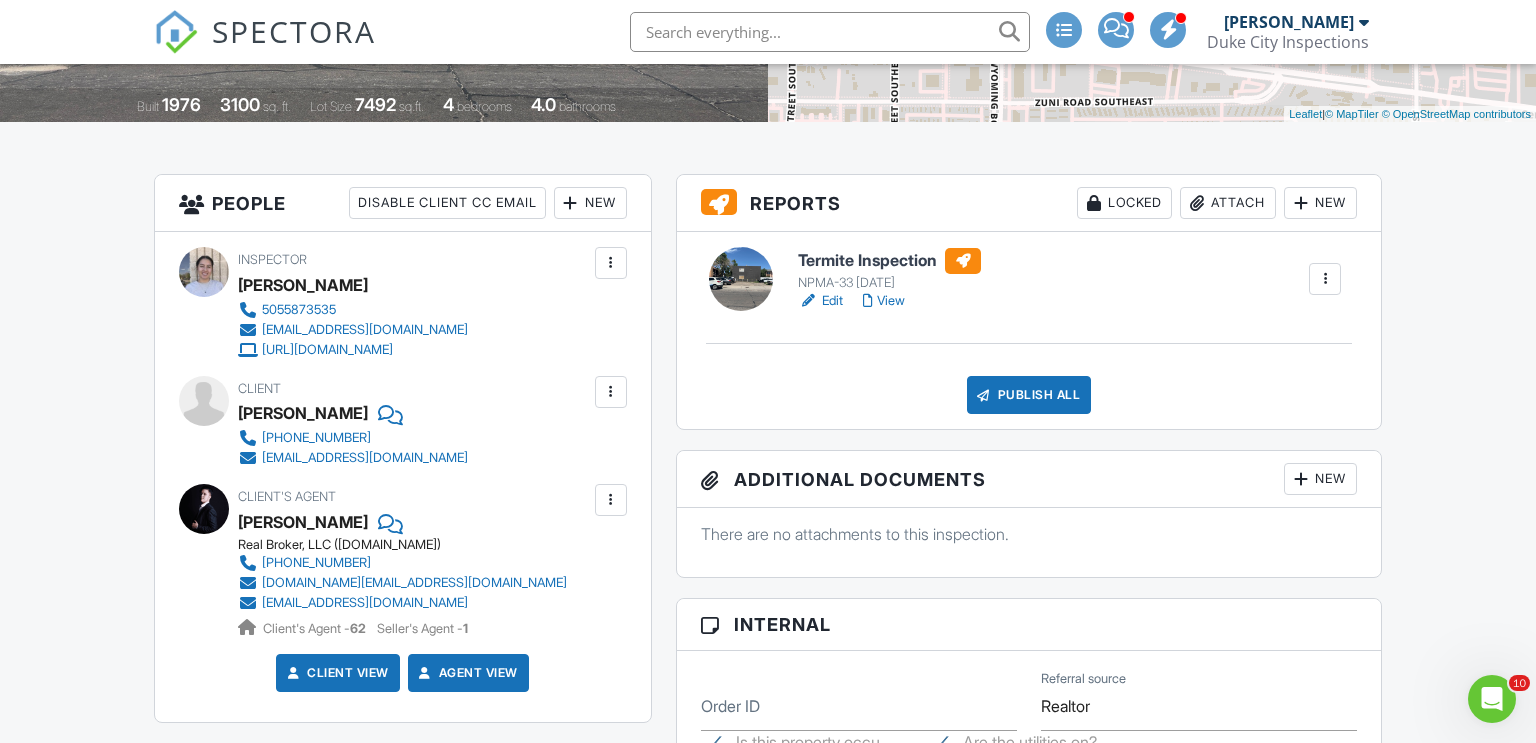 click on "Attach" at bounding box center [1228, 203] 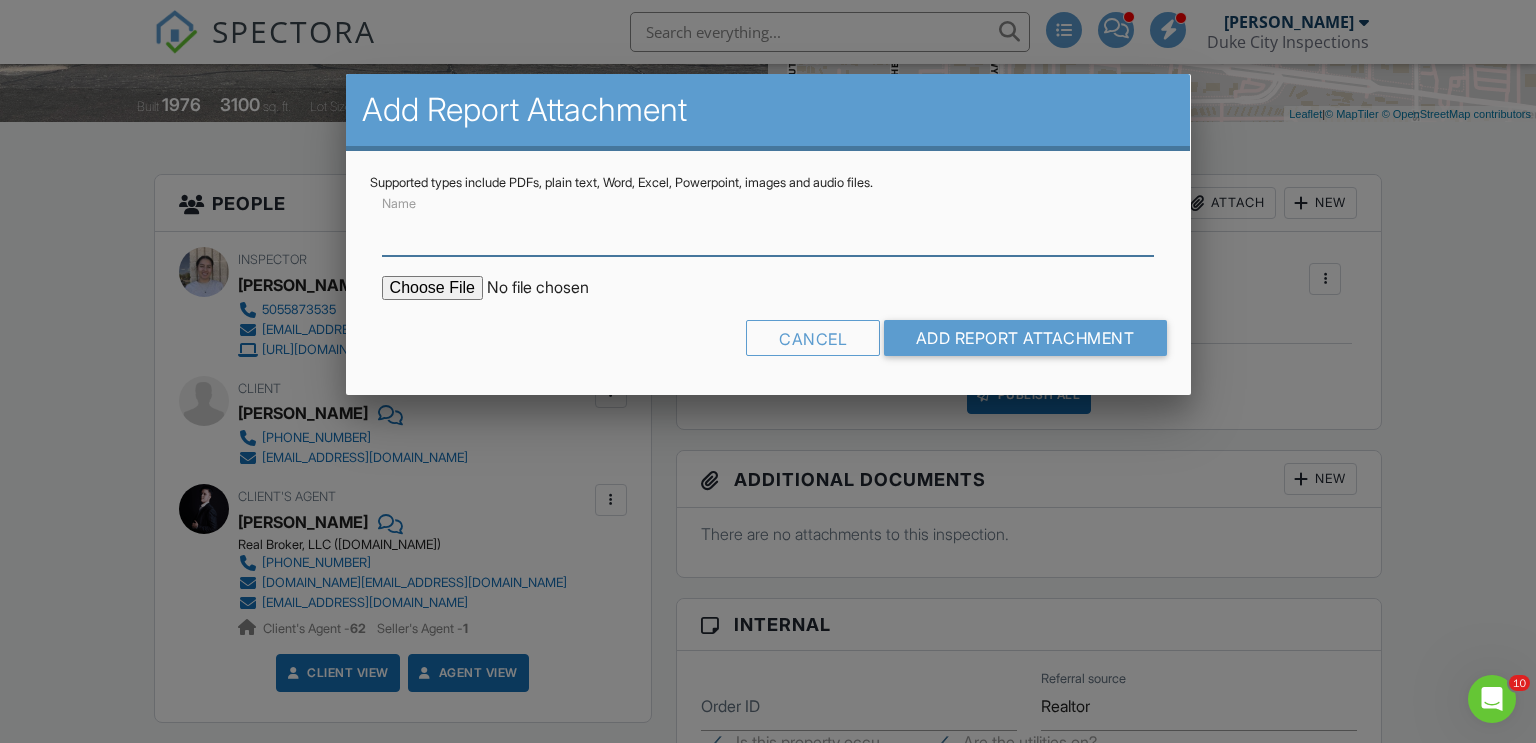 click on "Name" at bounding box center (768, 231) 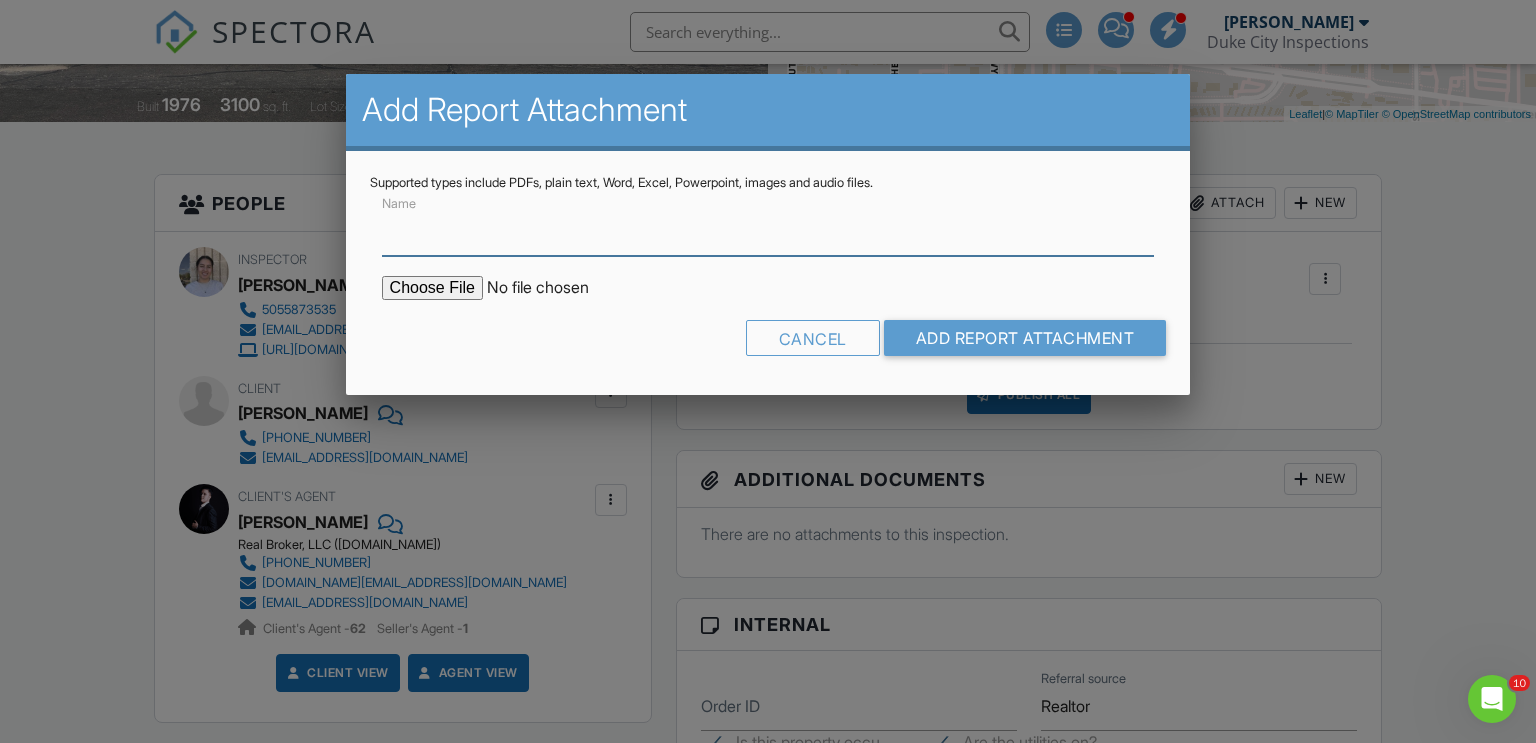 type on "WDO Report" 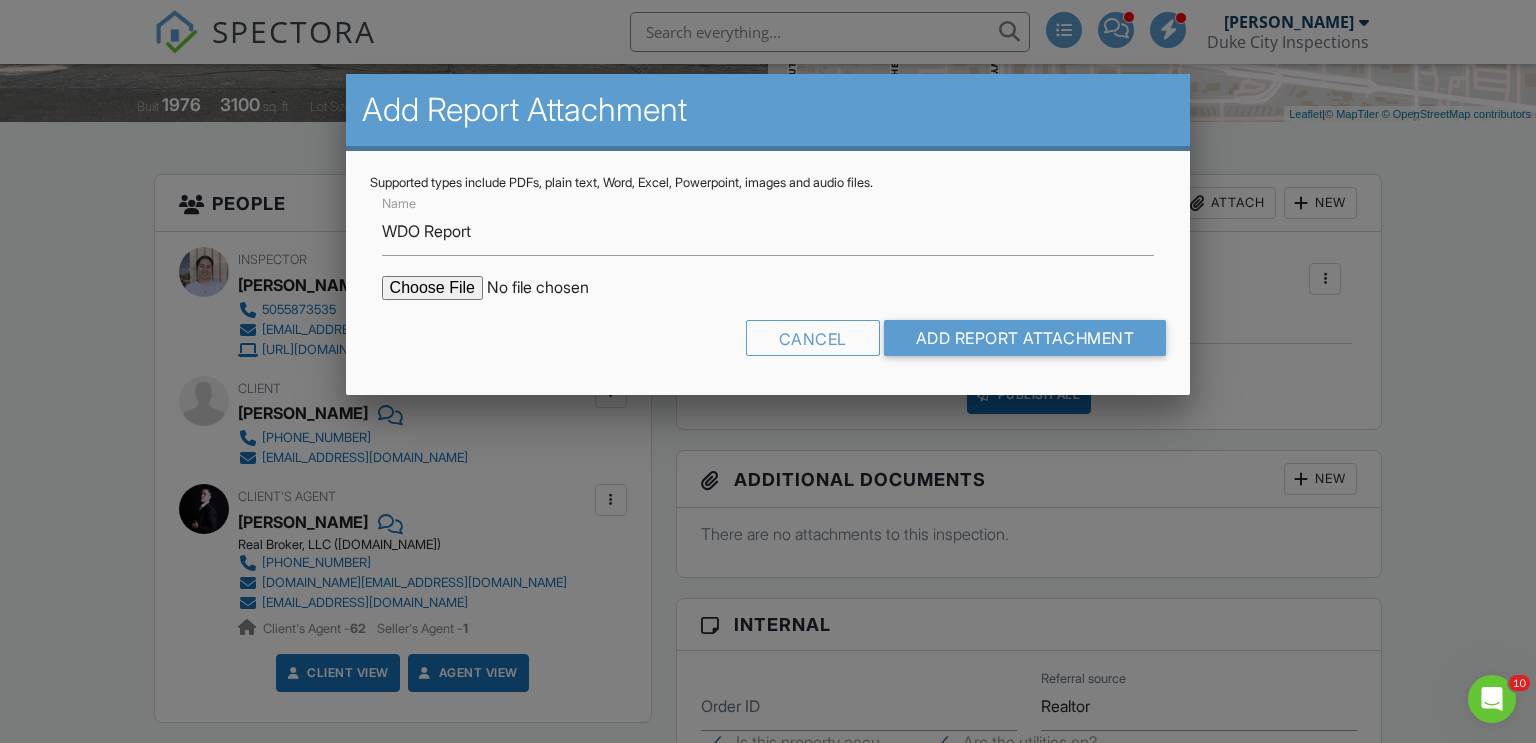 click at bounding box center [552, 288] 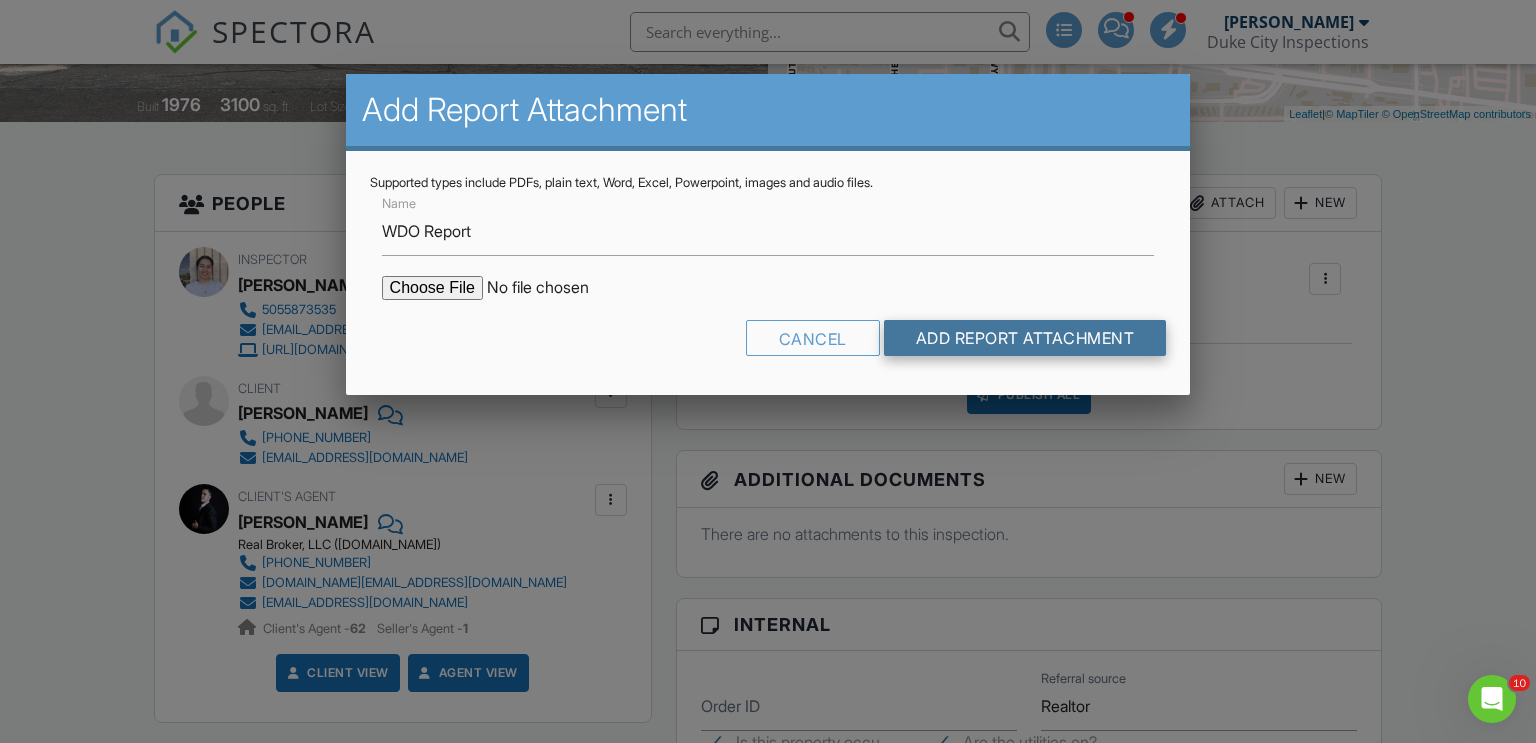 click on "Add Report Attachment" at bounding box center [1025, 338] 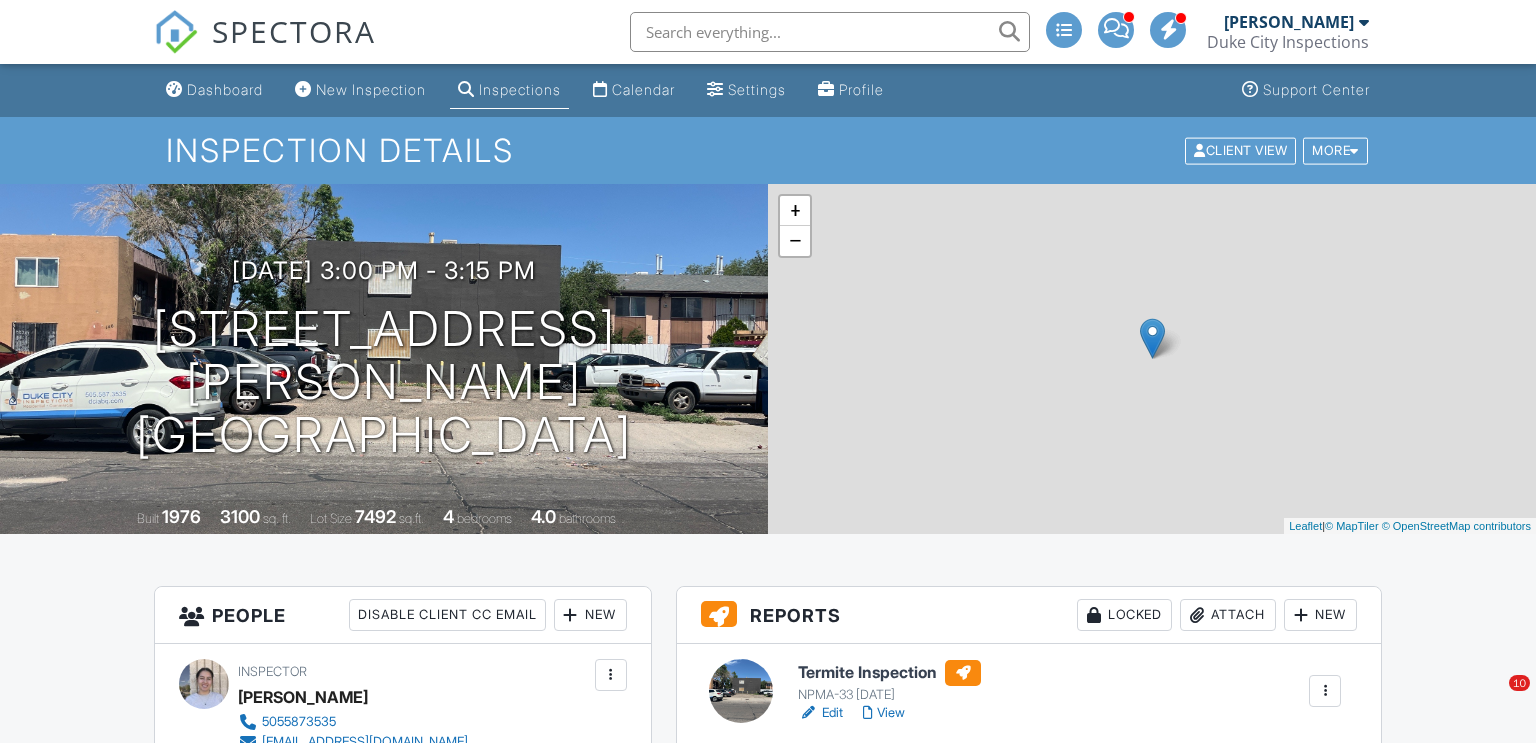 scroll, scrollTop: 0, scrollLeft: 0, axis: both 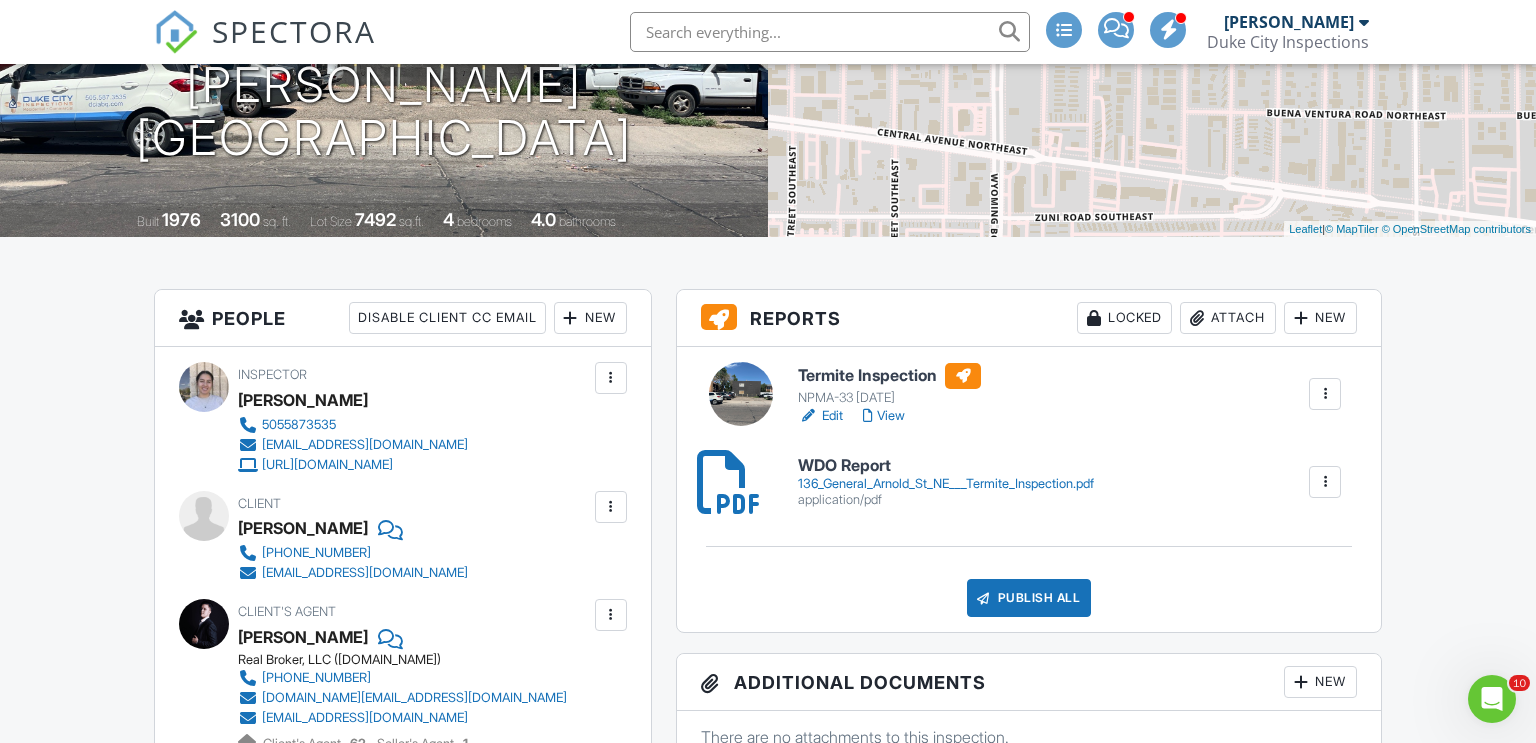 click at bounding box center (1325, 394) 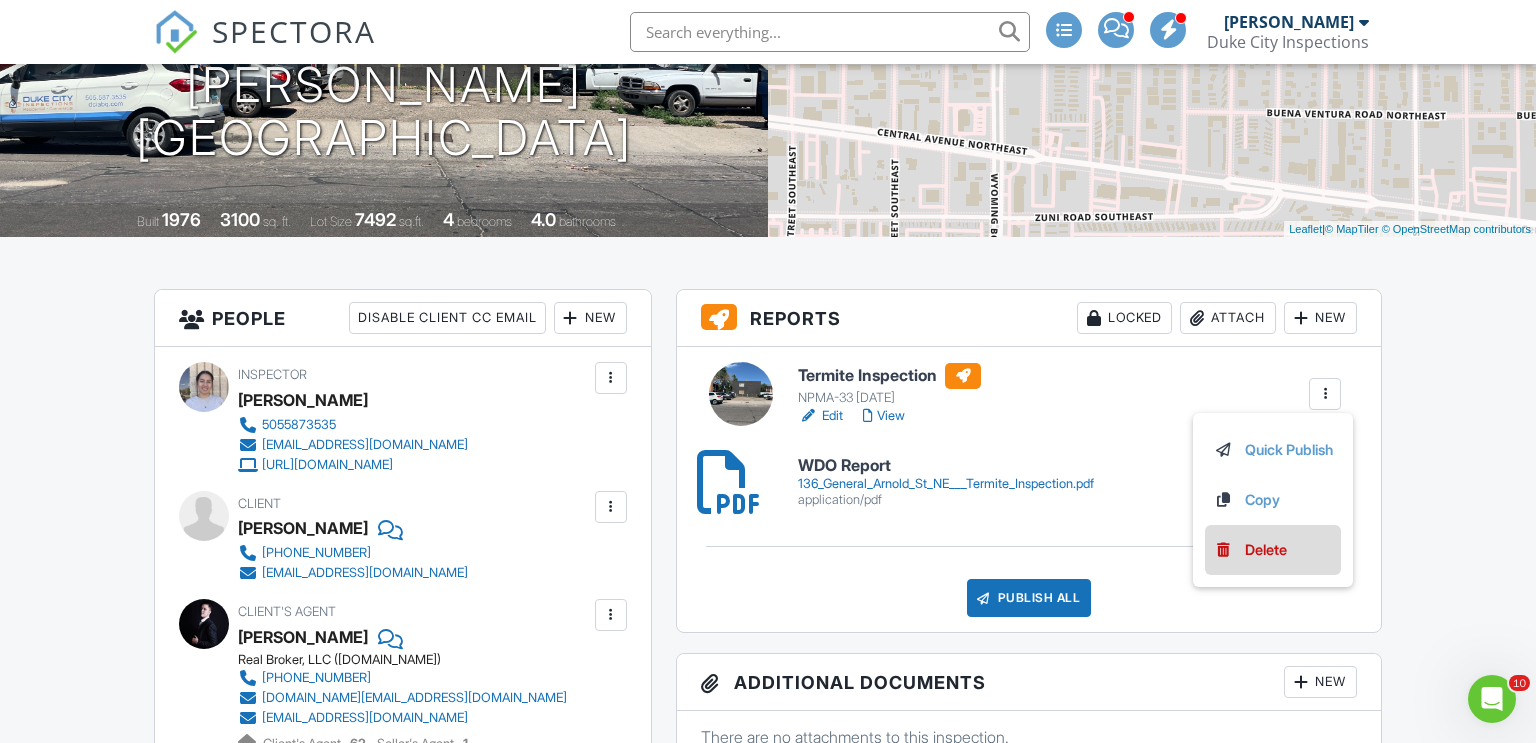 click on "Delete" at bounding box center (1266, 550) 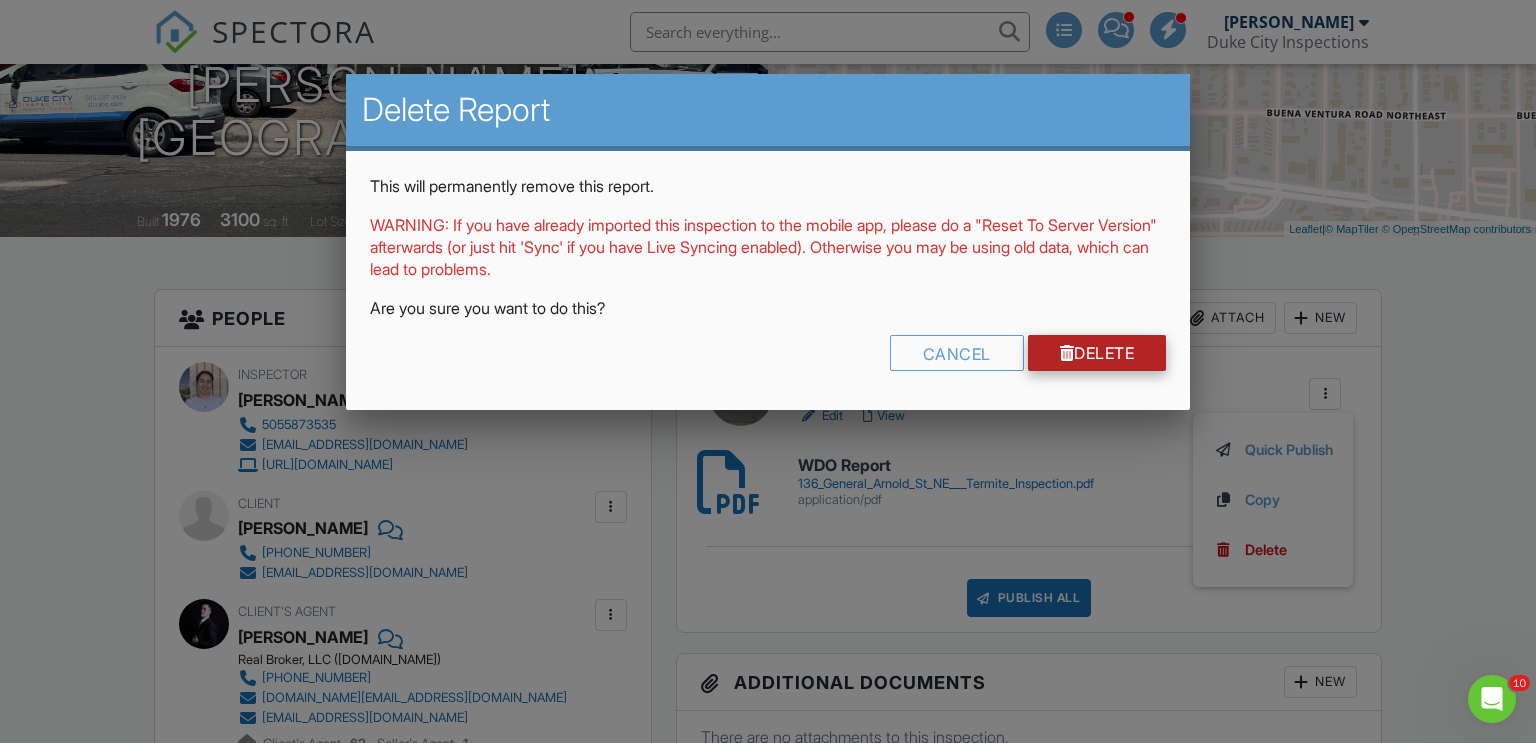 click on "Delete" at bounding box center [1097, 353] 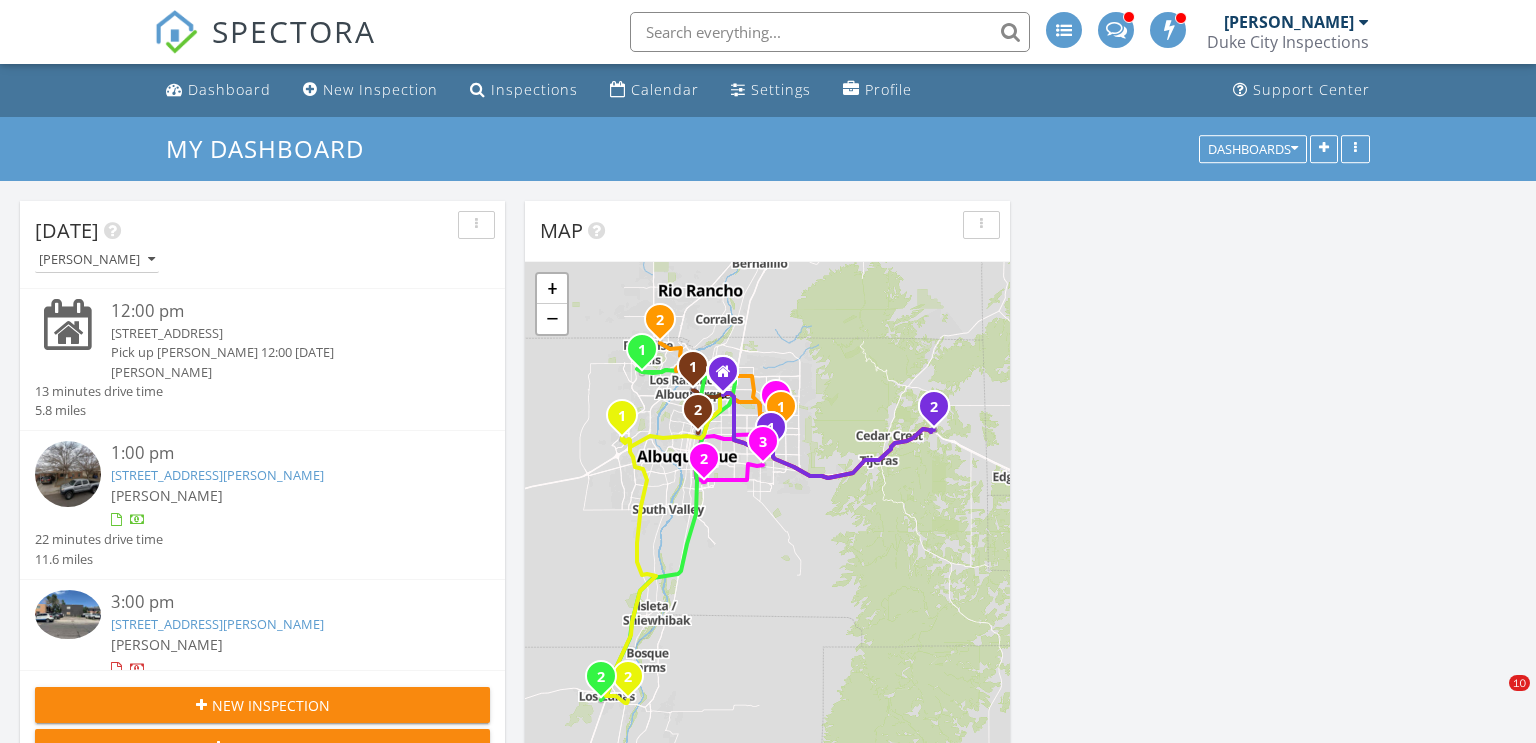 scroll, scrollTop: 808, scrollLeft: 0, axis: vertical 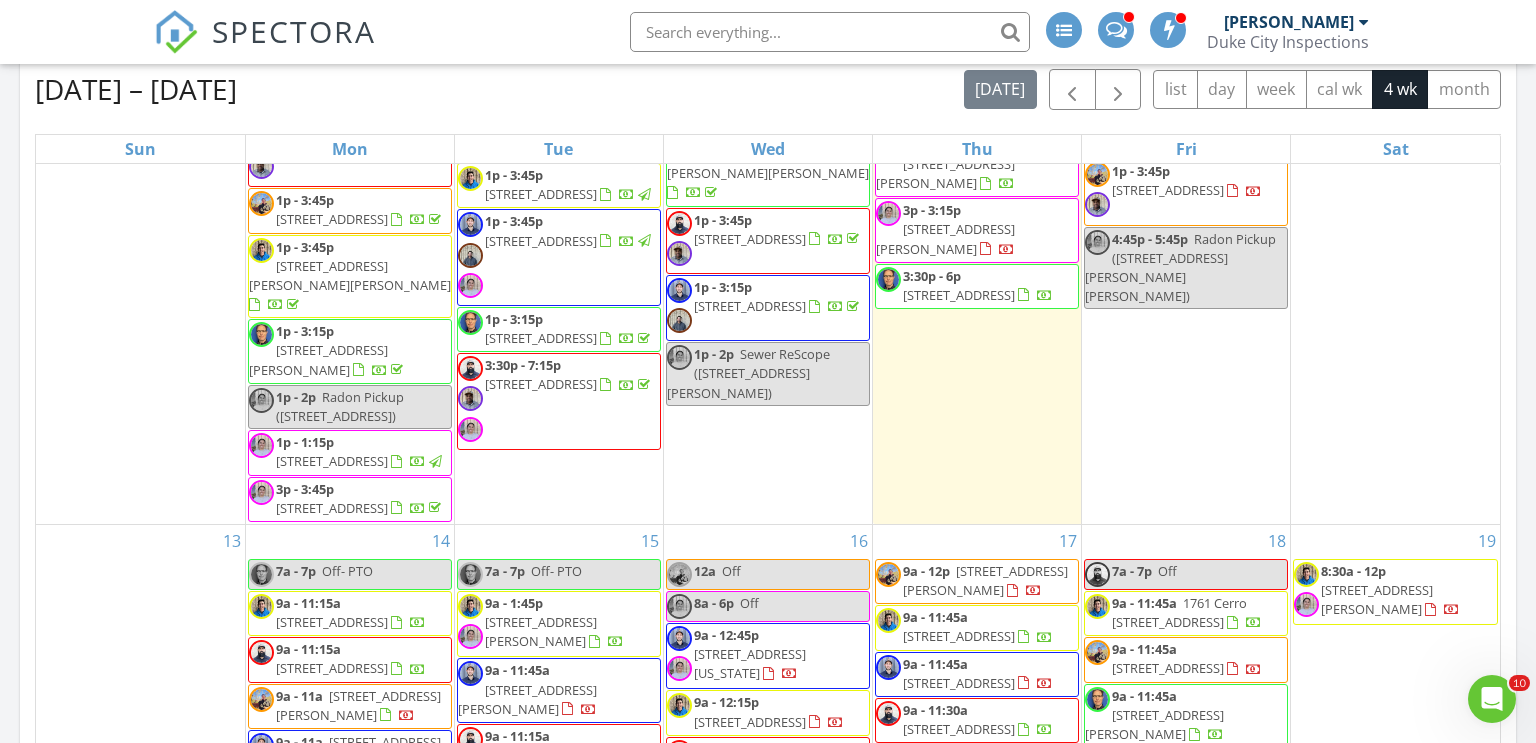 click on "3:30p - 7:15p
324 La Chamisal Ln NW, Los Ranchos de Albuquerque 87107" at bounding box center (559, 401) 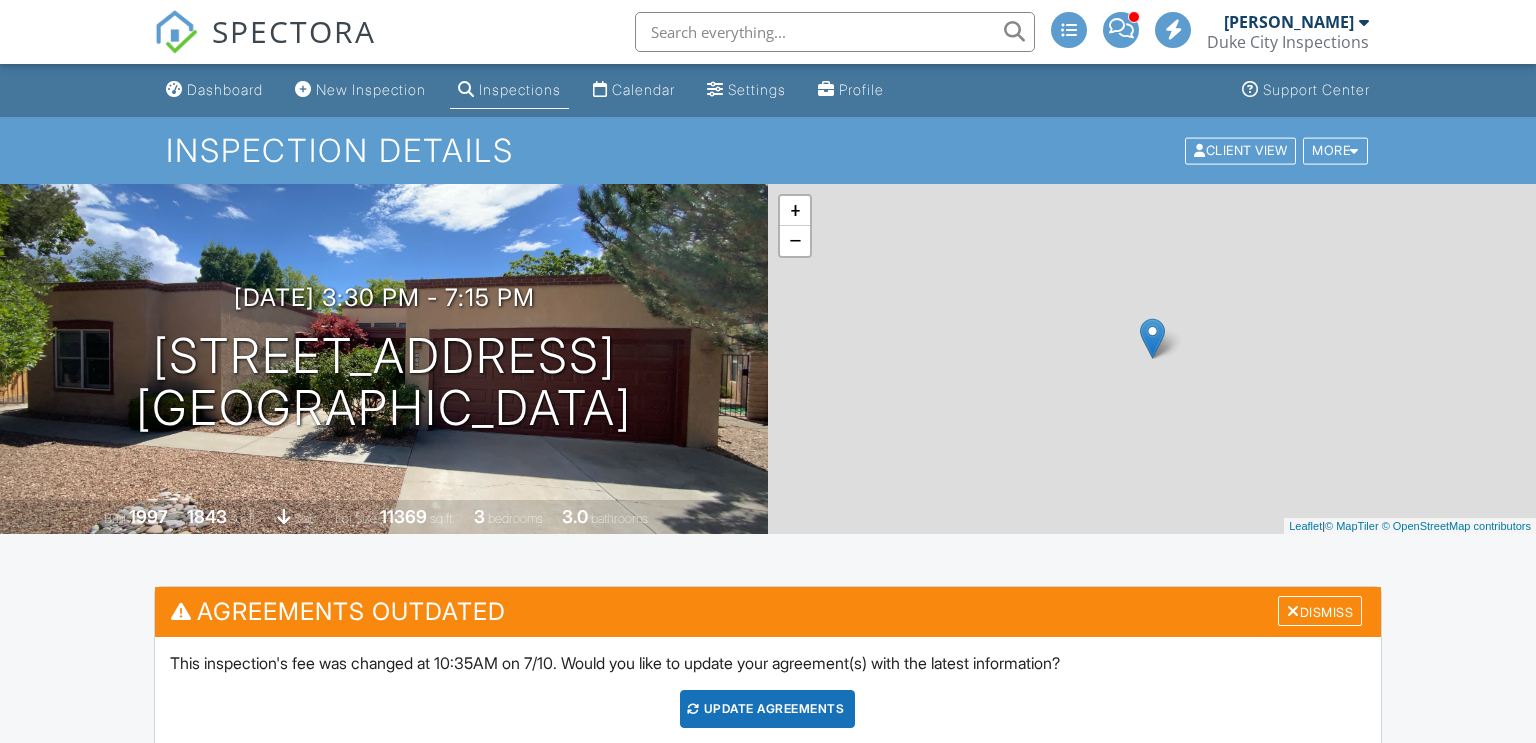 scroll, scrollTop: 833, scrollLeft: 0, axis: vertical 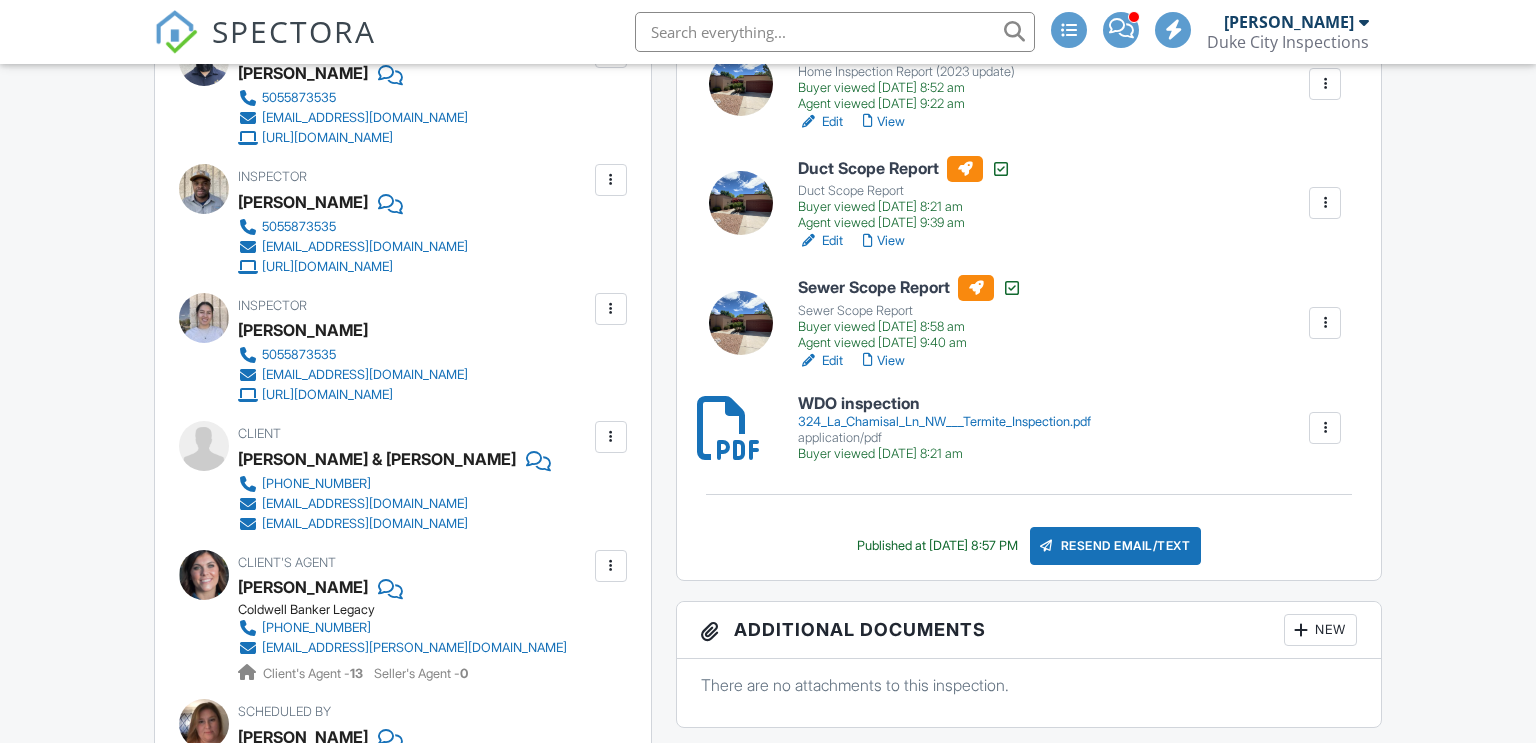 click on "Attach" at bounding box center [1228, -8] 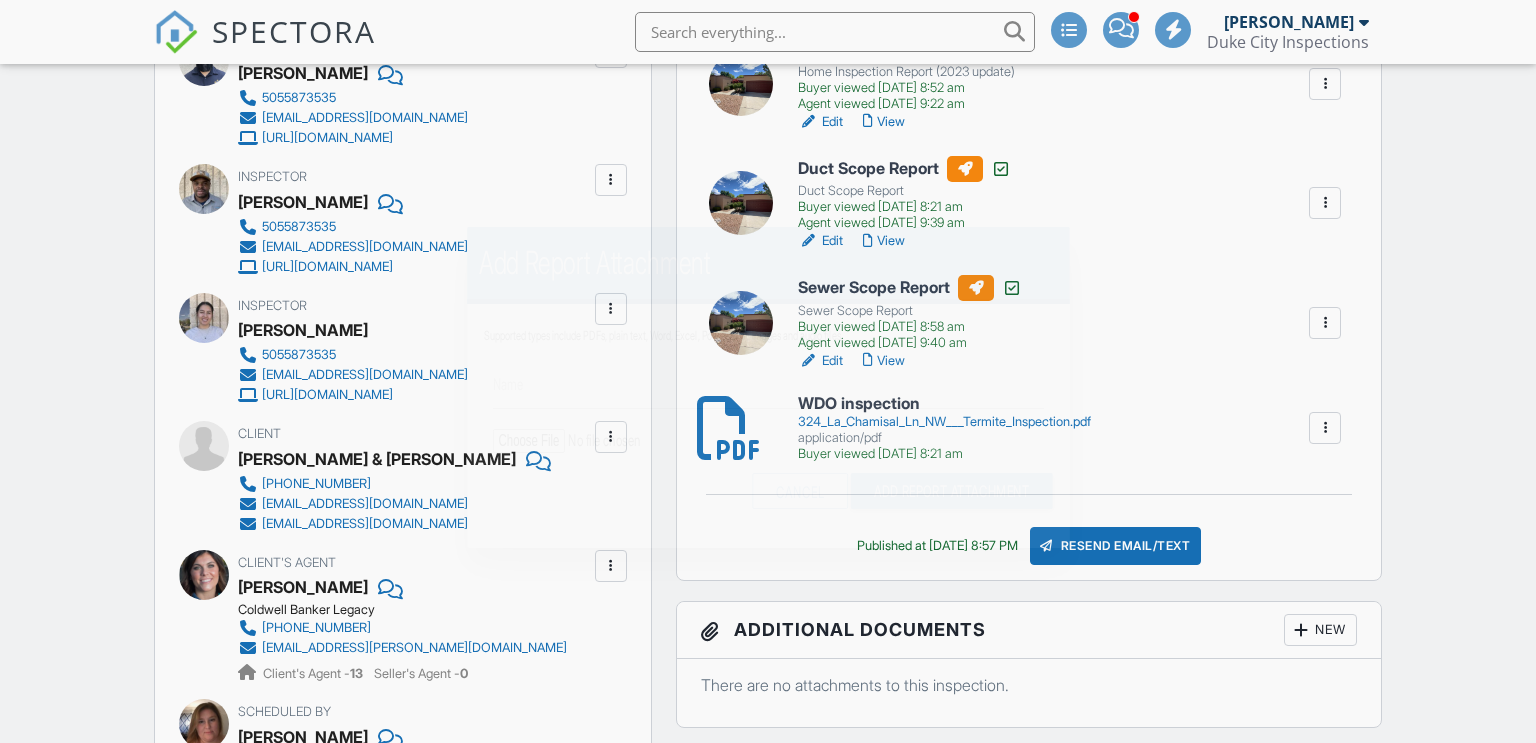 scroll, scrollTop: 538, scrollLeft: 0, axis: vertical 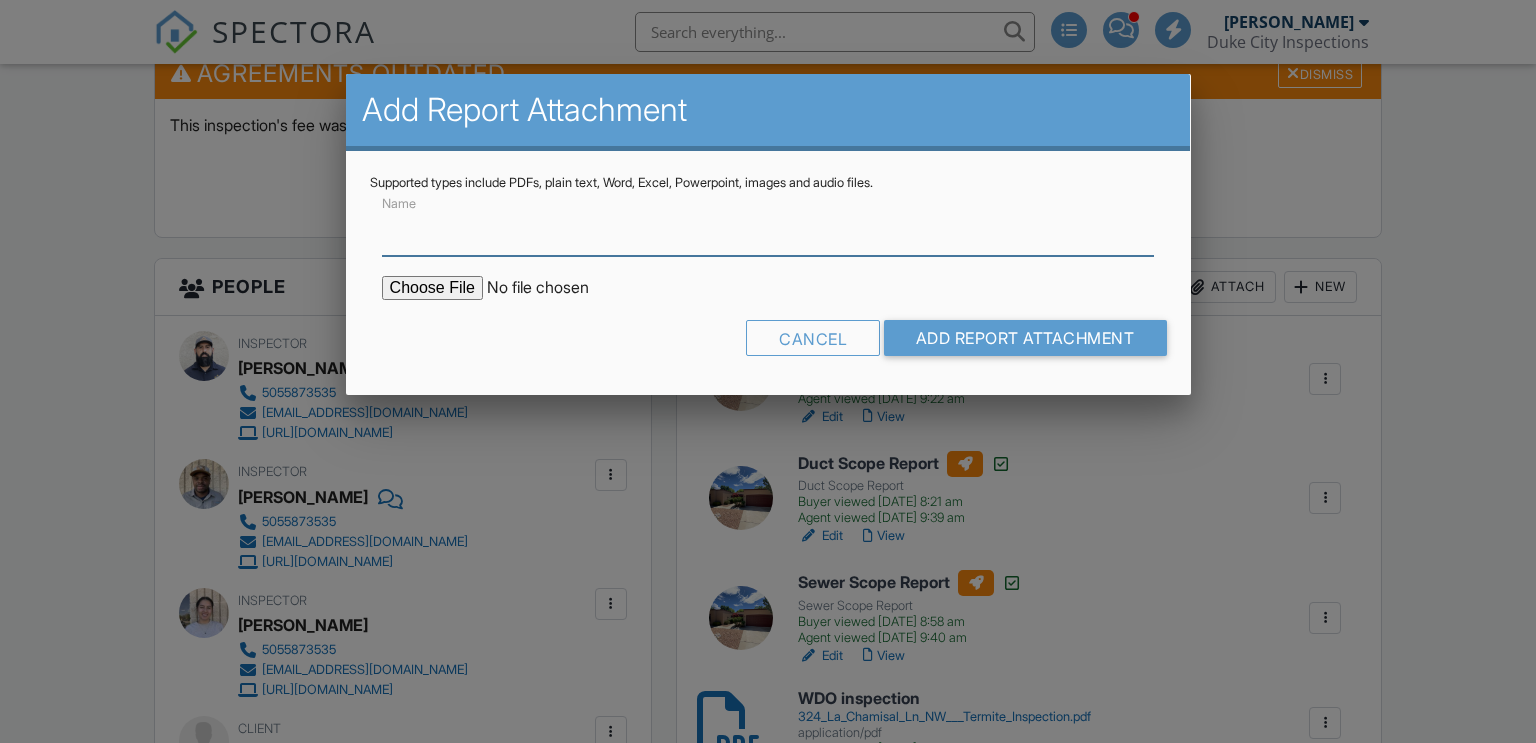 click on "Name" at bounding box center [768, 231] 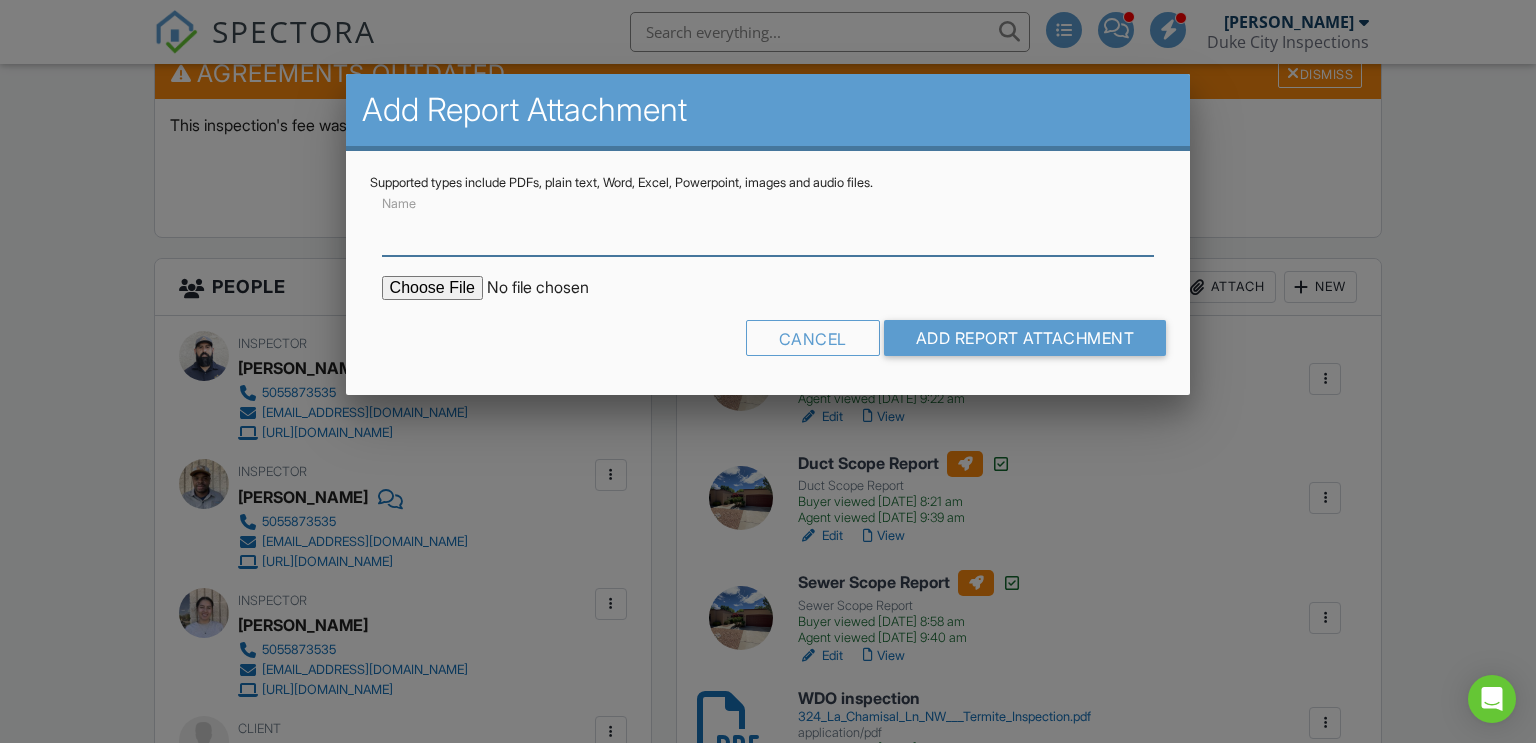 type on "Mold Report" 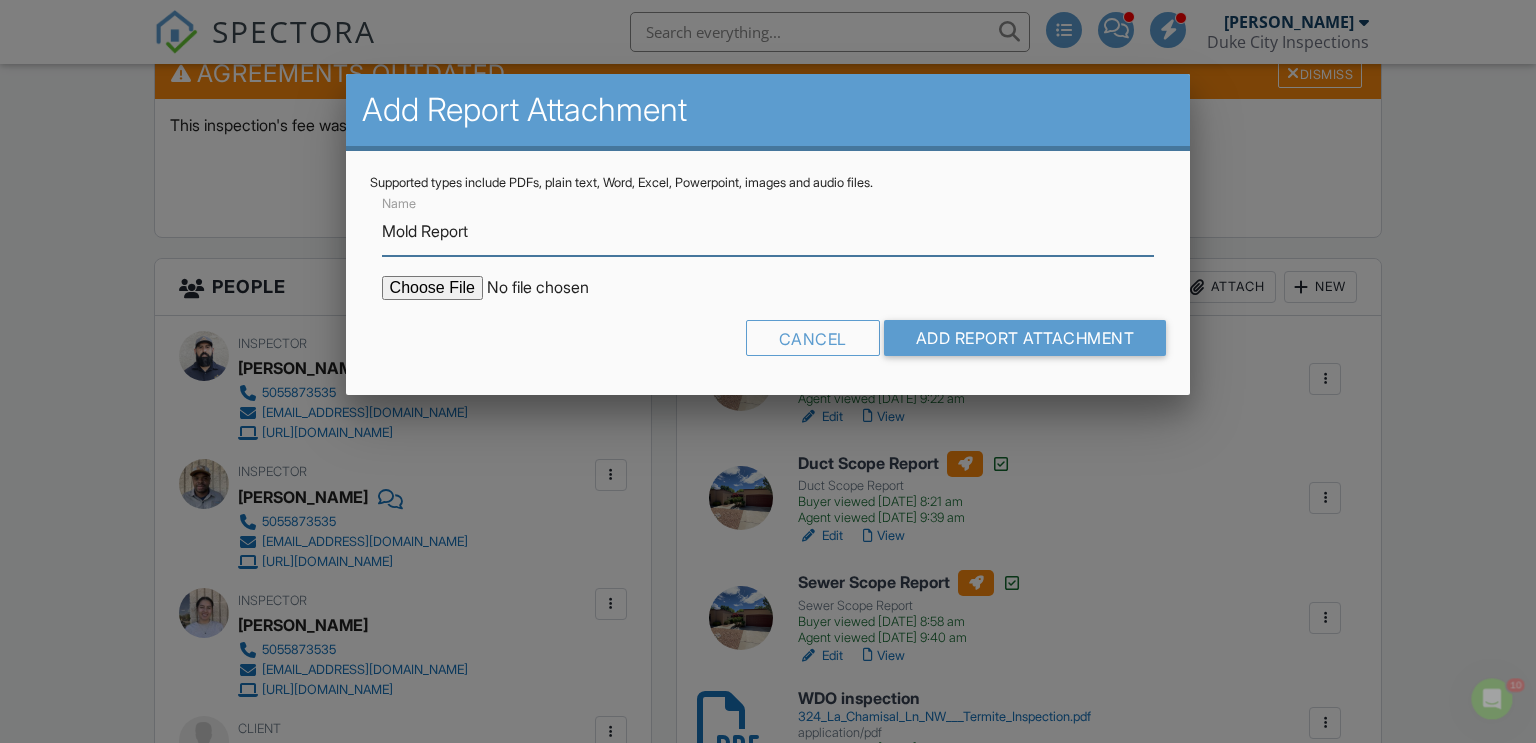 scroll, scrollTop: 0, scrollLeft: 0, axis: both 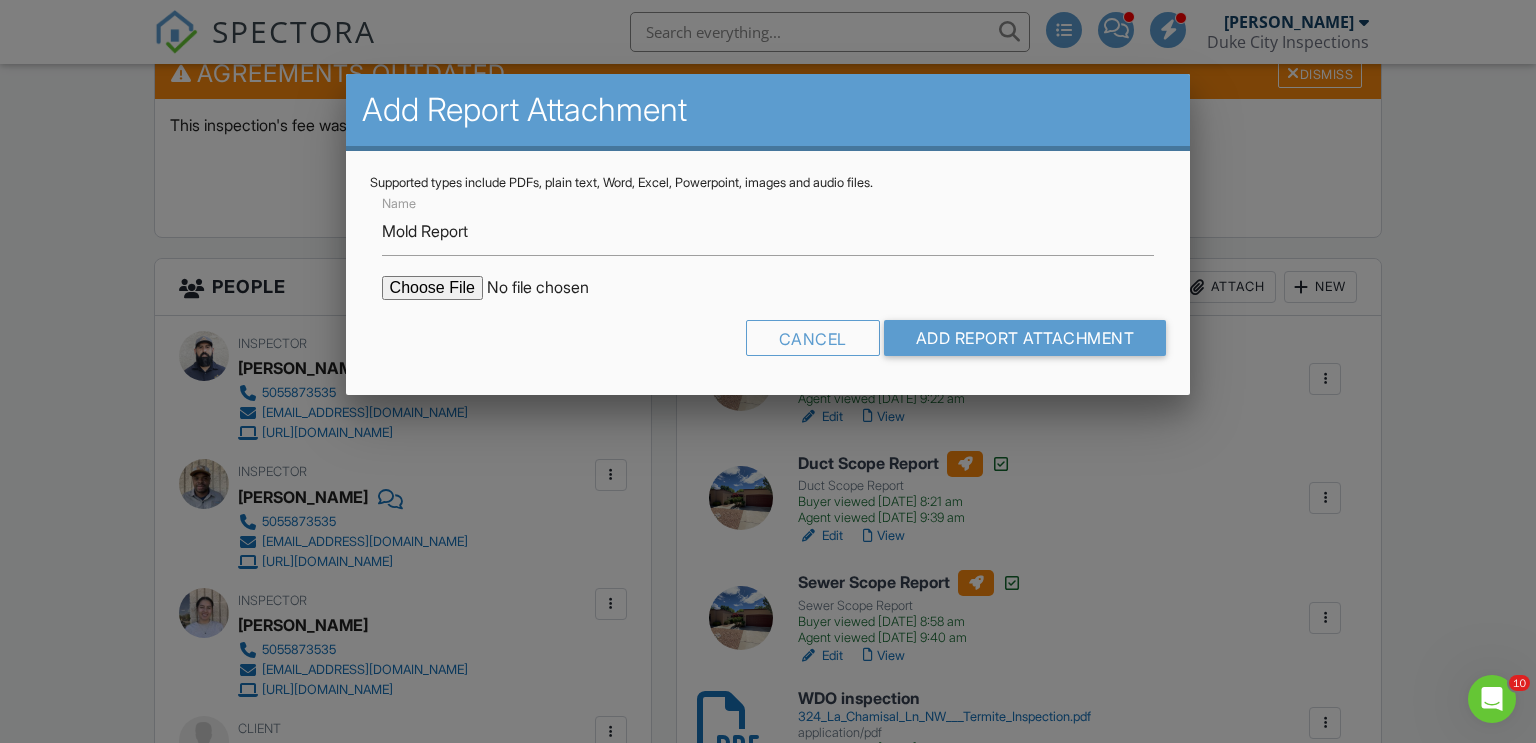 click at bounding box center [552, 288] 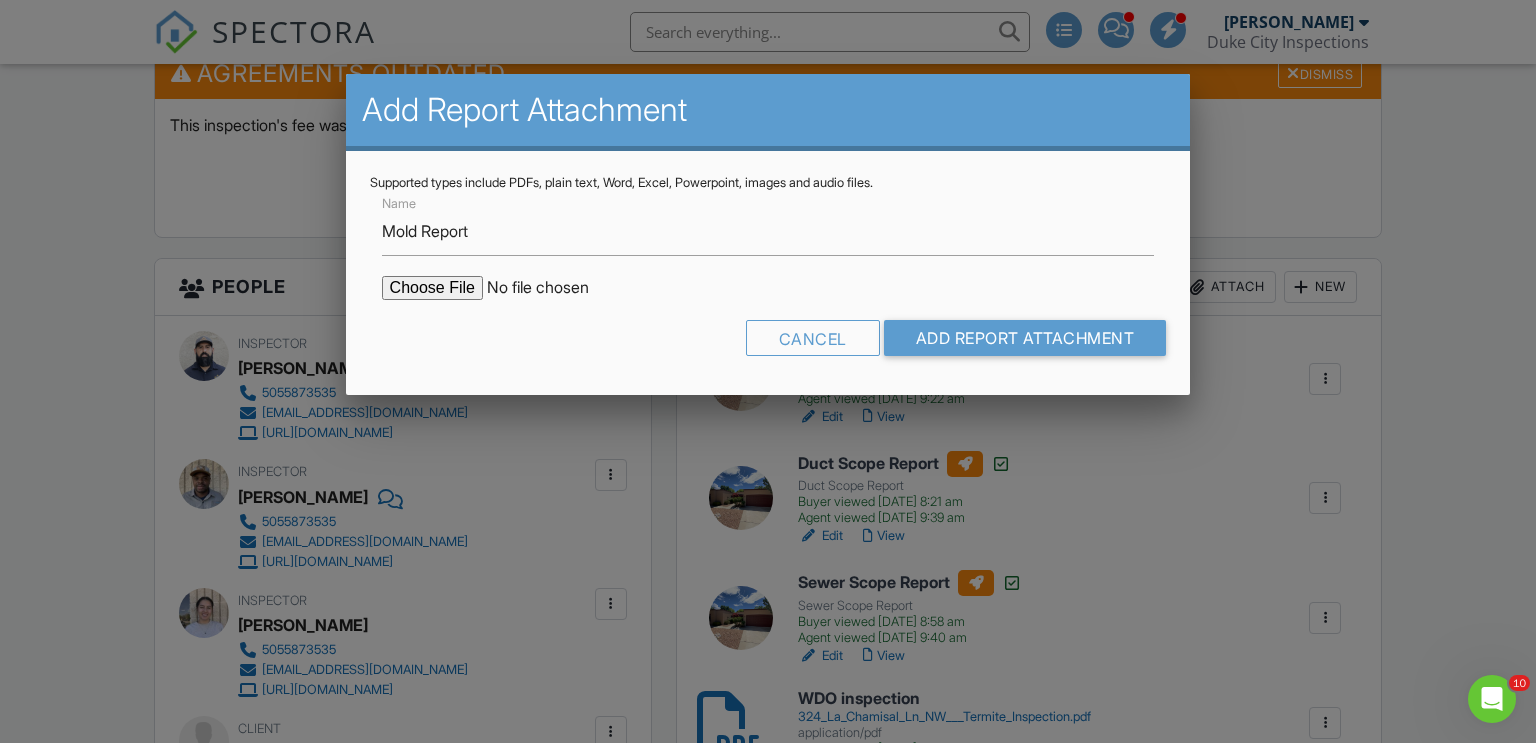 type on "C:\fakepath\324_La_Chamisal_Ln_Albuquerque__NM_87107_Sporecyte_Report.pdf" 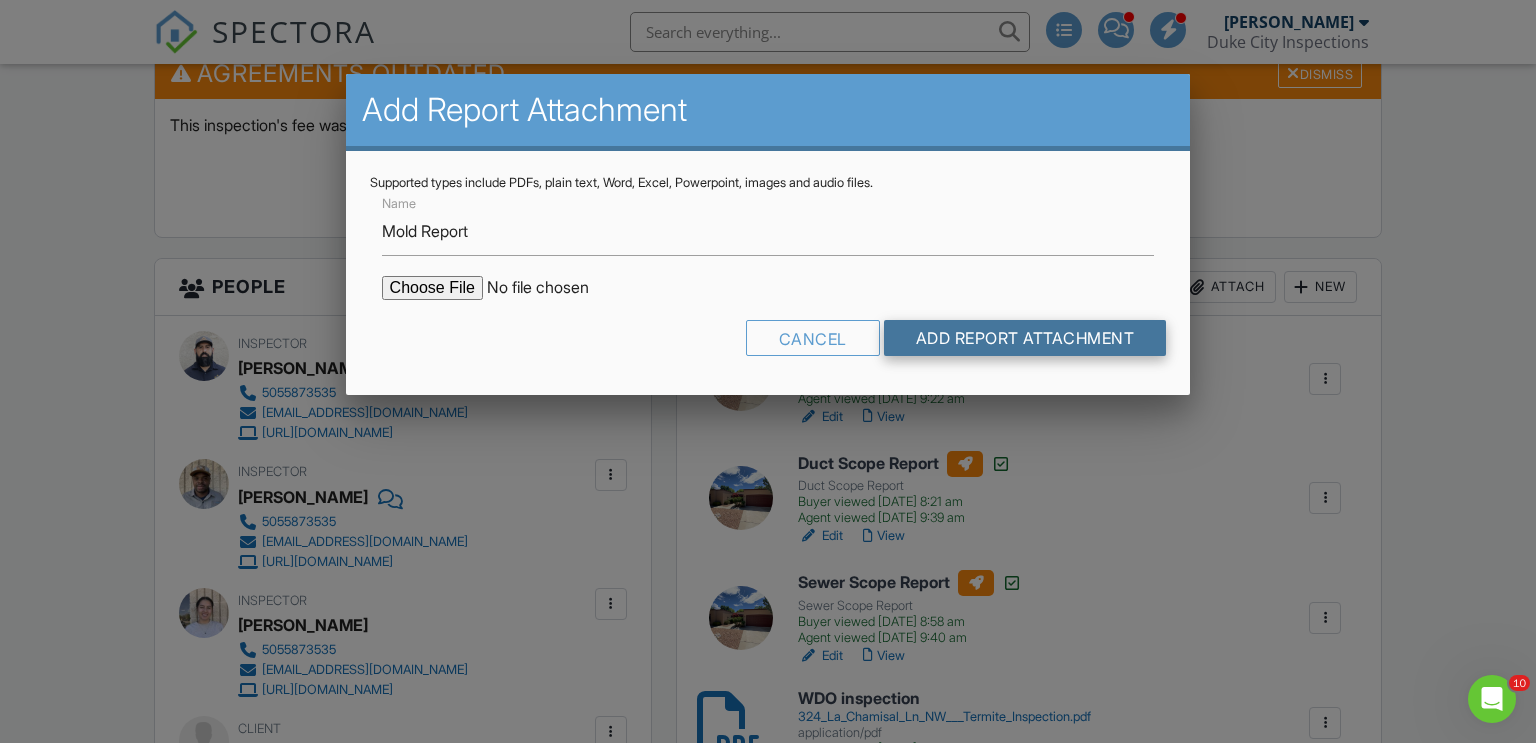 click on "Add Report Attachment" at bounding box center [1025, 338] 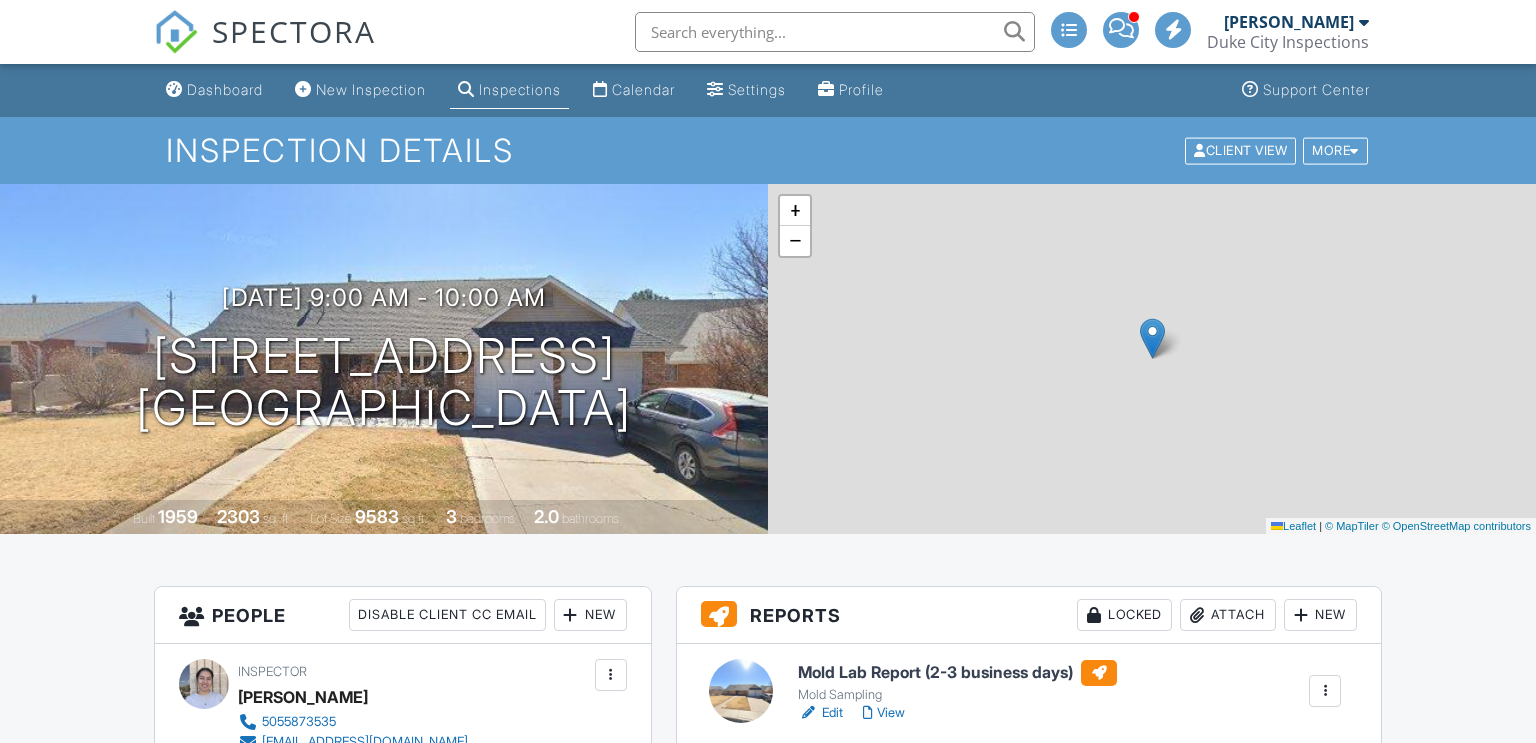 scroll, scrollTop: 379, scrollLeft: 0, axis: vertical 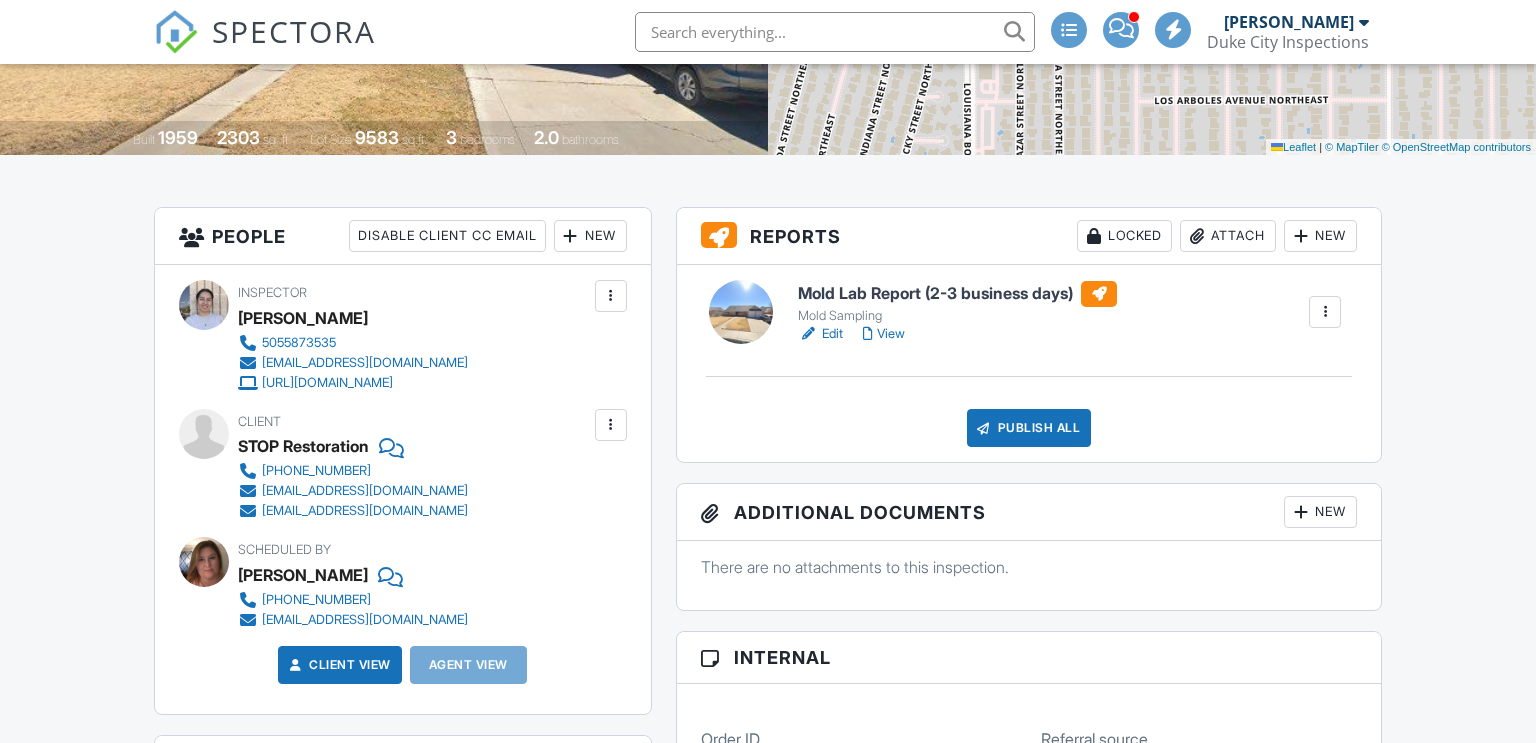 click on "Attach" at bounding box center [1228, 236] 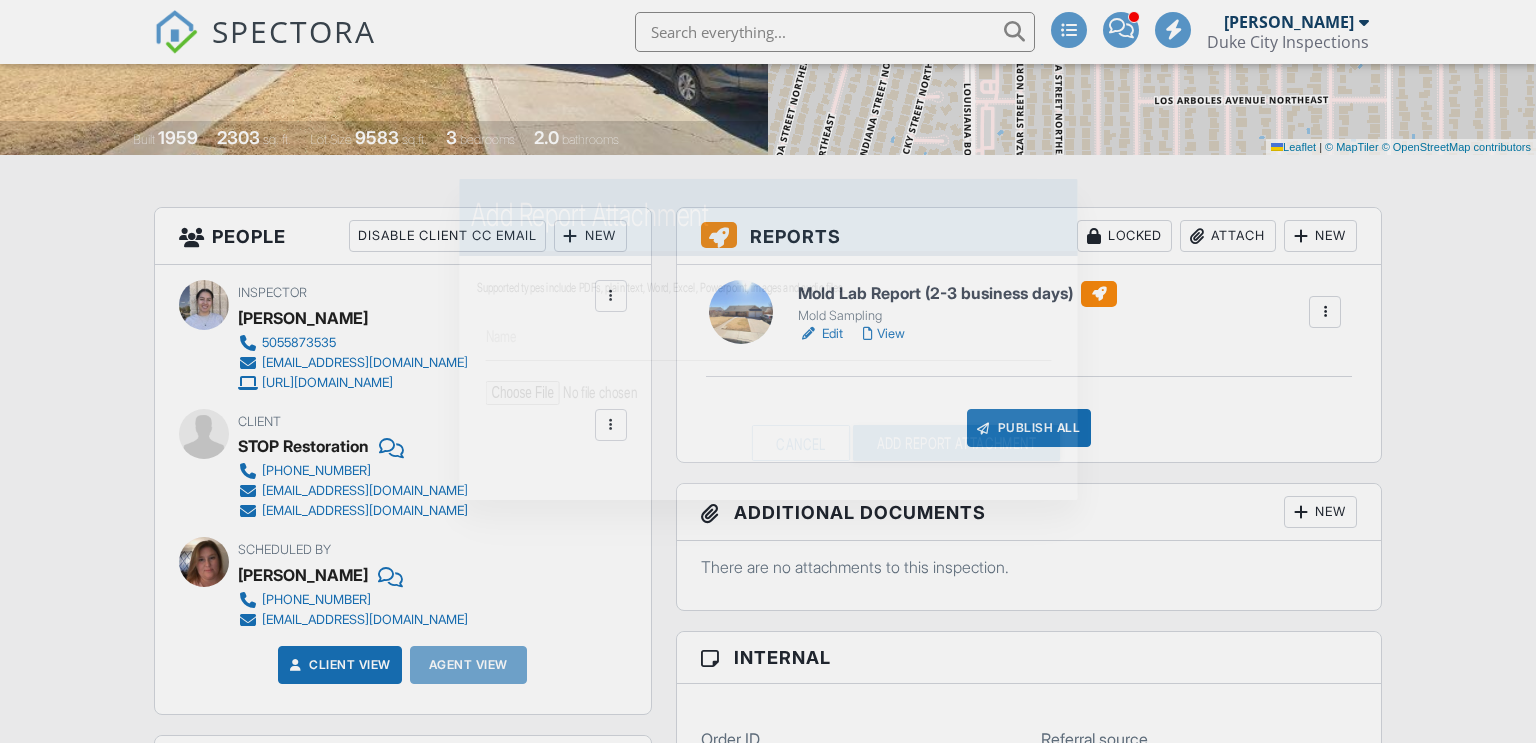scroll, scrollTop: 379, scrollLeft: 0, axis: vertical 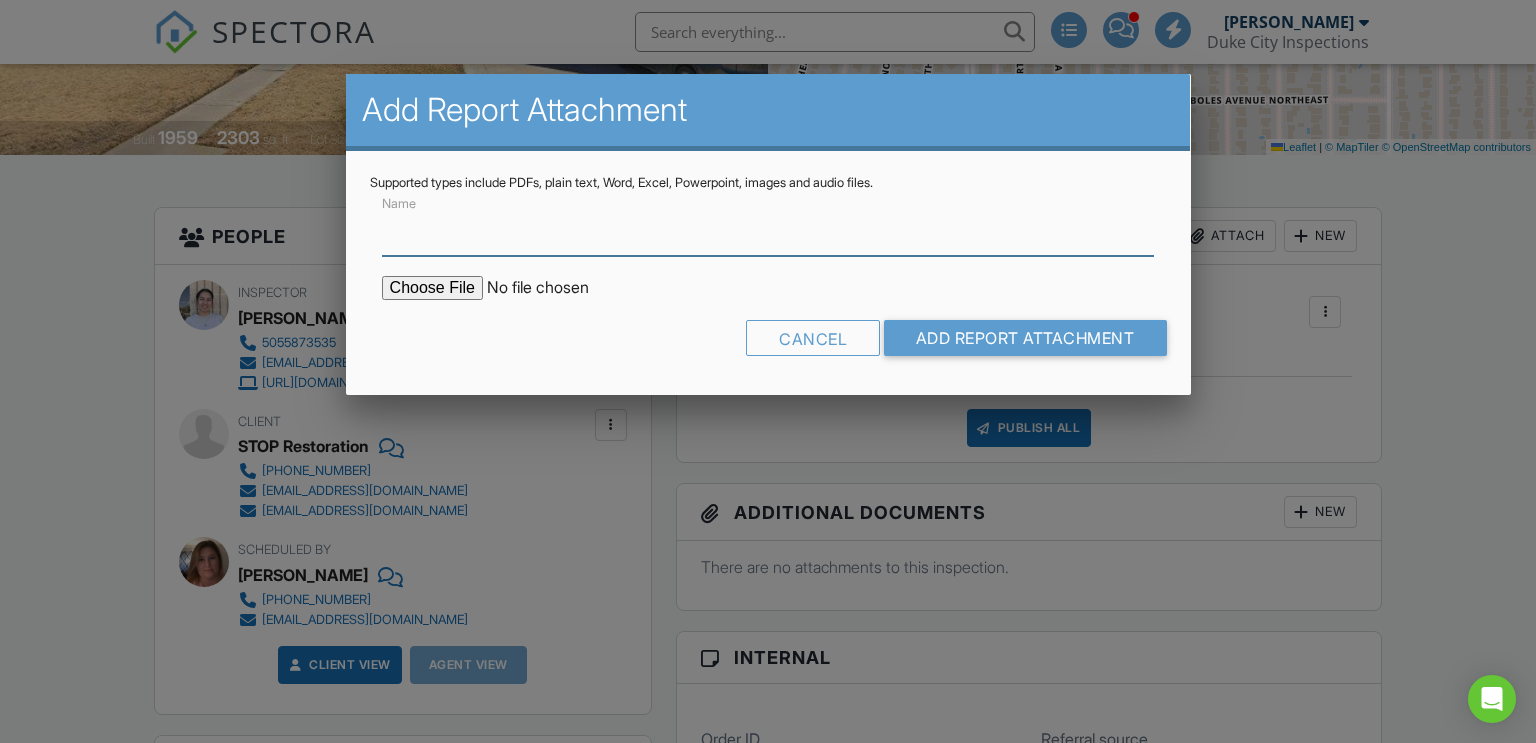 click on "Name" at bounding box center [768, 231] 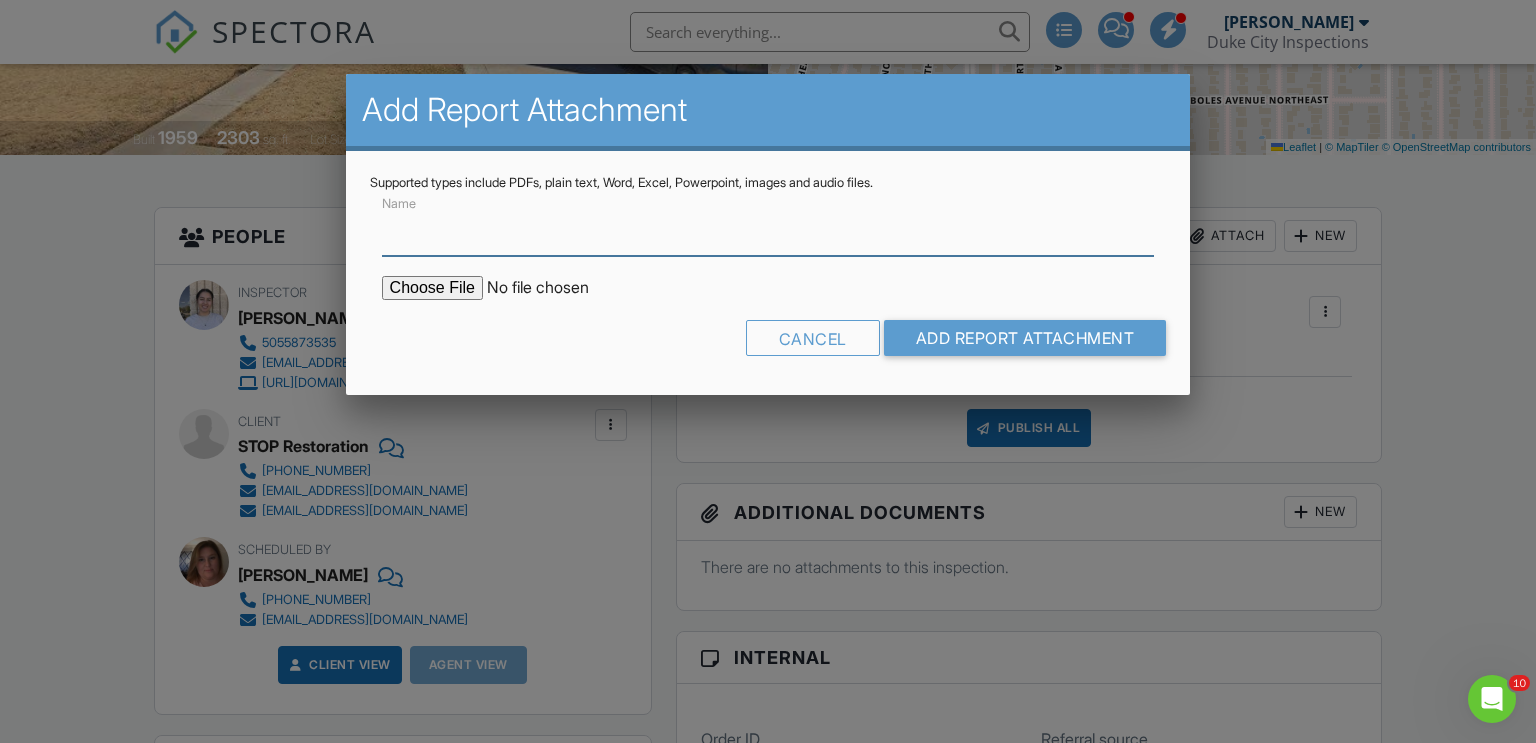 scroll, scrollTop: 0, scrollLeft: 0, axis: both 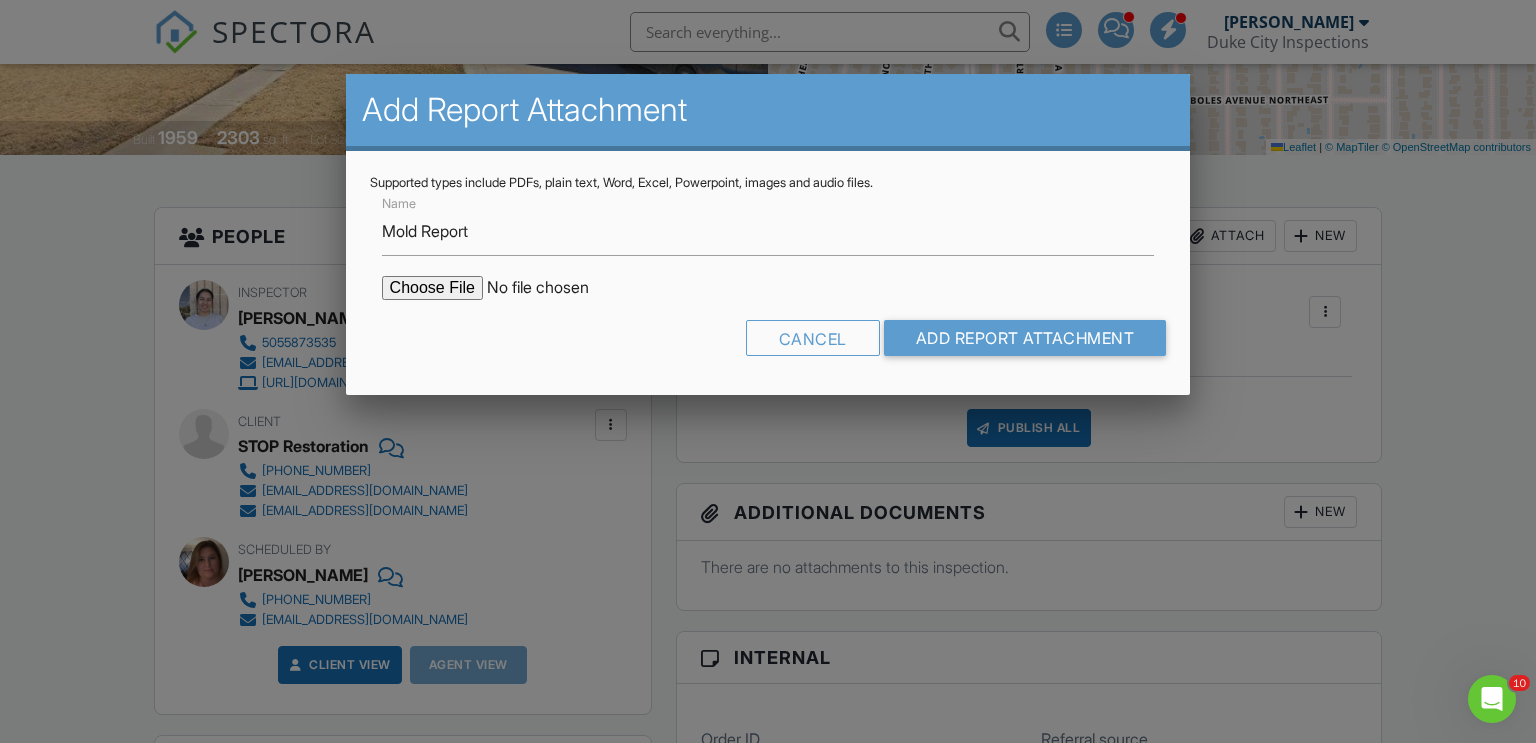 click at bounding box center (552, 288) 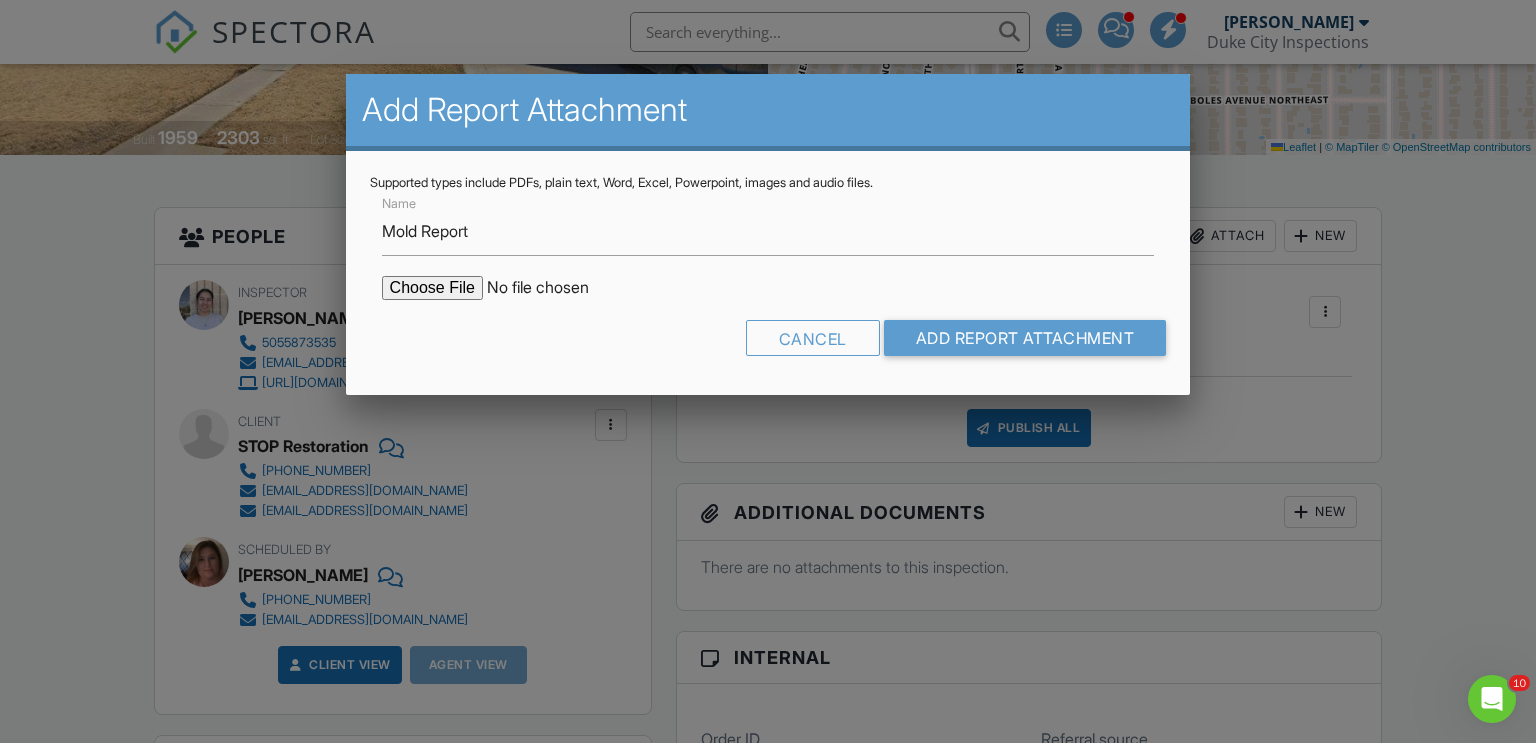 type on "C:\fakepath\7112_Seminole_Retest_Albuquerque__NM_87110_Sporecyte_Report.pdf" 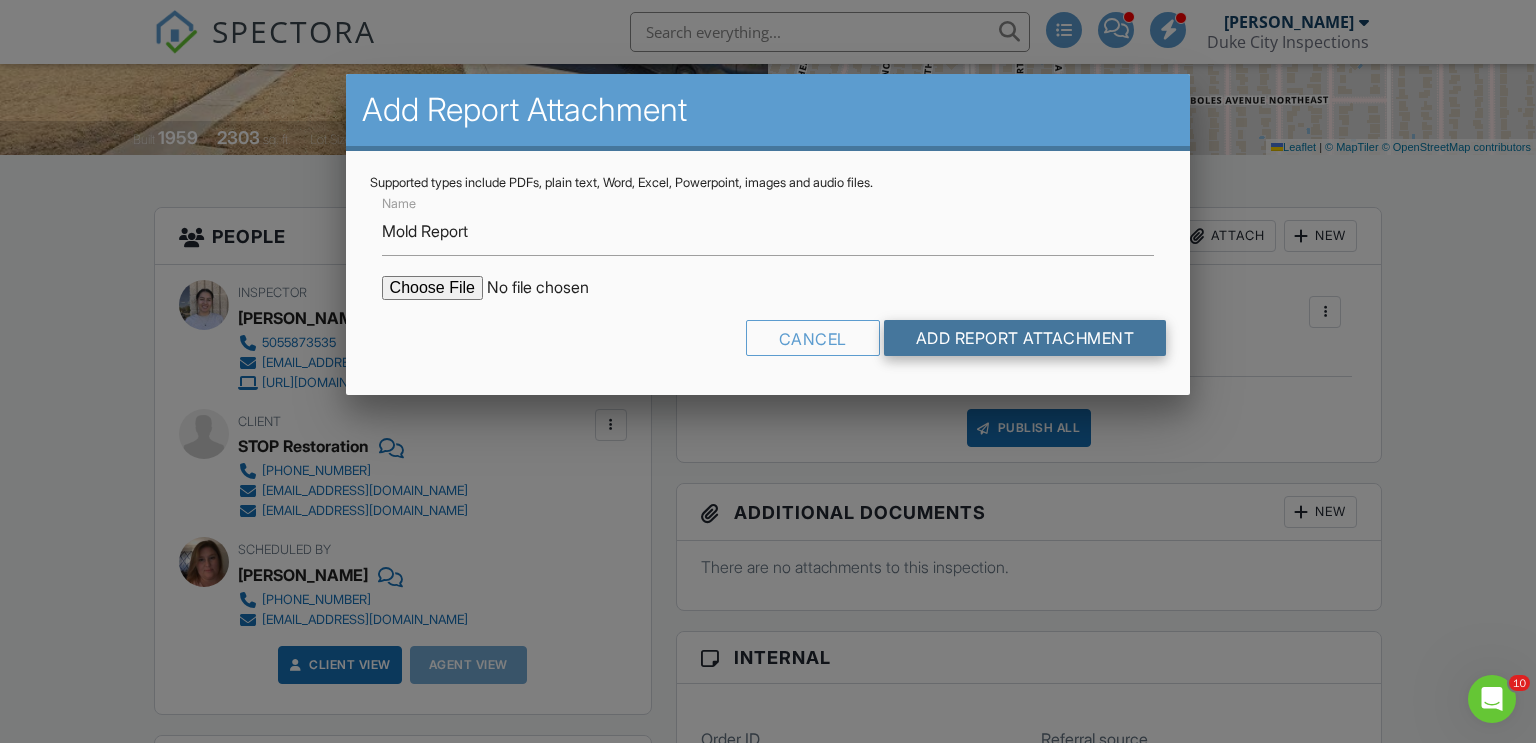click on "Add Report Attachment" at bounding box center [1025, 338] 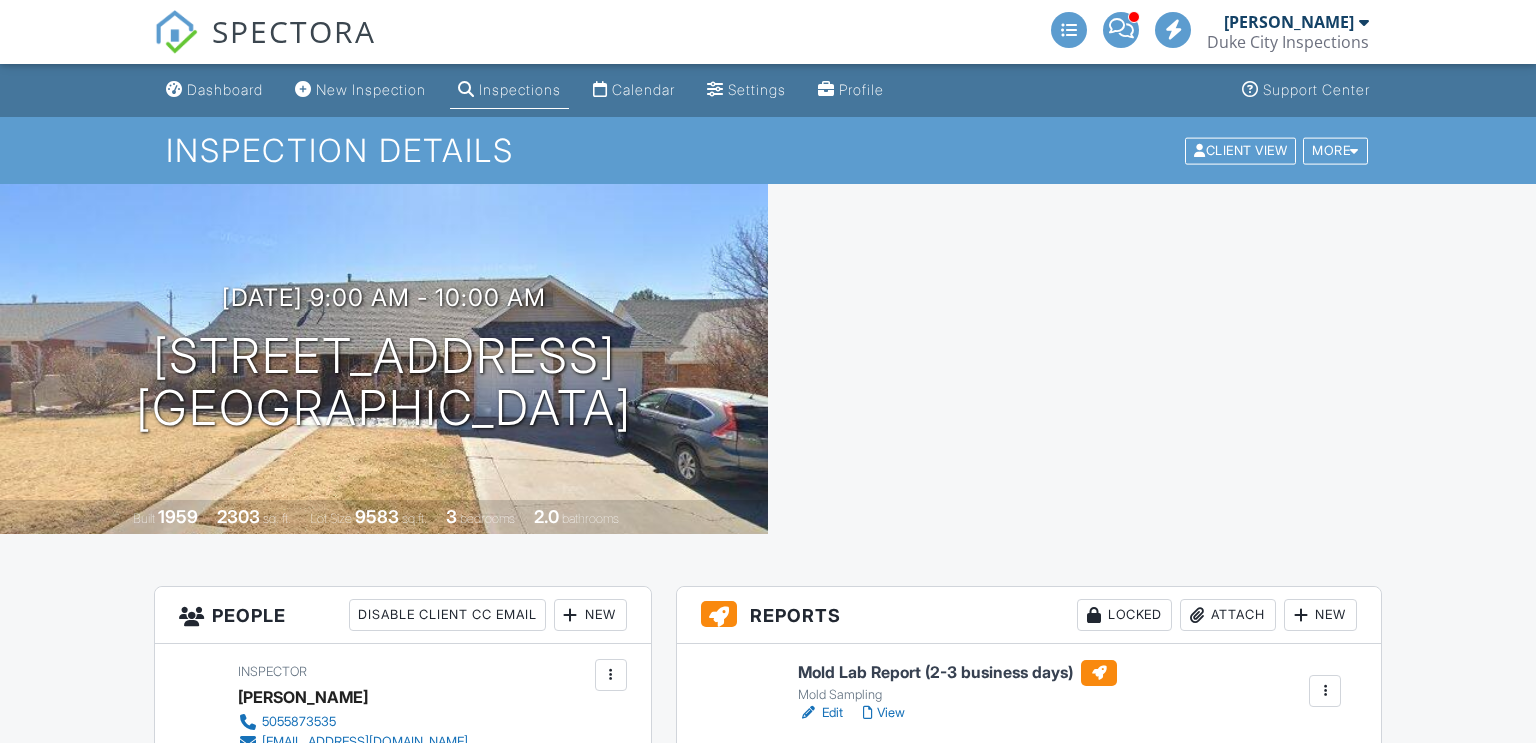 scroll, scrollTop: 741, scrollLeft: 0, axis: vertical 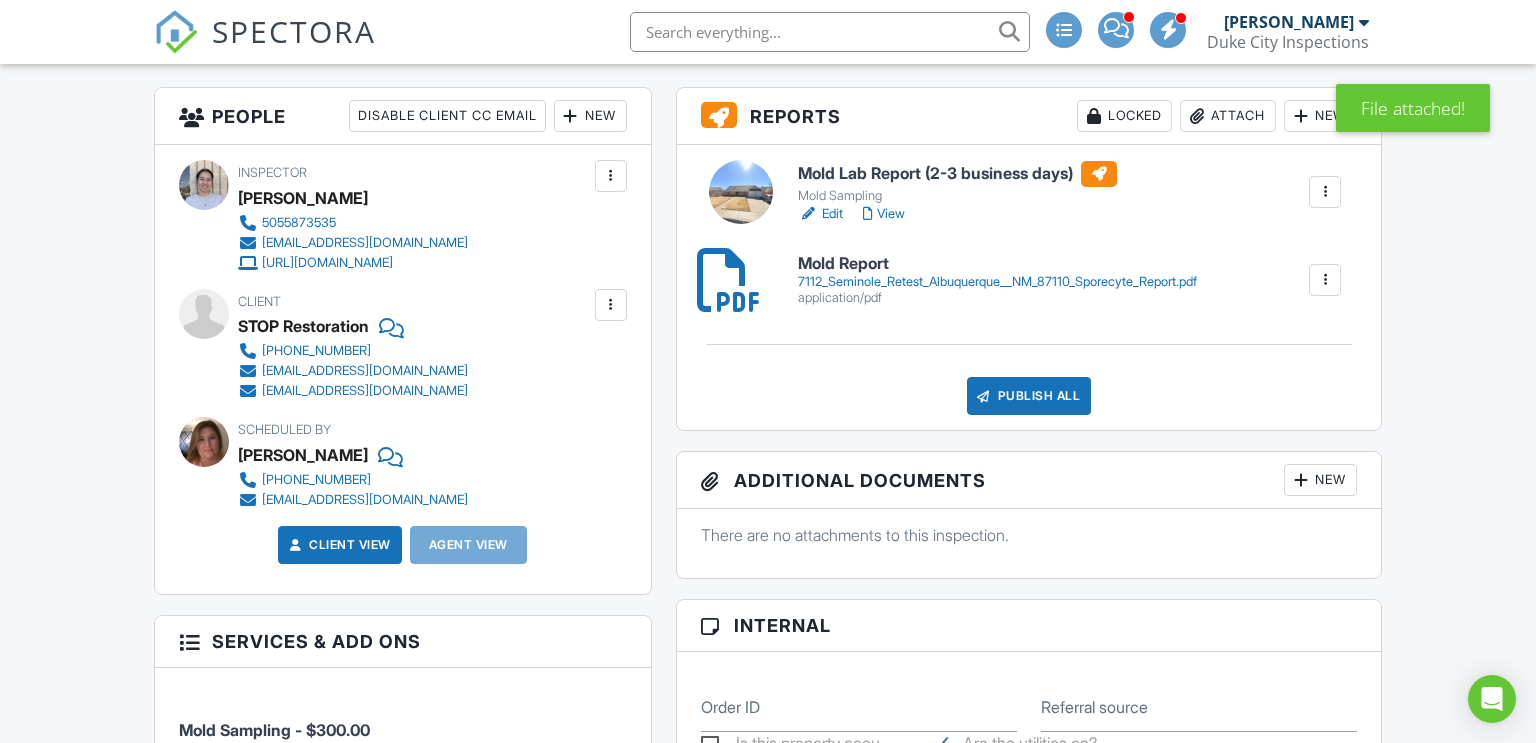 click at bounding box center (1325, 192) 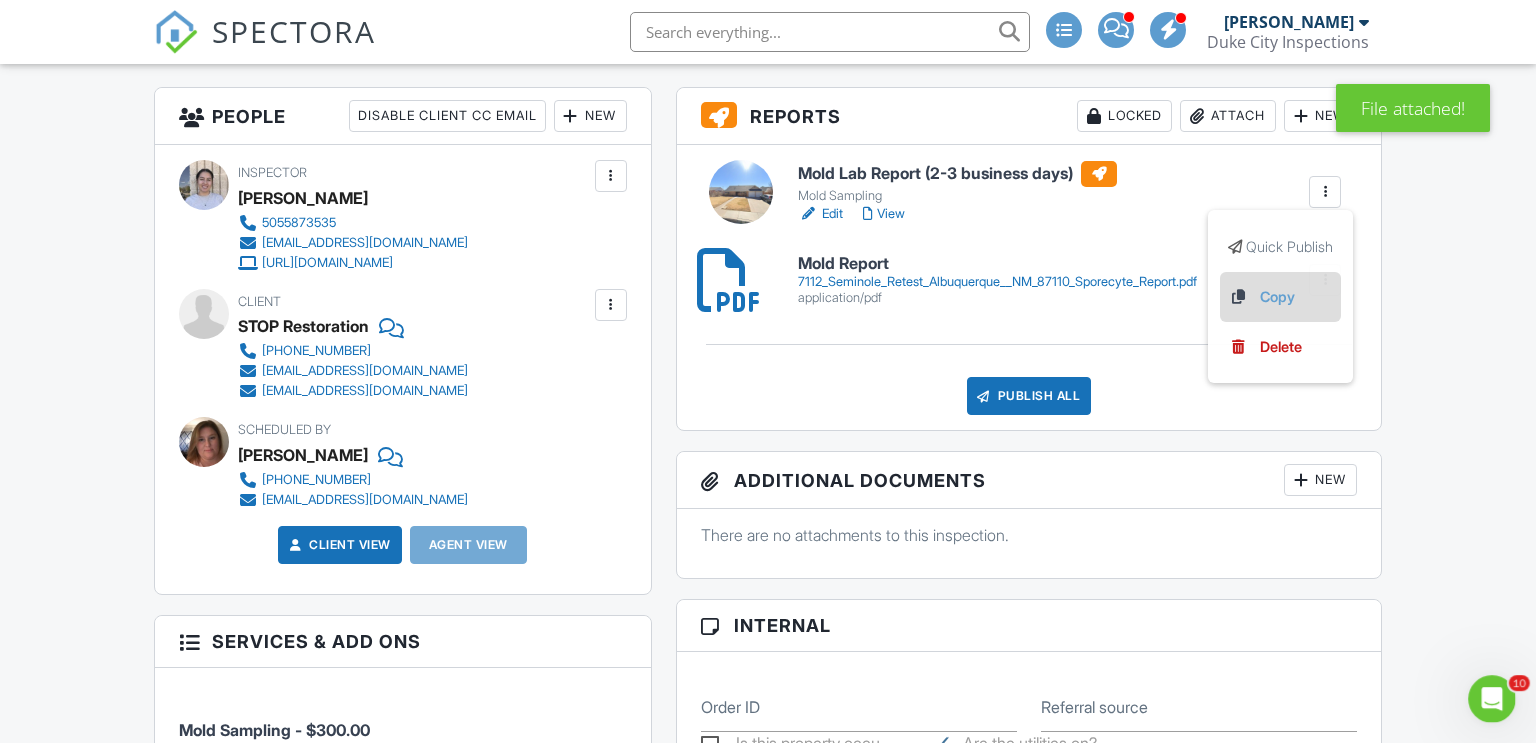 scroll, scrollTop: 0, scrollLeft: 0, axis: both 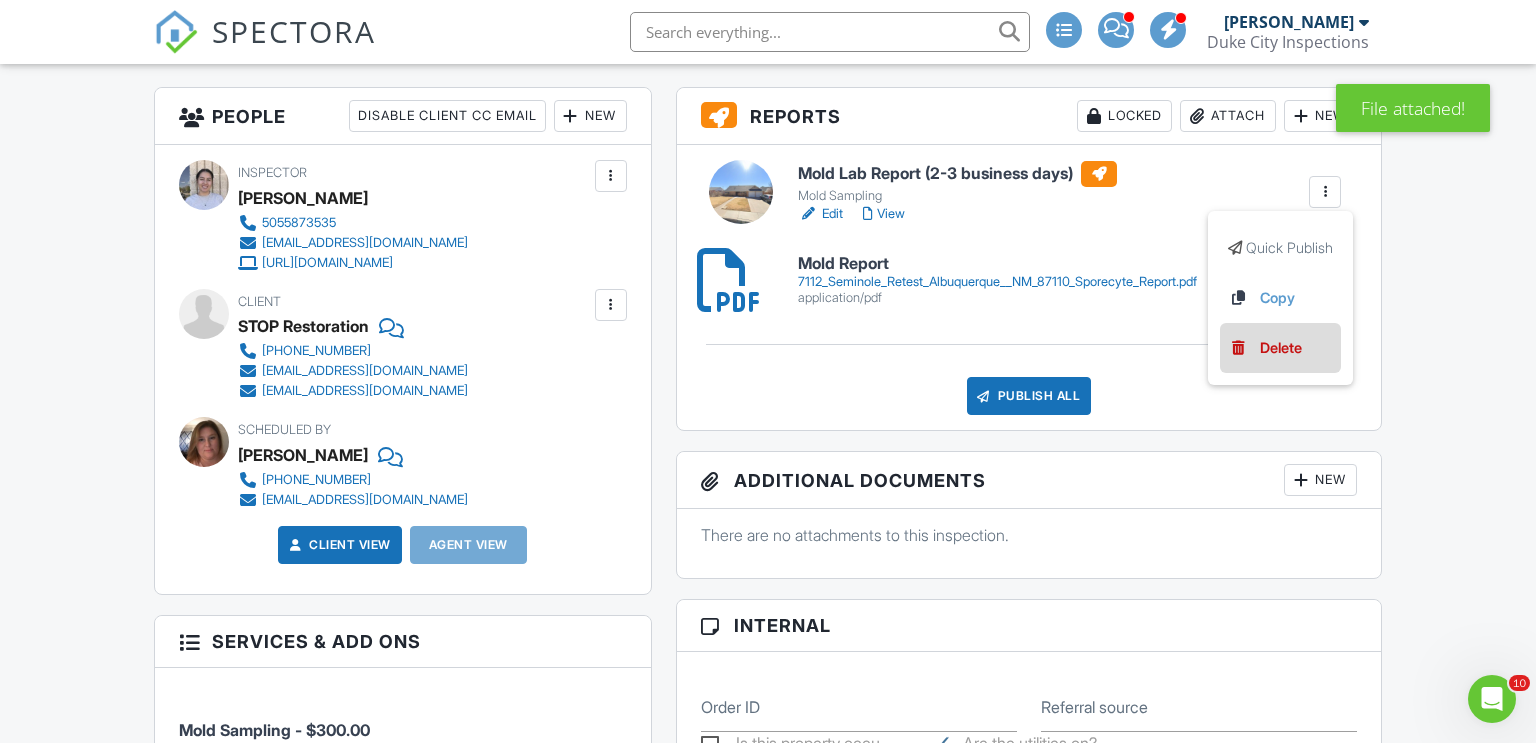 click on "Delete" at bounding box center (1280, 348) 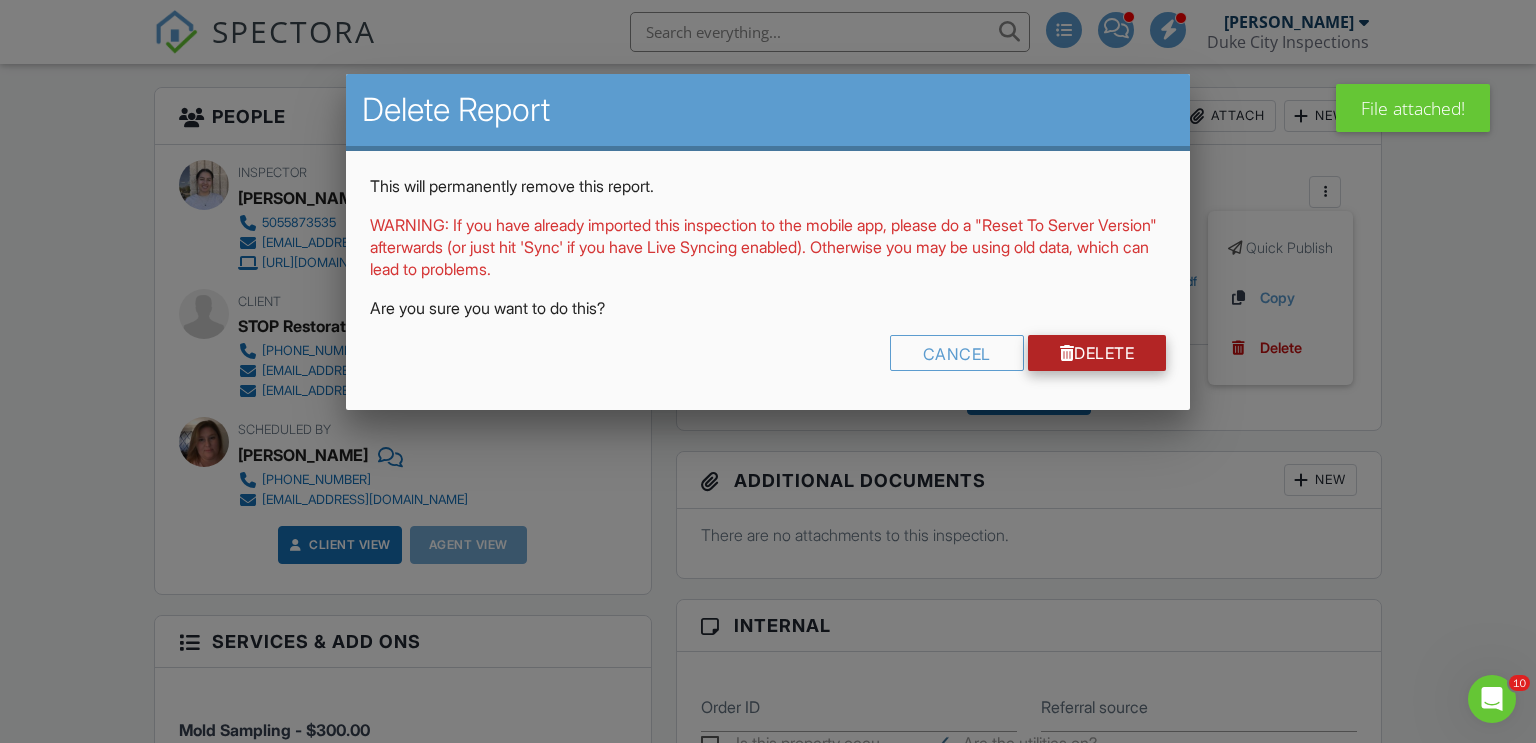 click on "Delete" at bounding box center [1097, 353] 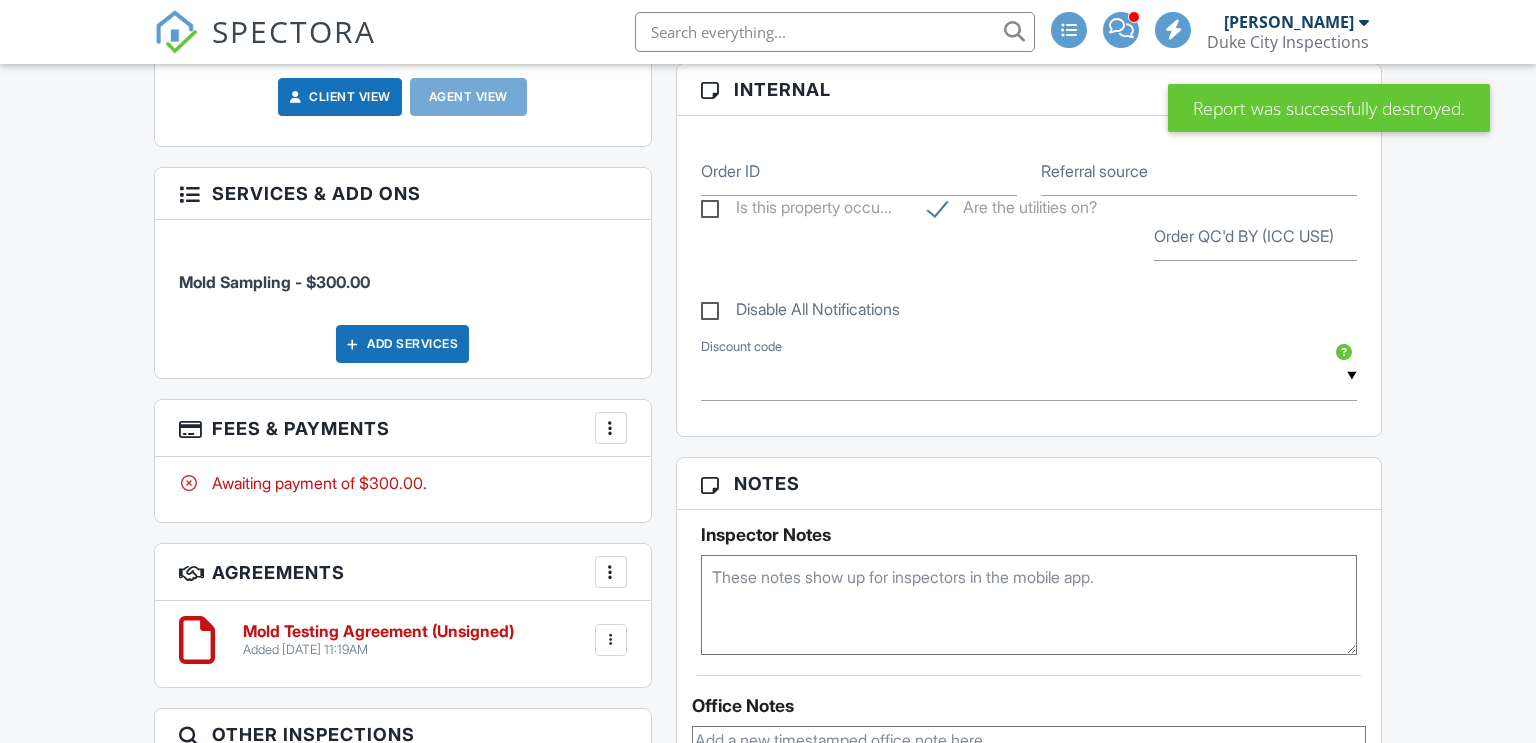 scroll, scrollTop: 492, scrollLeft: 0, axis: vertical 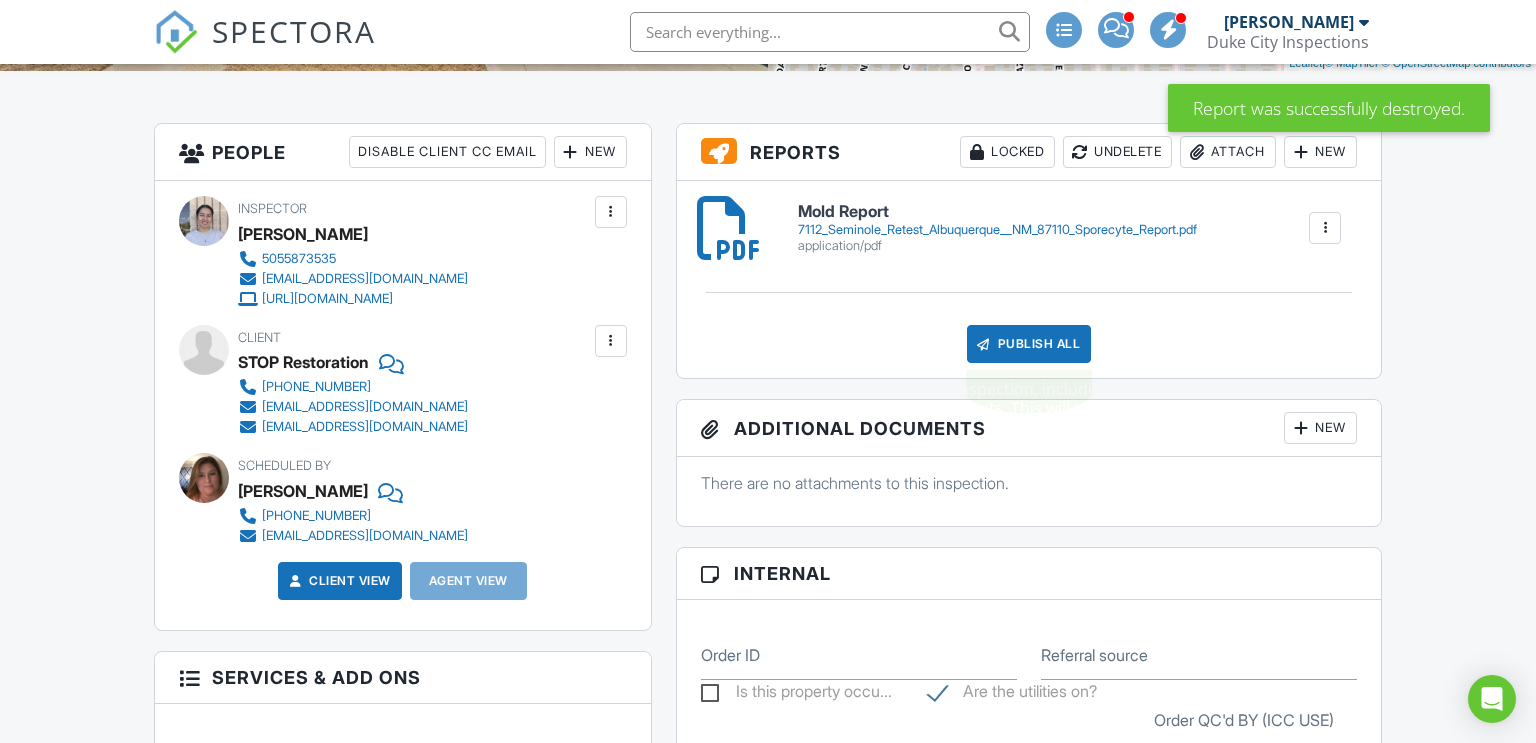 click on "Publish All" at bounding box center [1029, 344] 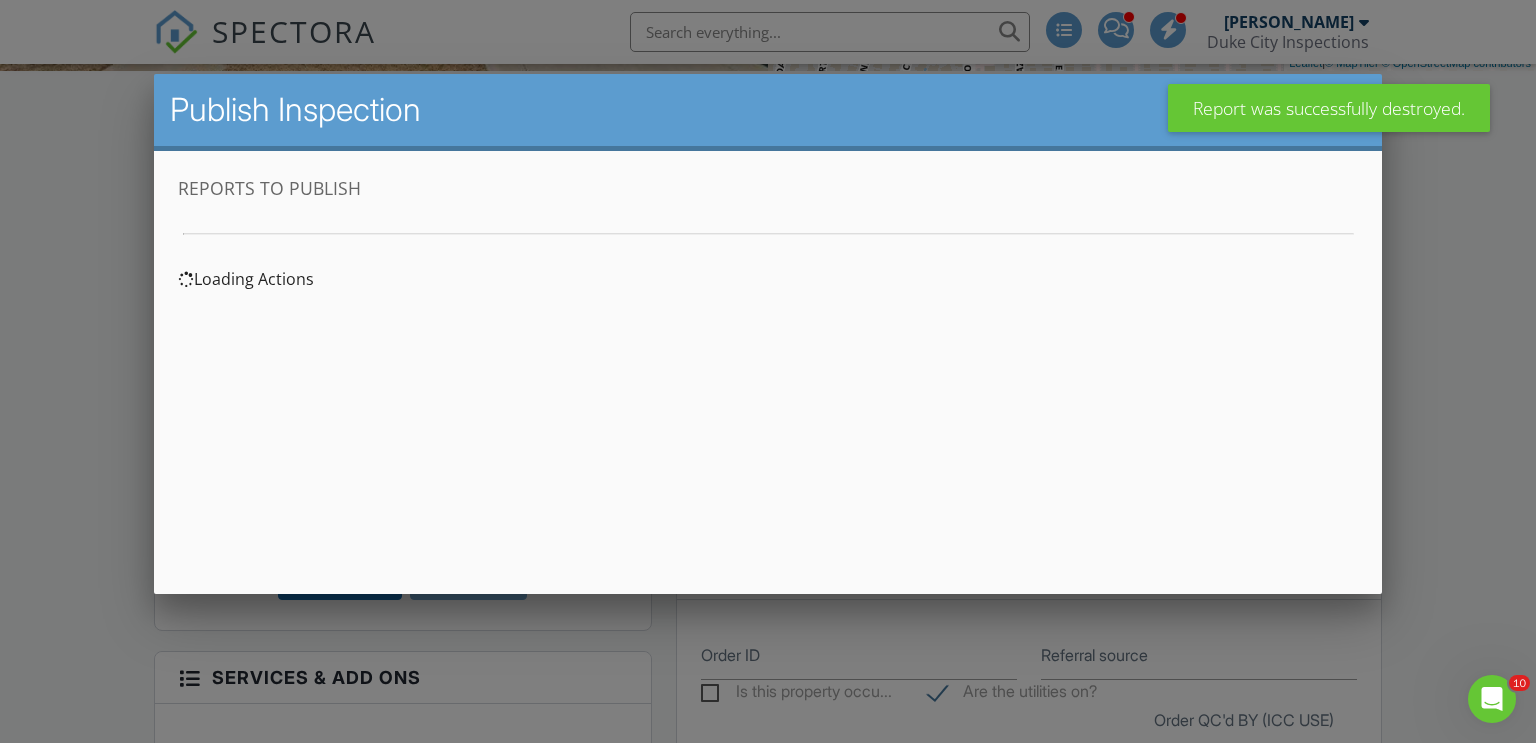 scroll, scrollTop: 0, scrollLeft: 0, axis: both 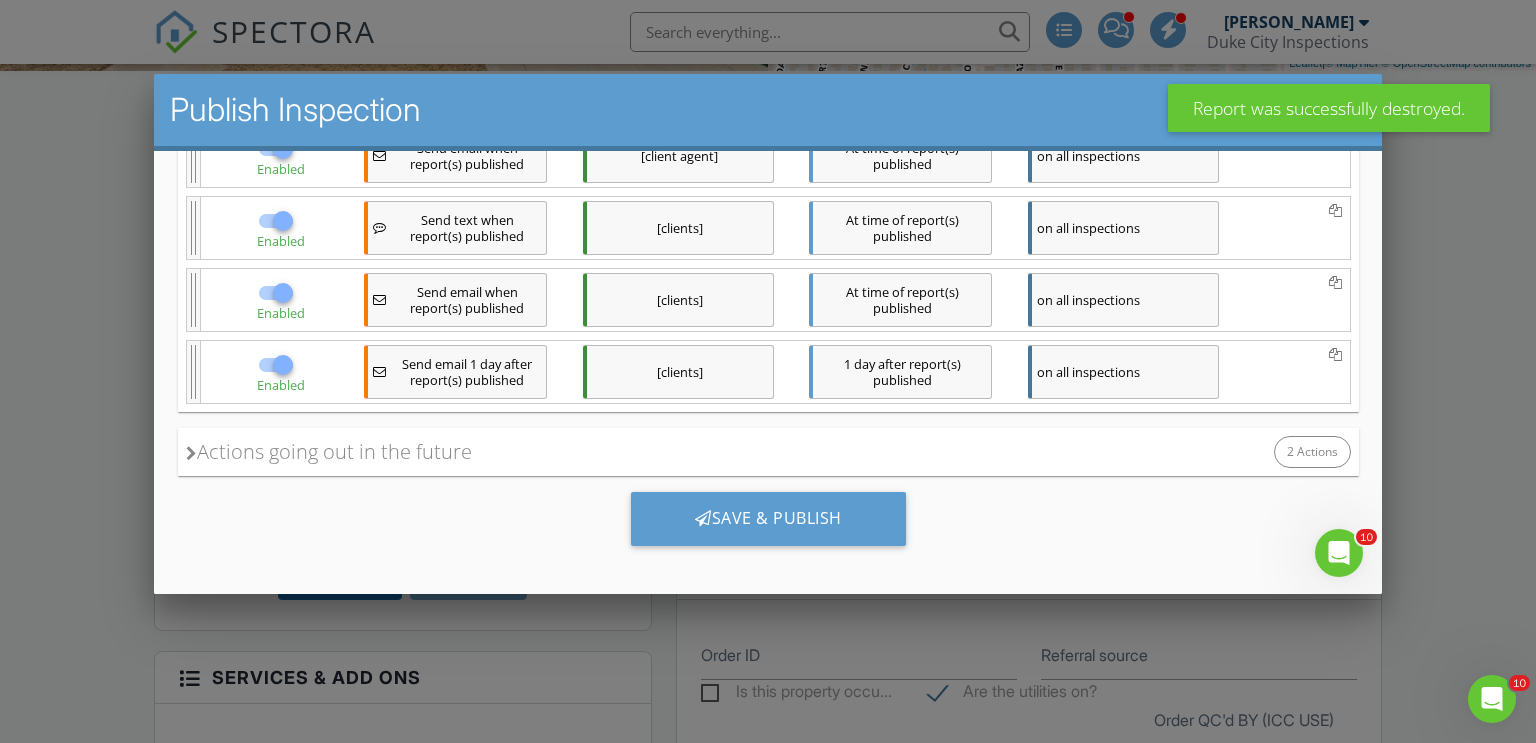click on "Reports to Publish
Select the actions you want to trigger when publishing your
Inspection.
If you don't want one of your actions to trigger make sure to turn
it off!
Actions going out in next 24hrs
5 Actions
Enabled
Send text when report(s) published
[client agent]
At time of
report(s) published
on all inspections
body:
{{CLIENT_FIRST_NAME}}'s inspection re...
Enabled
Send email when report(s) published
[client agent]
At time of
report(s) published
on all inspections" at bounding box center (767, 184) 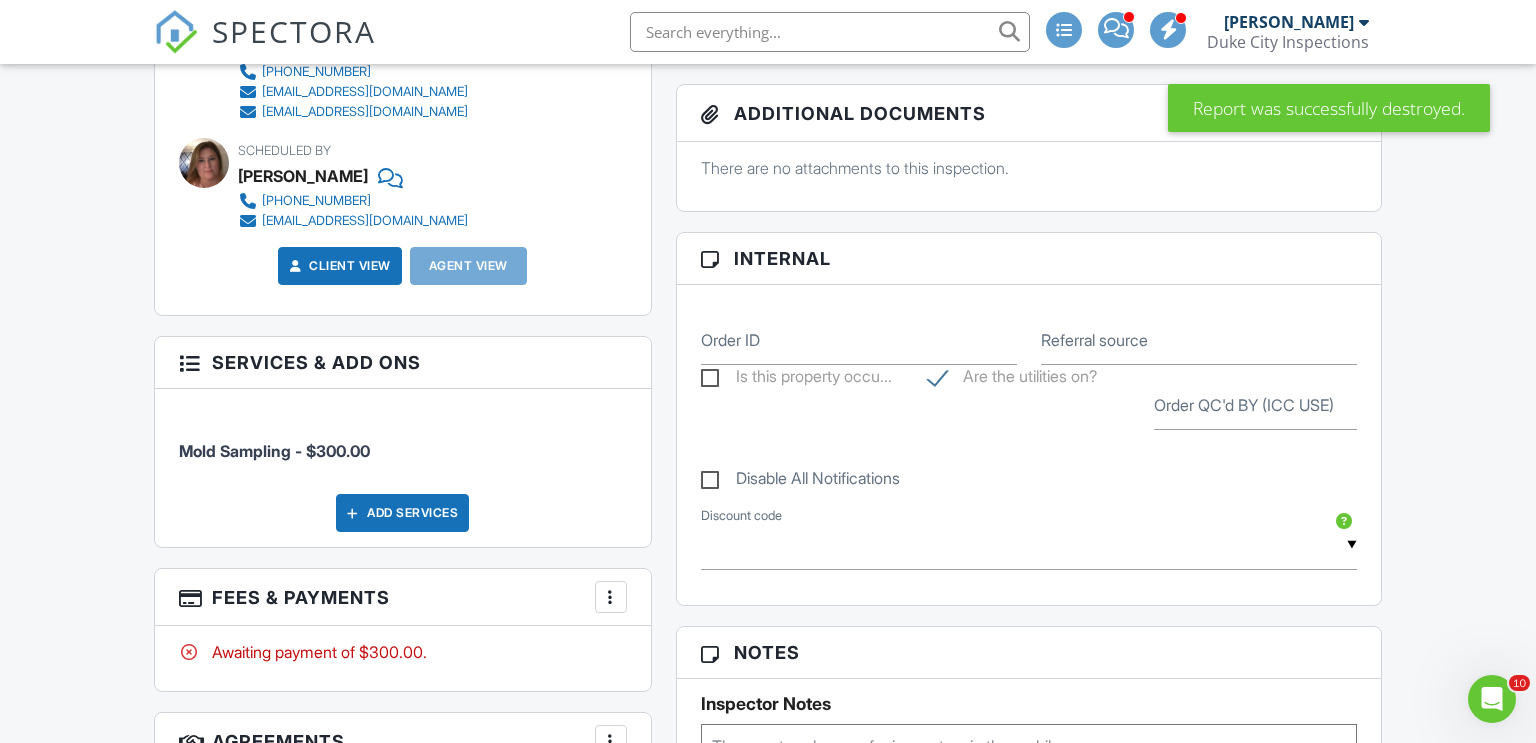 scroll, scrollTop: 785, scrollLeft: 0, axis: vertical 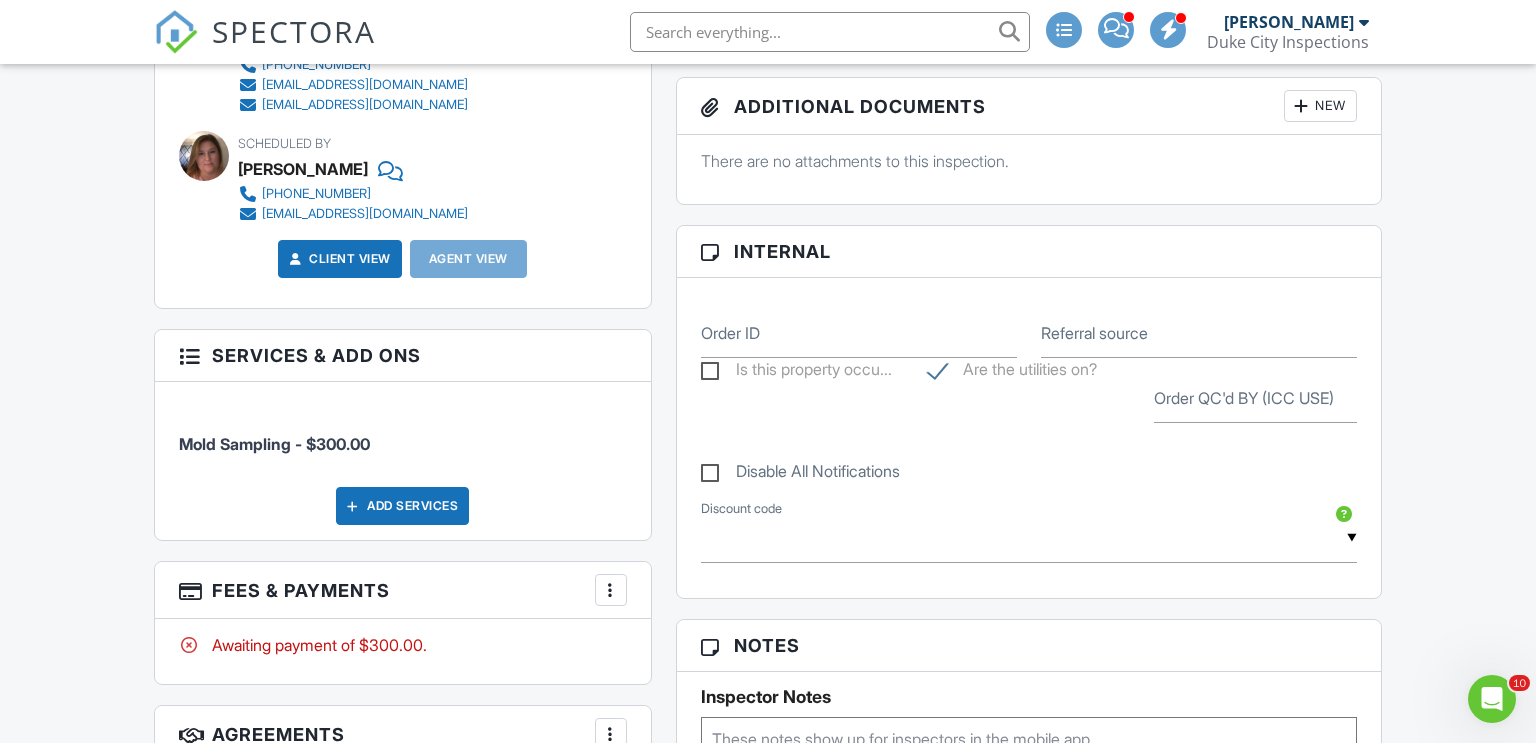 click on "More" at bounding box center (611, 590) 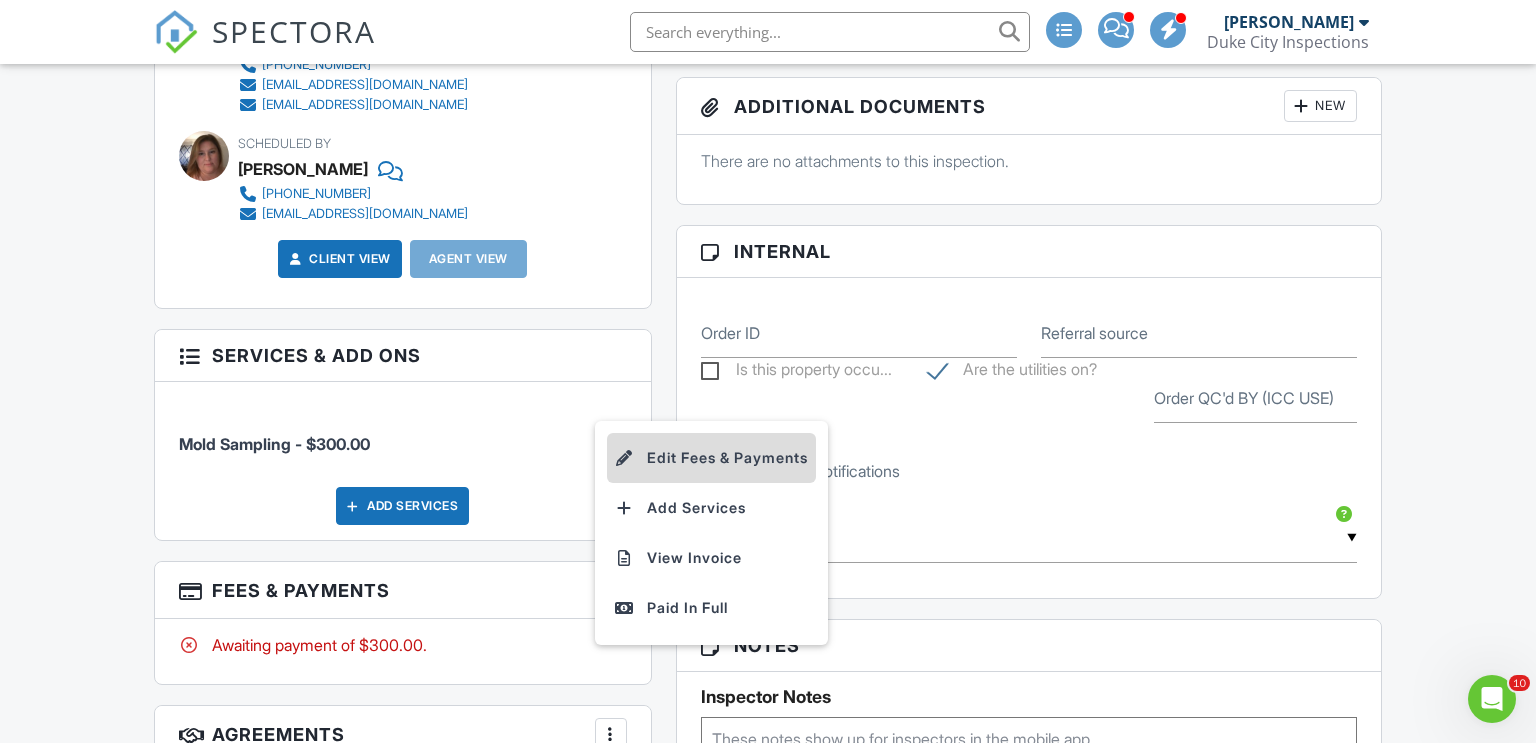 click on "Edit Fees & Payments" at bounding box center [711, 458] 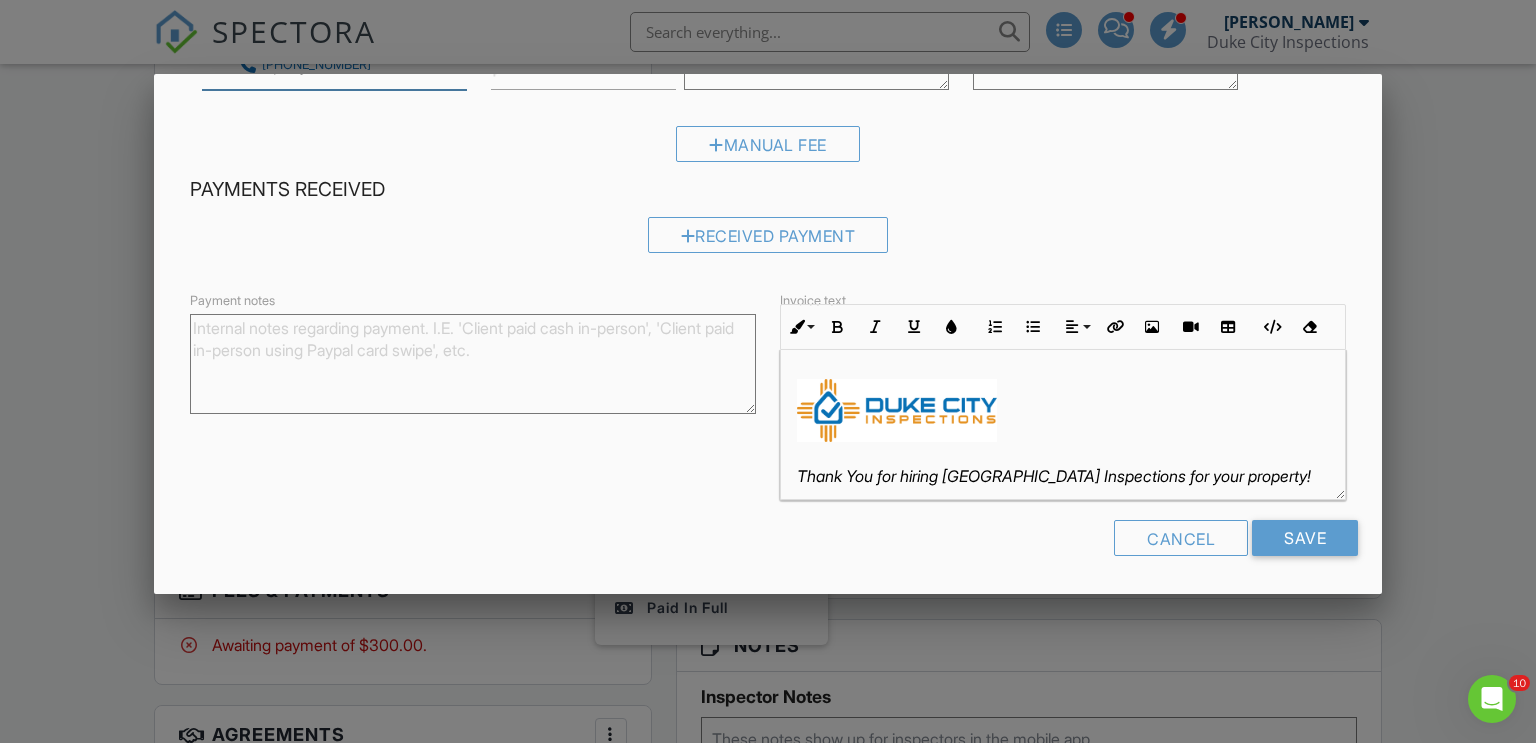 scroll, scrollTop: 179, scrollLeft: 0, axis: vertical 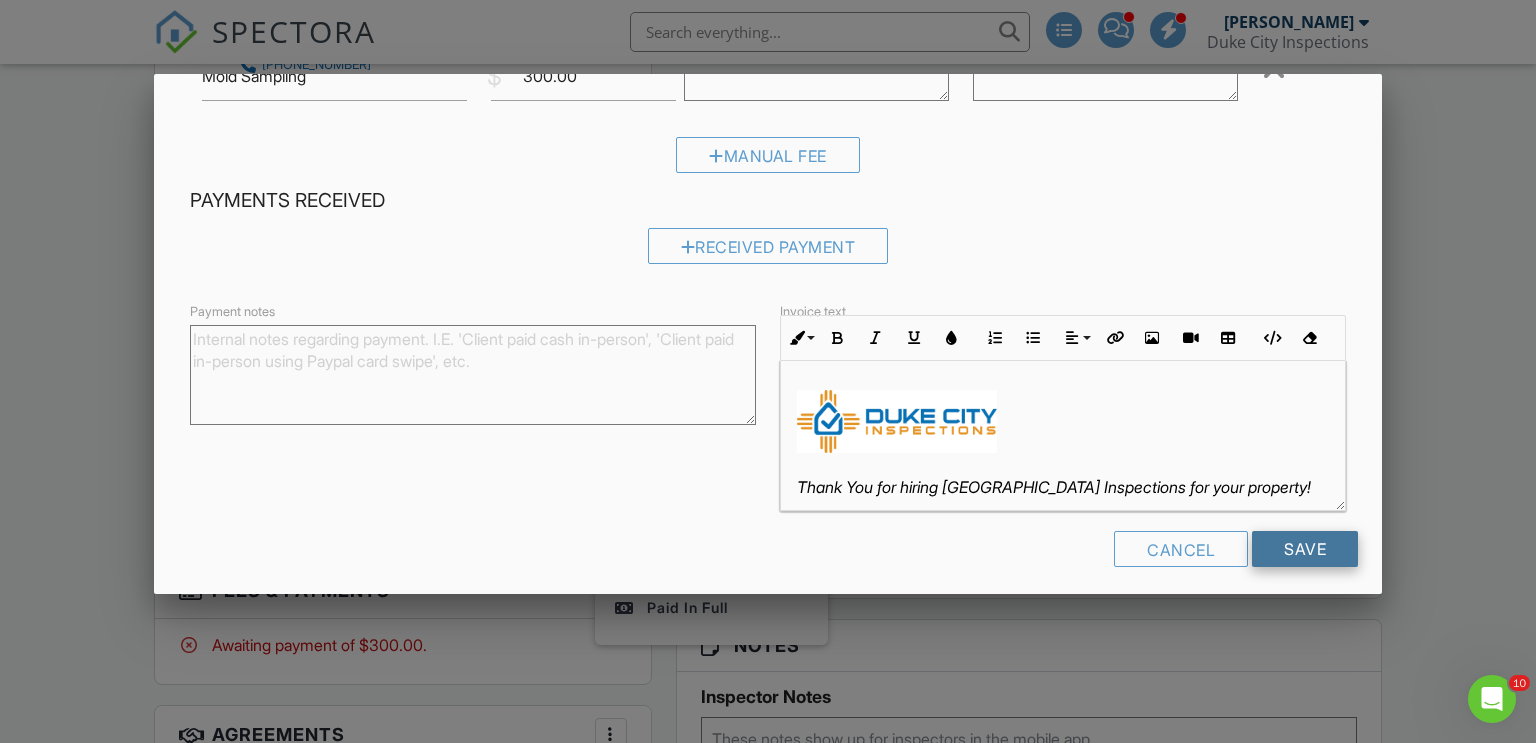 click on "Save" at bounding box center (1305, 549) 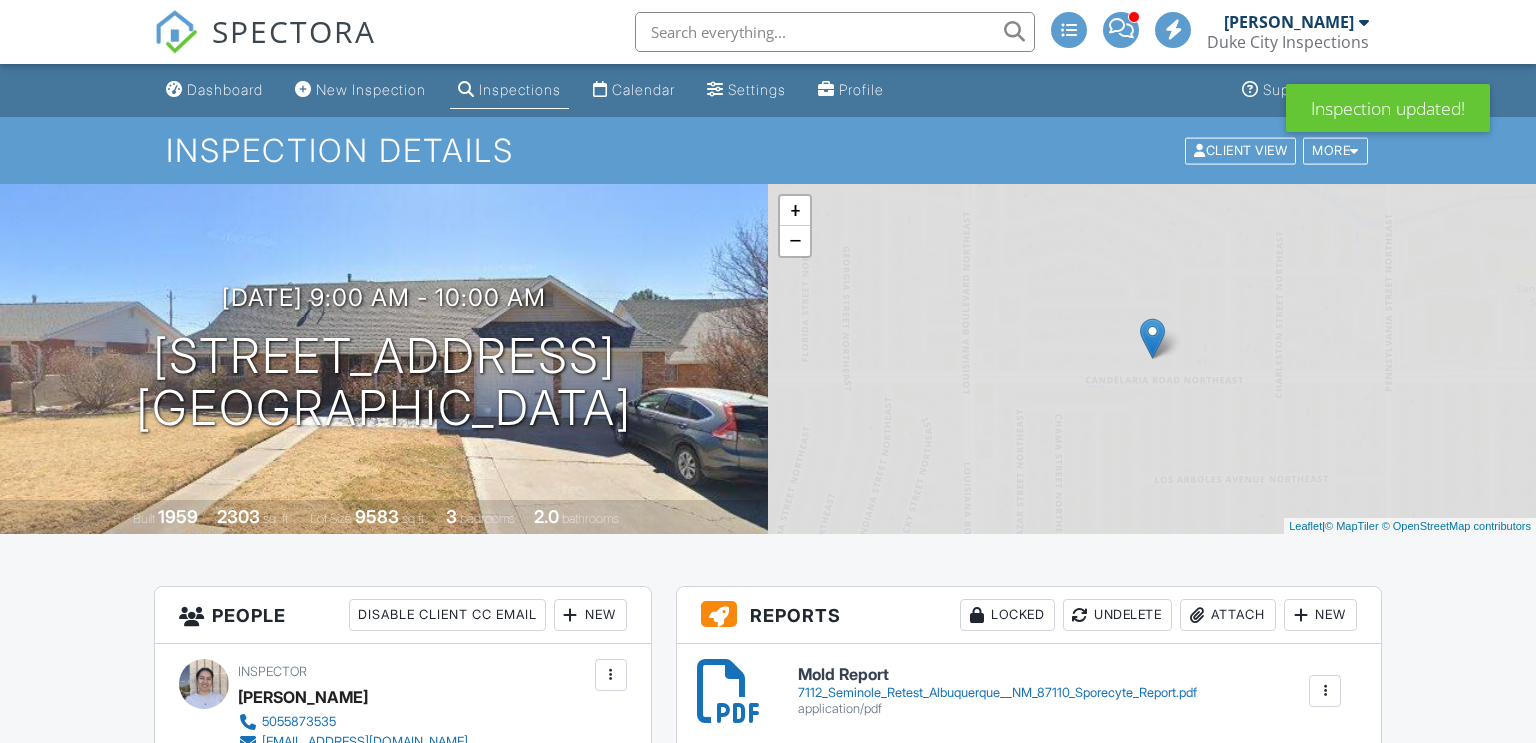 scroll, scrollTop: 378, scrollLeft: 0, axis: vertical 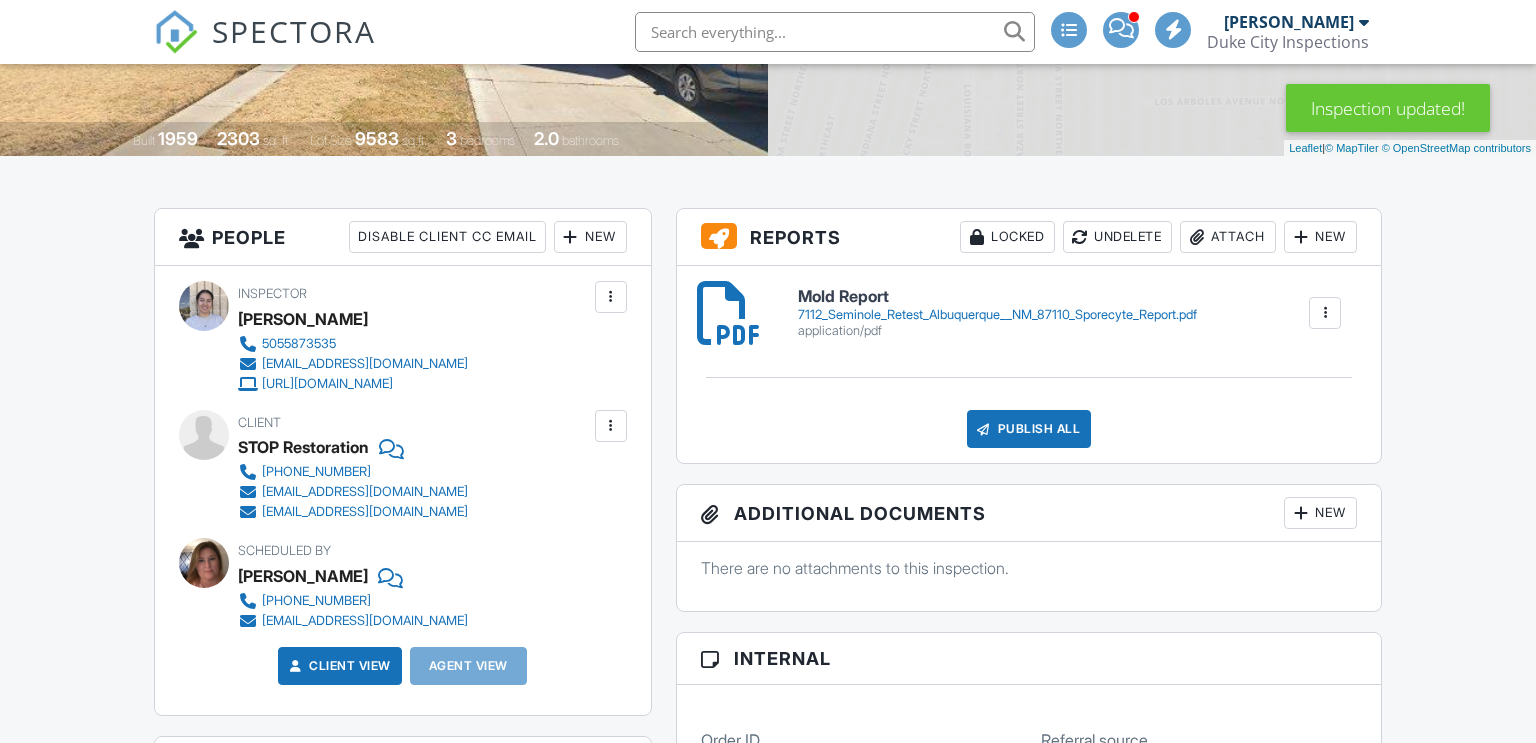click at bounding box center [984, 429] 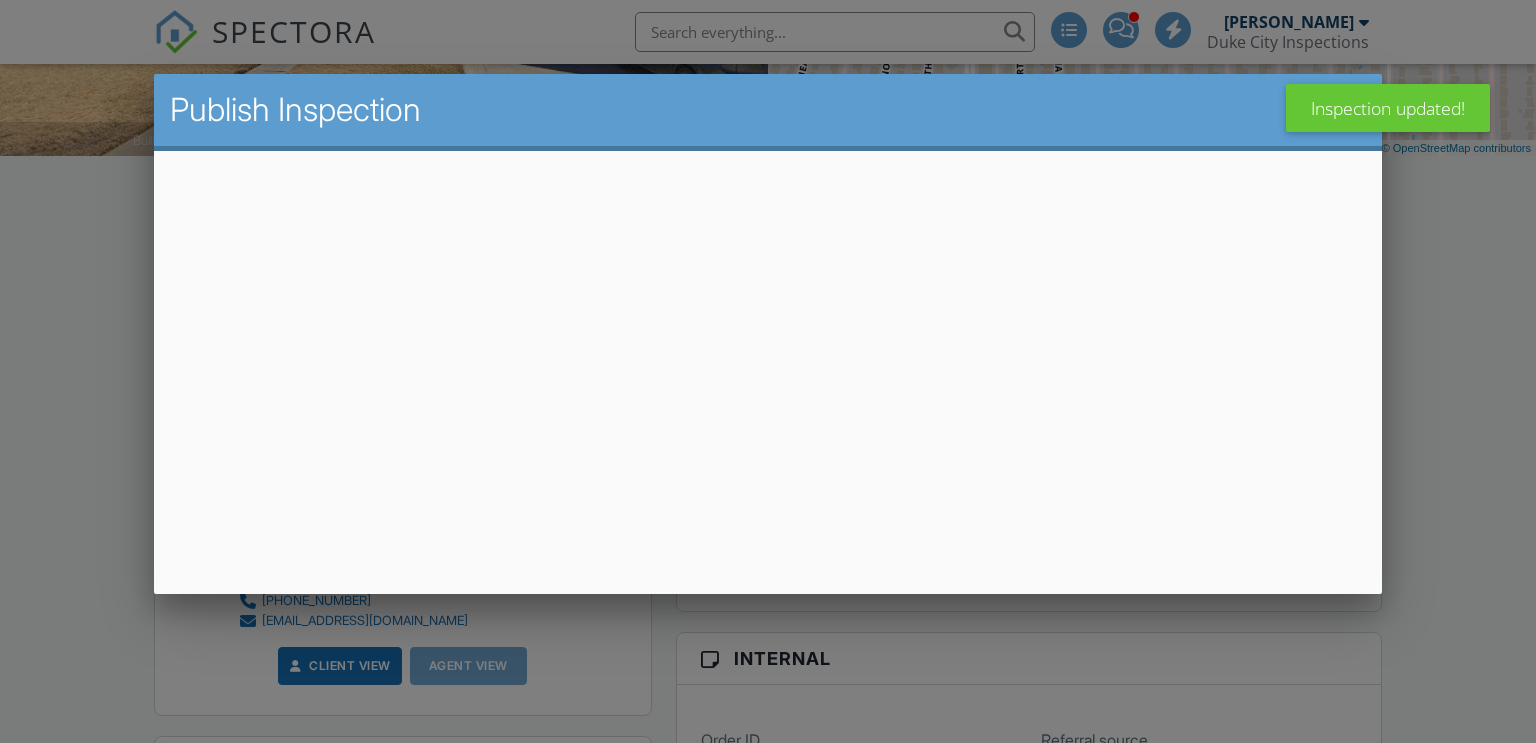 scroll, scrollTop: 378, scrollLeft: 0, axis: vertical 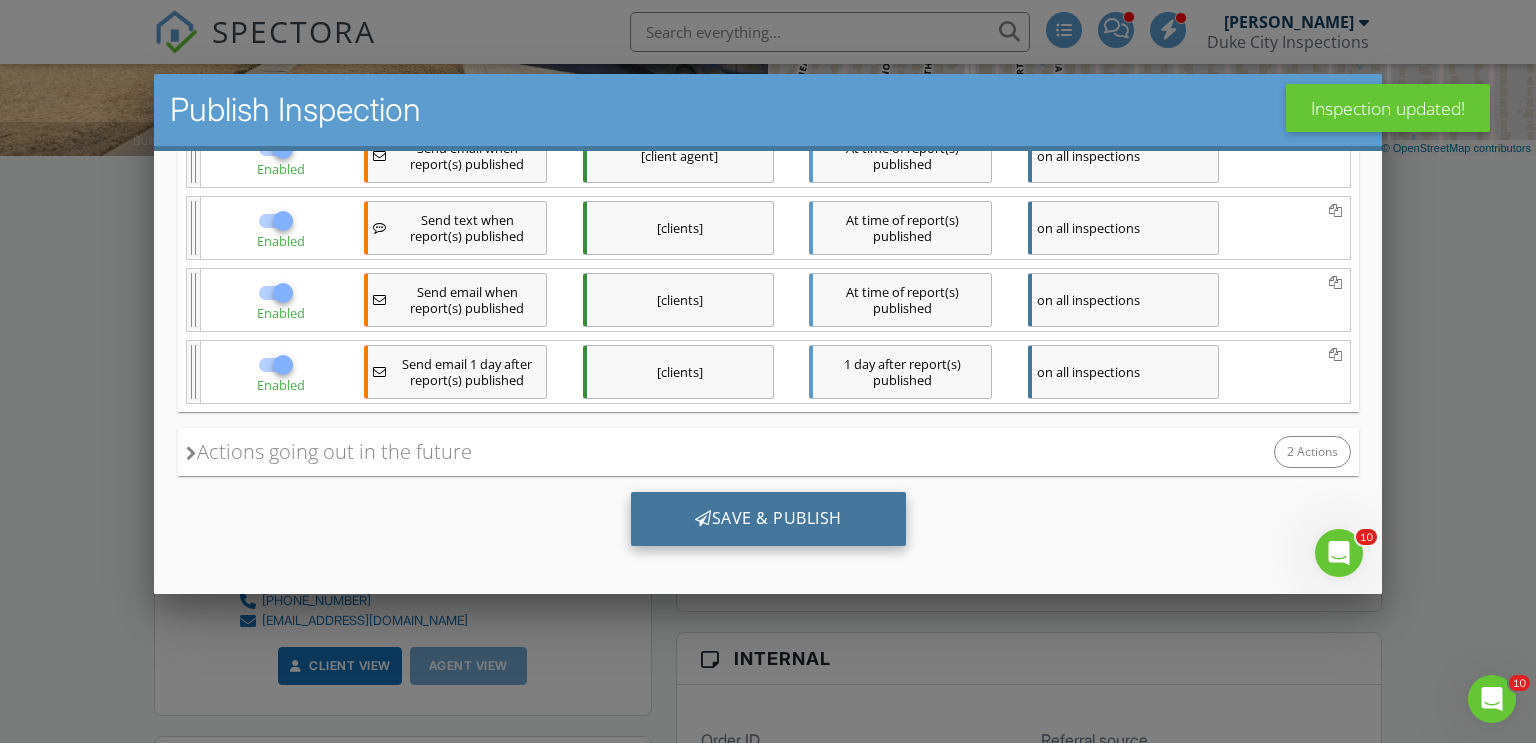 click on "Save & Publish" at bounding box center (767, 519) 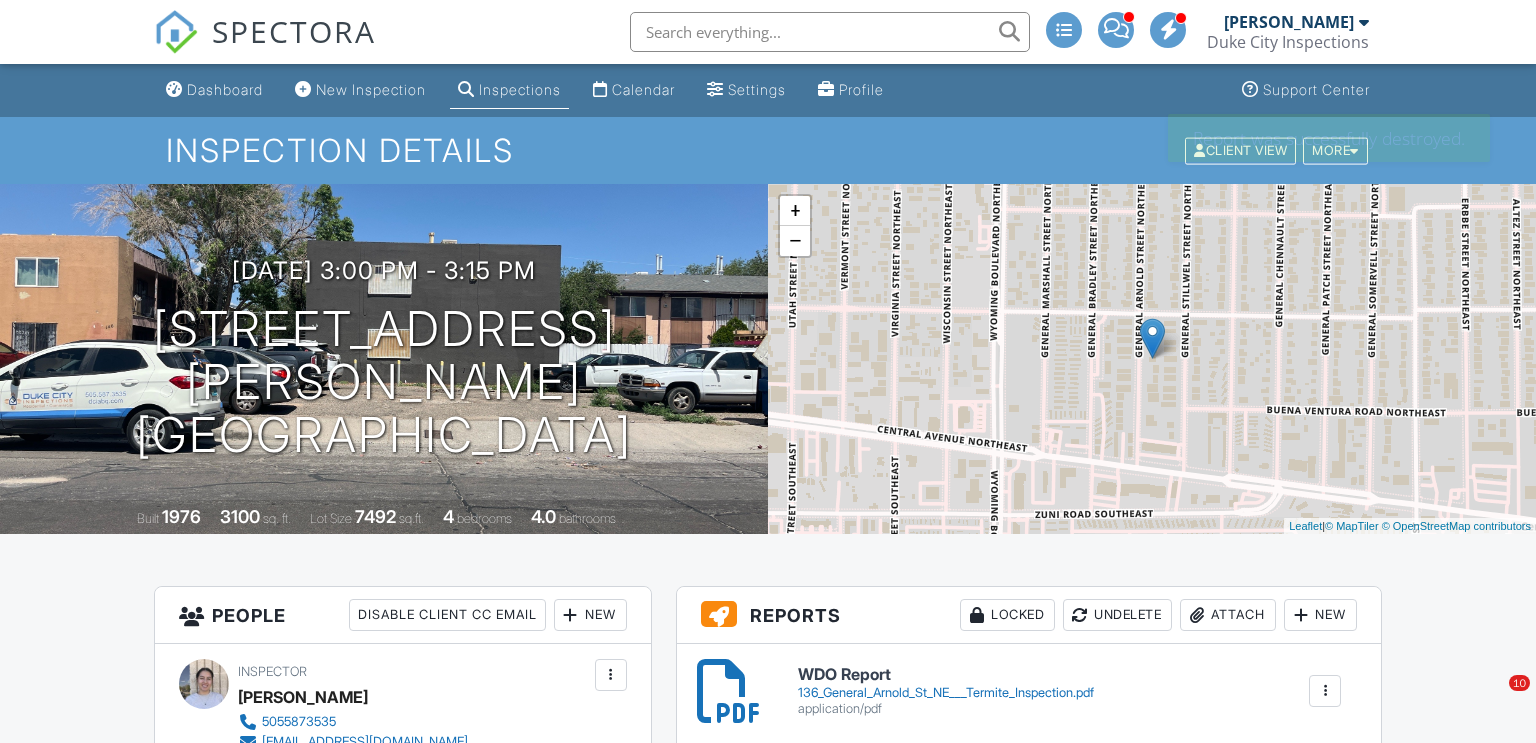 scroll, scrollTop: 0, scrollLeft: 0, axis: both 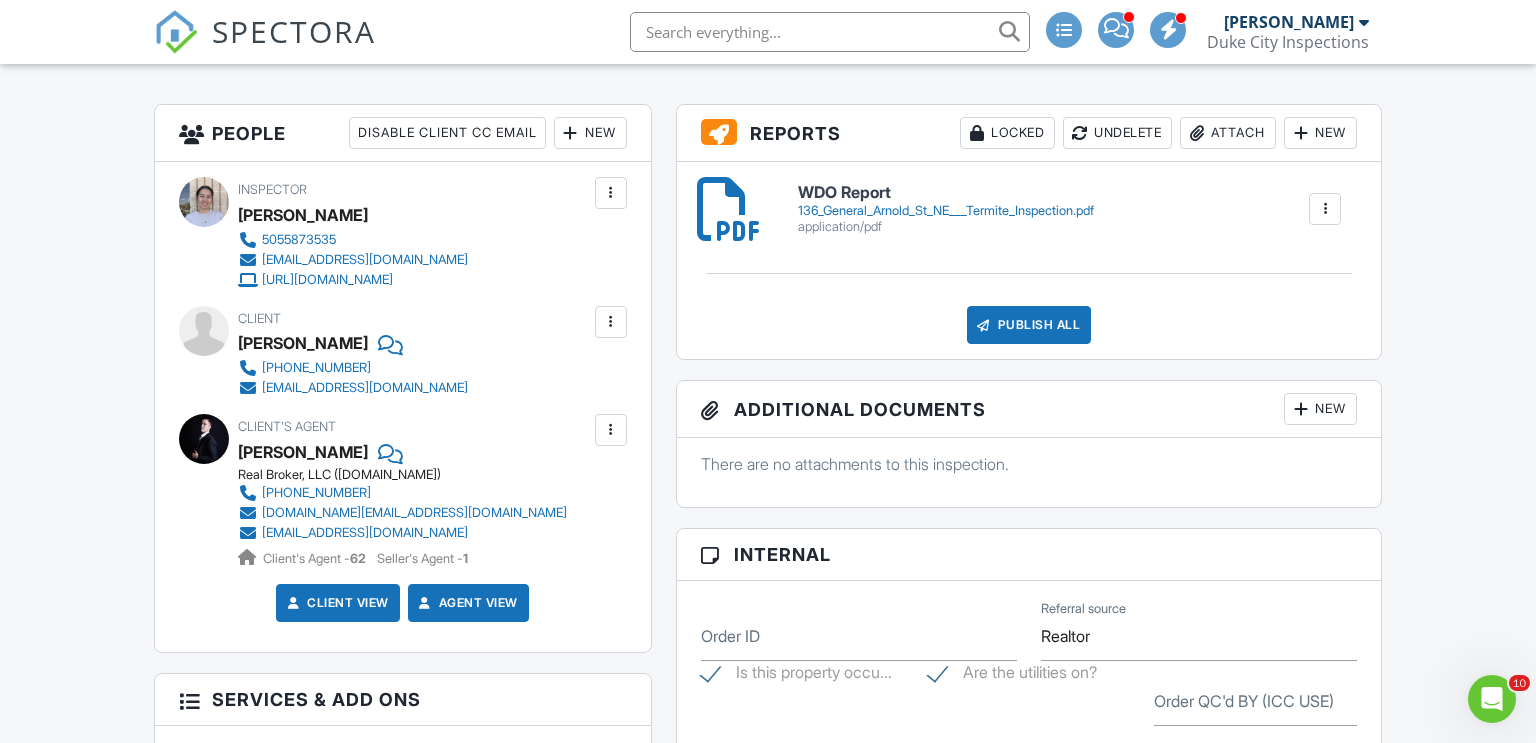 click on "Publish All" at bounding box center (1029, 325) 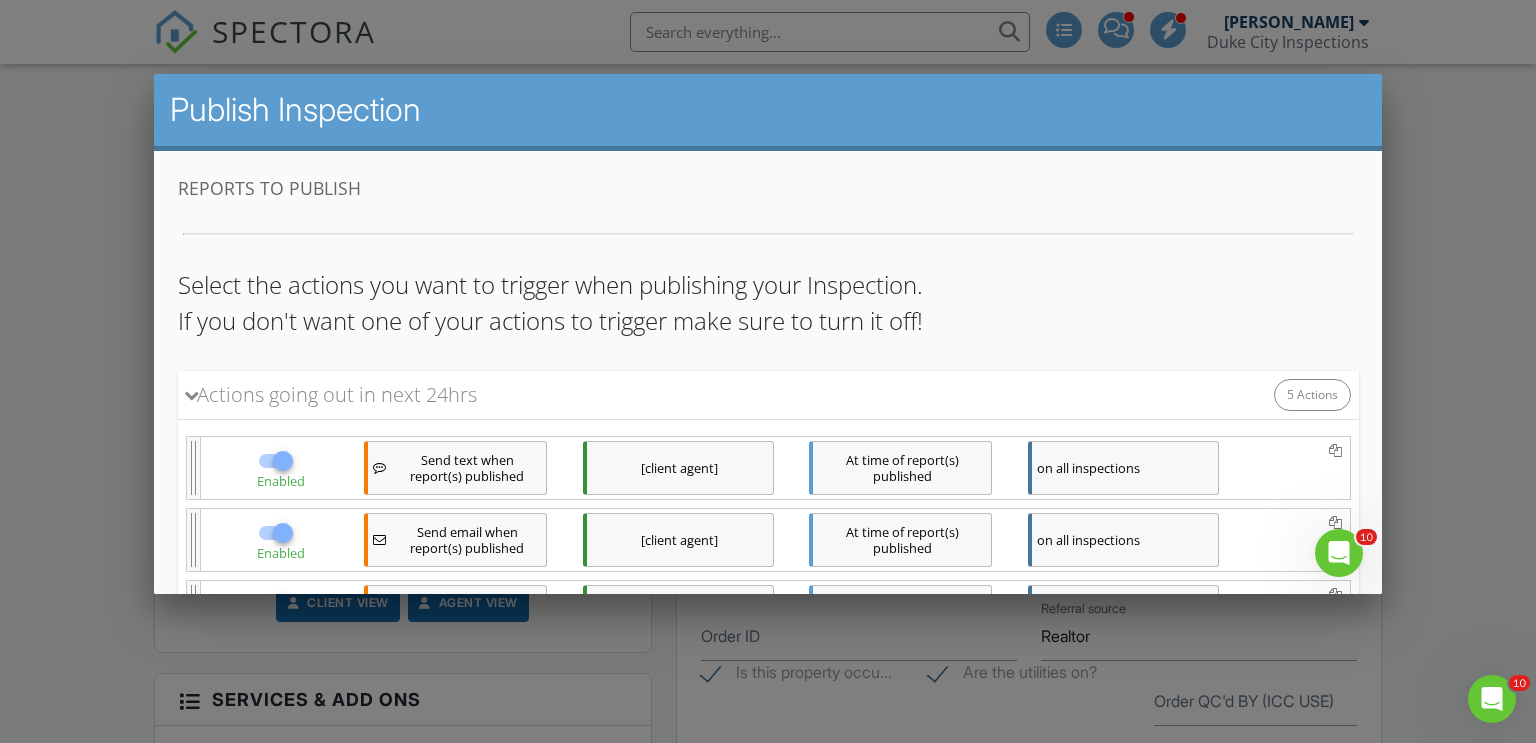 scroll, scrollTop: 384, scrollLeft: 0, axis: vertical 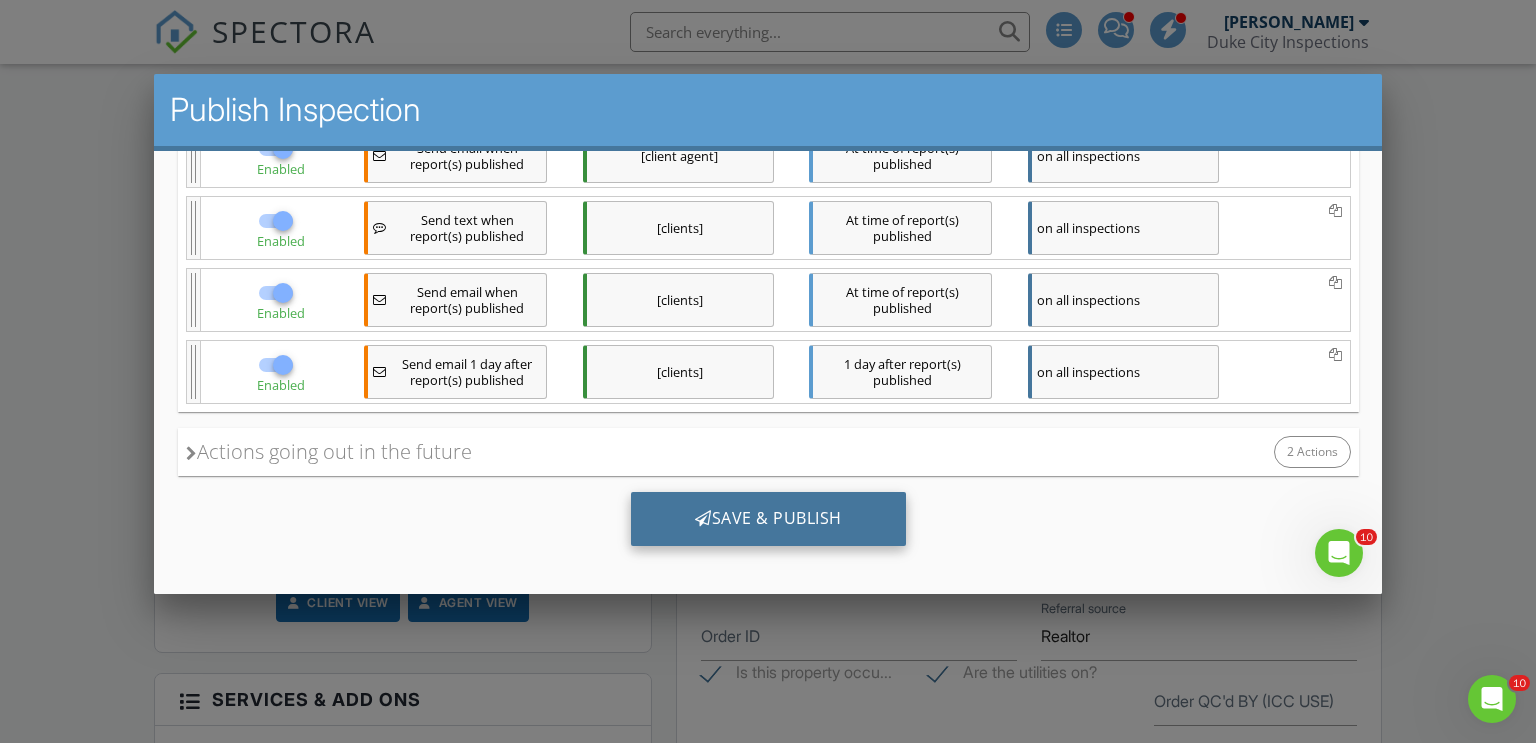 click on "Save & Publish" at bounding box center (767, 519) 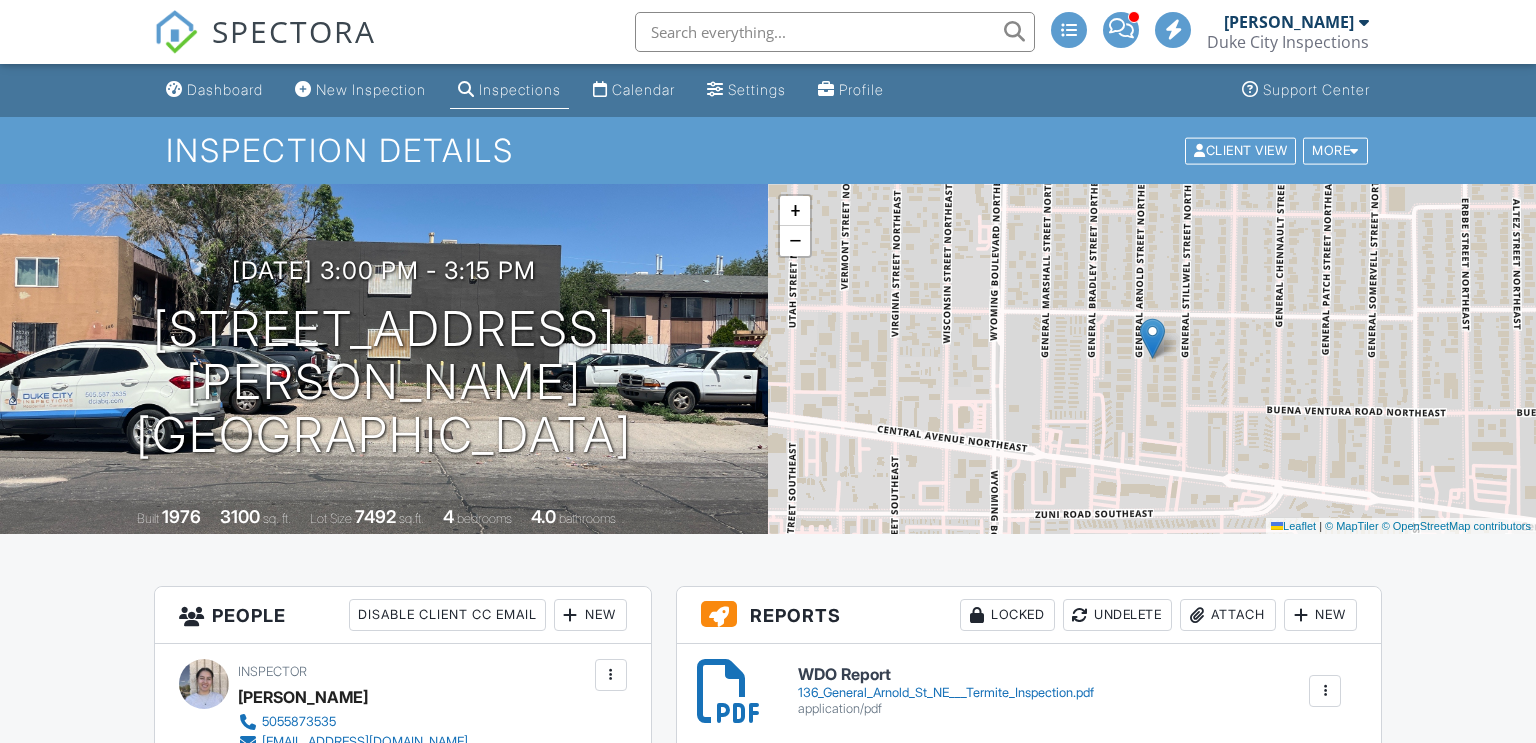 scroll, scrollTop: 136, scrollLeft: 0, axis: vertical 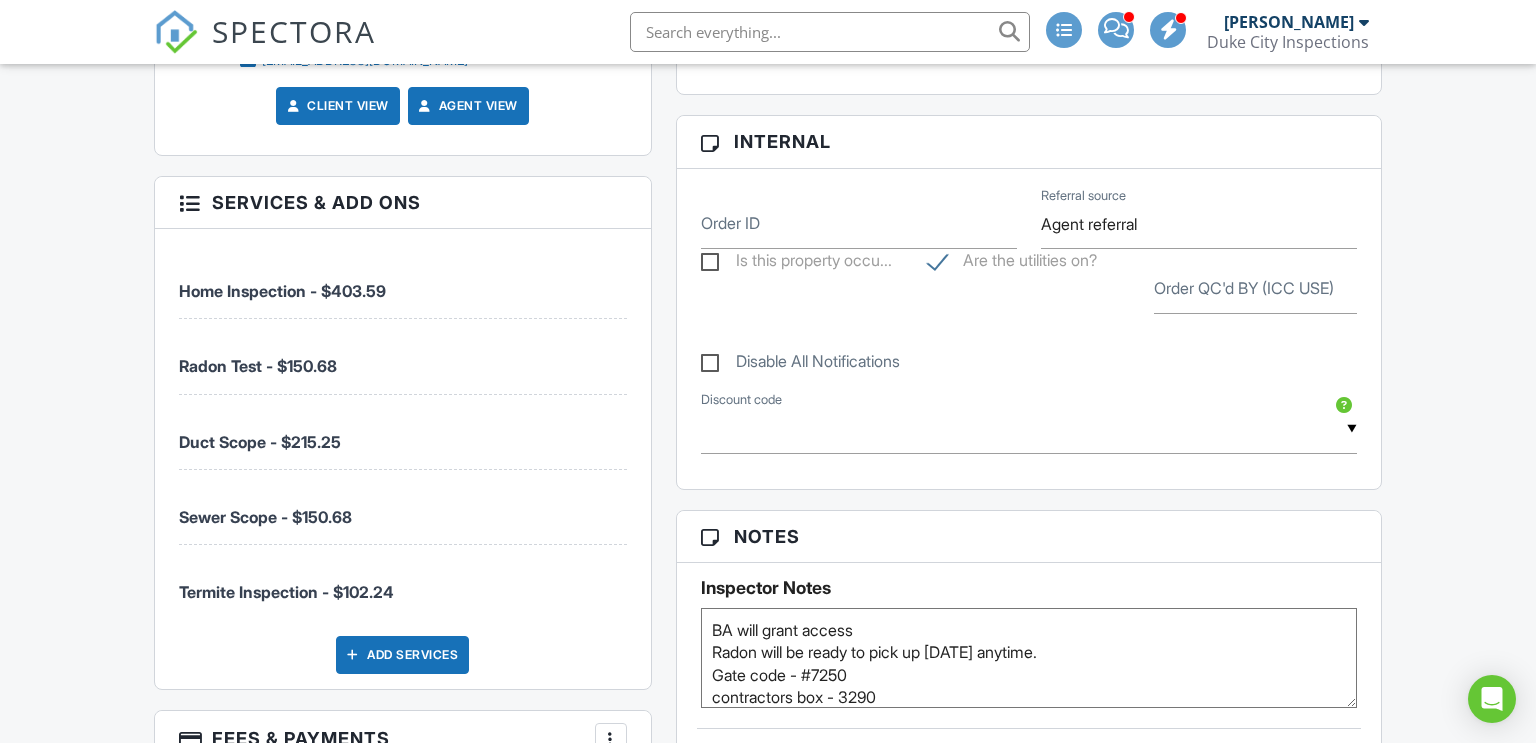 click on "Add Services" at bounding box center [402, 655] 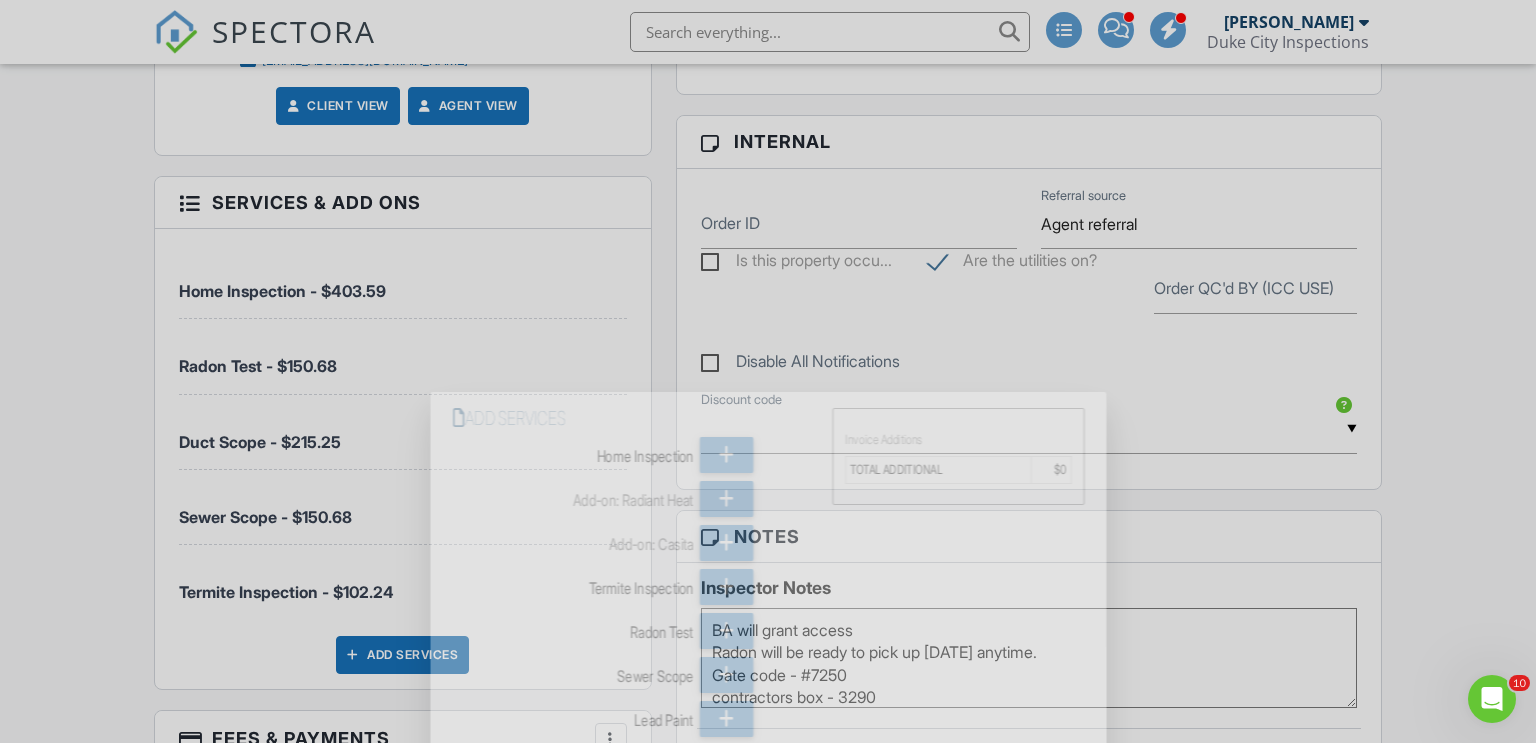 scroll, scrollTop: 0, scrollLeft: 0, axis: both 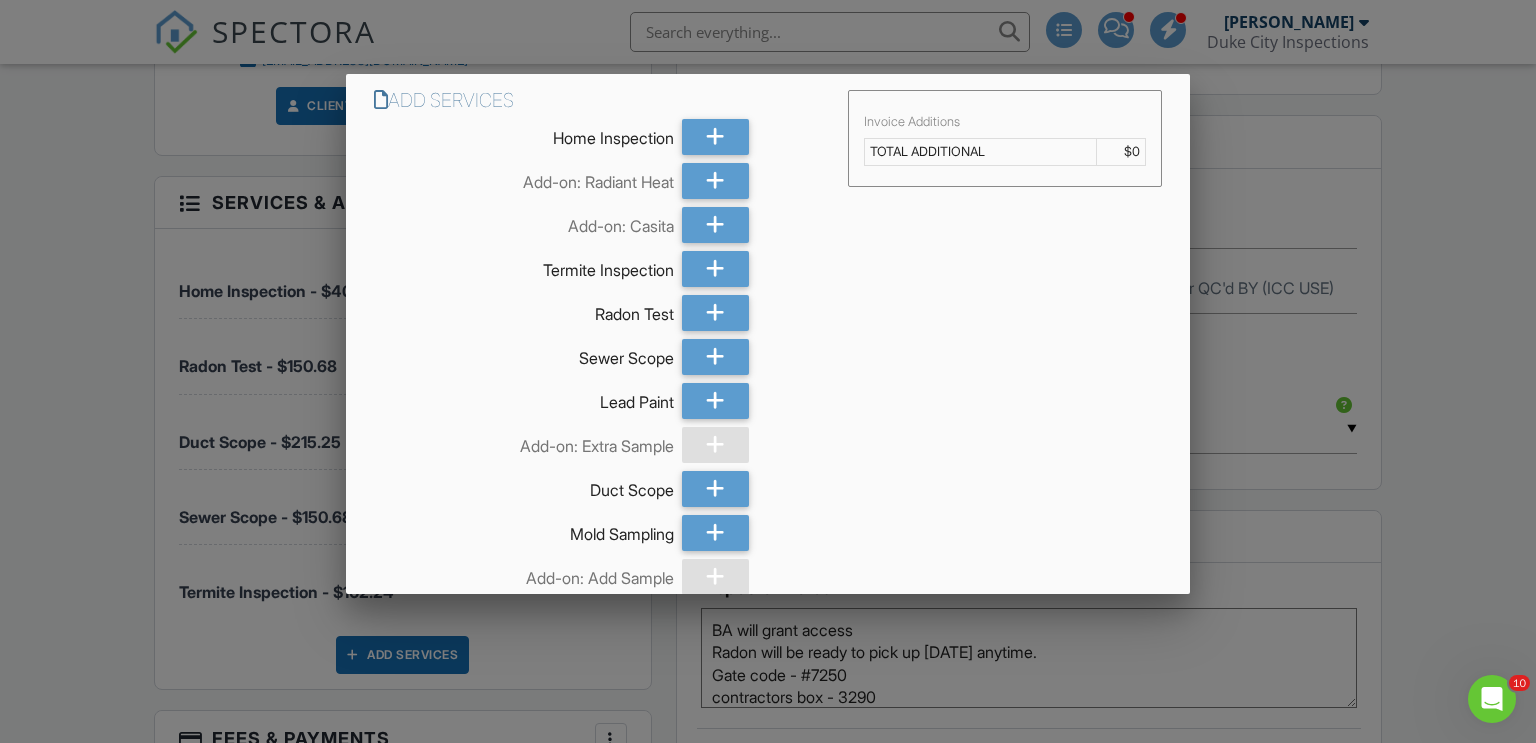 click at bounding box center [768, 364] 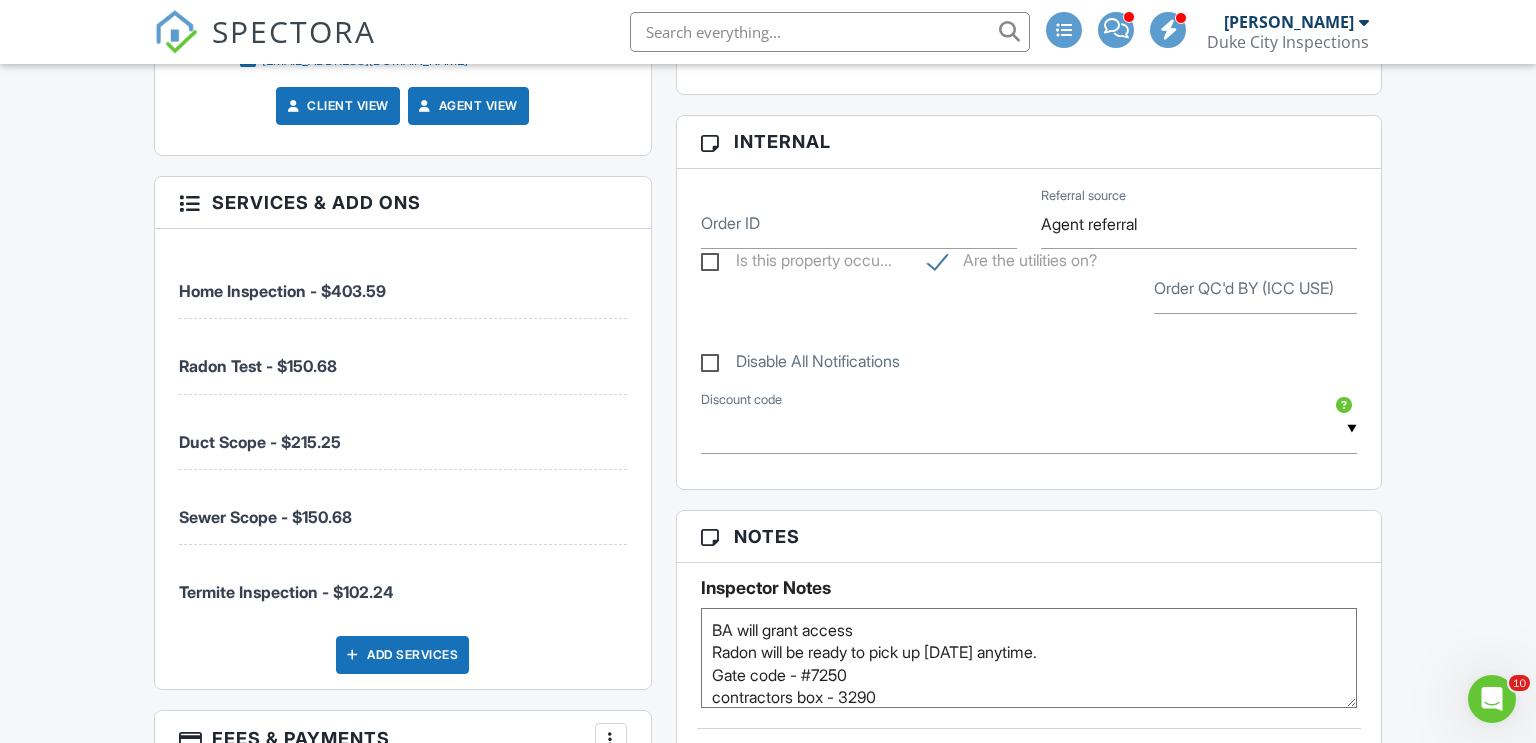 click on "Add Services" at bounding box center [402, 655] 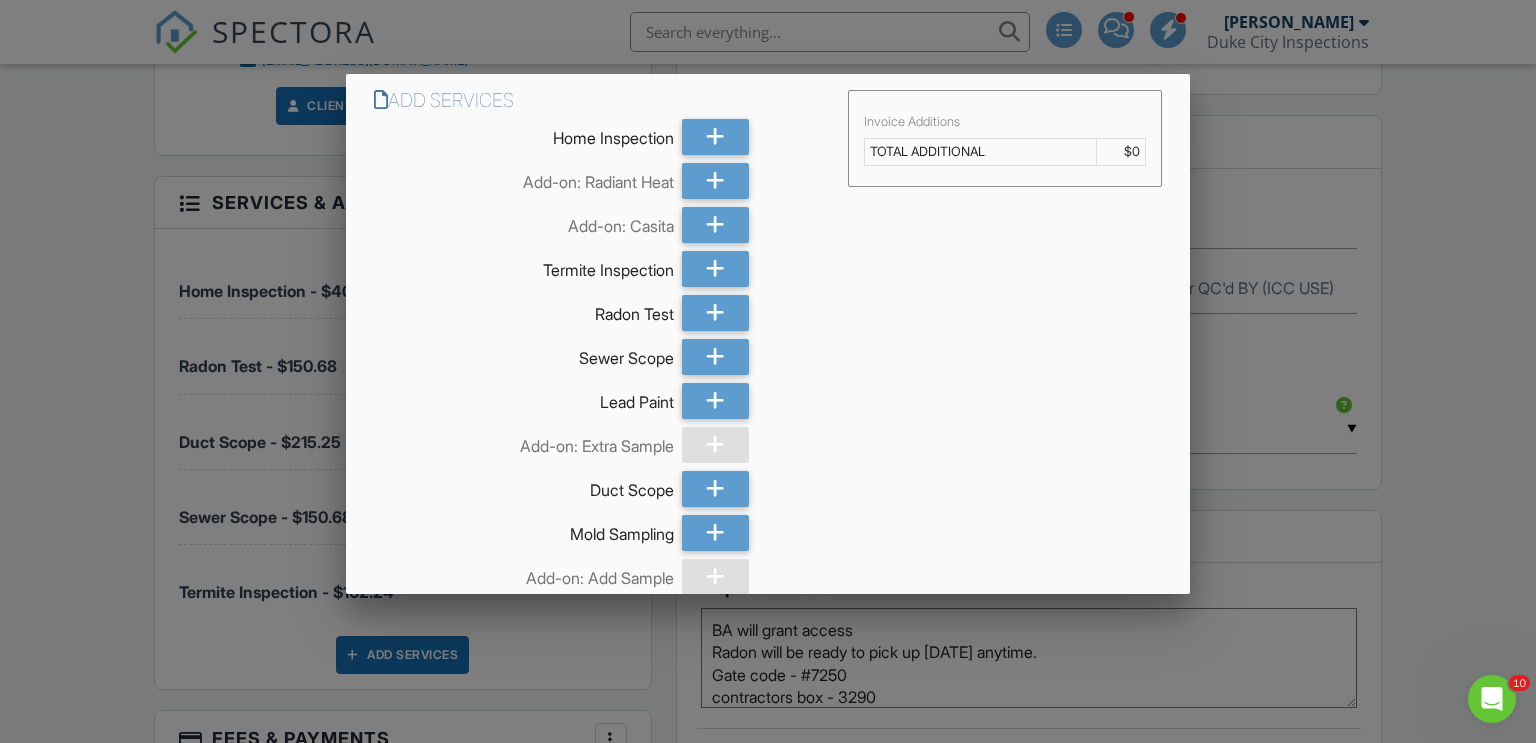 scroll, scrollTop: 129, scrollLeft: 0, axis: vertical 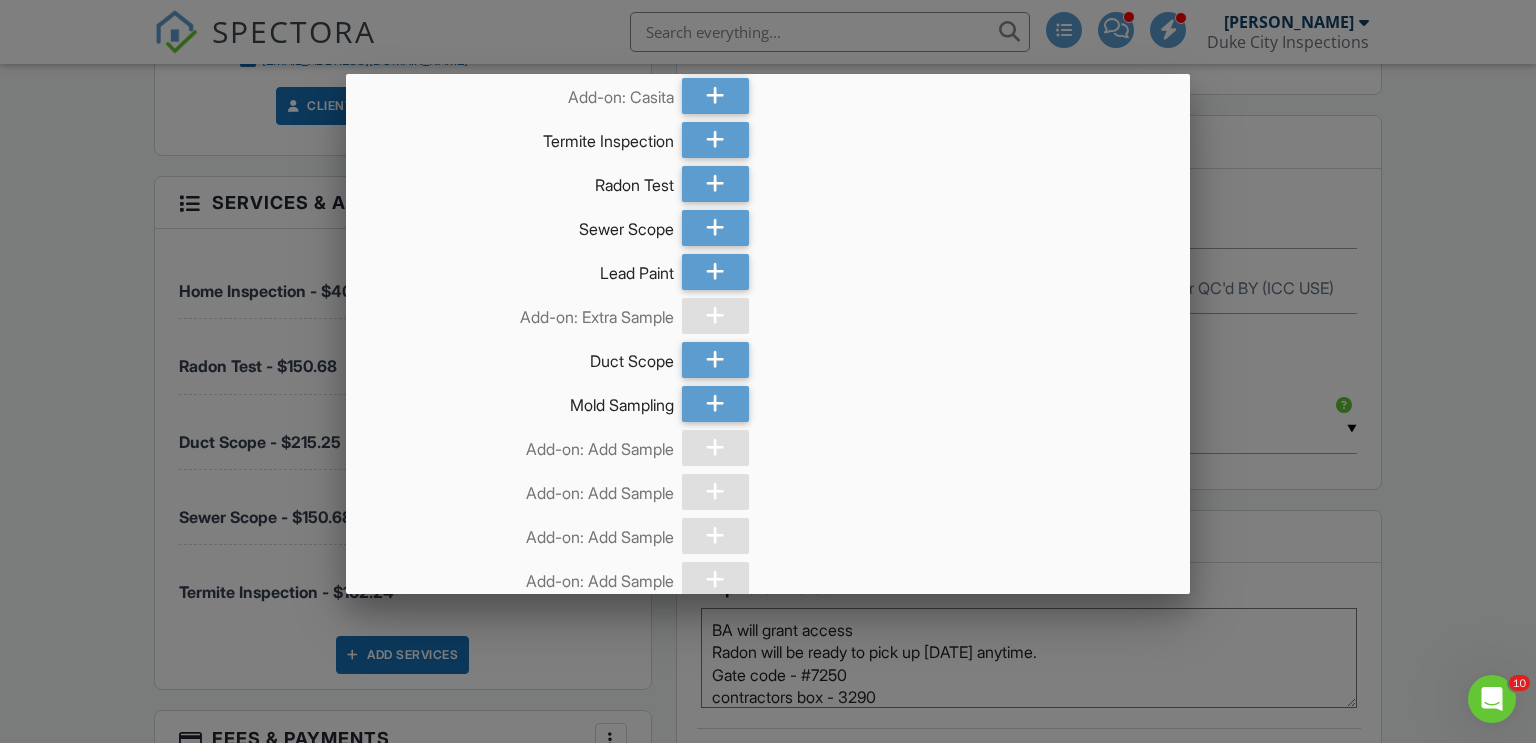 click at bounding box center (768, 364) 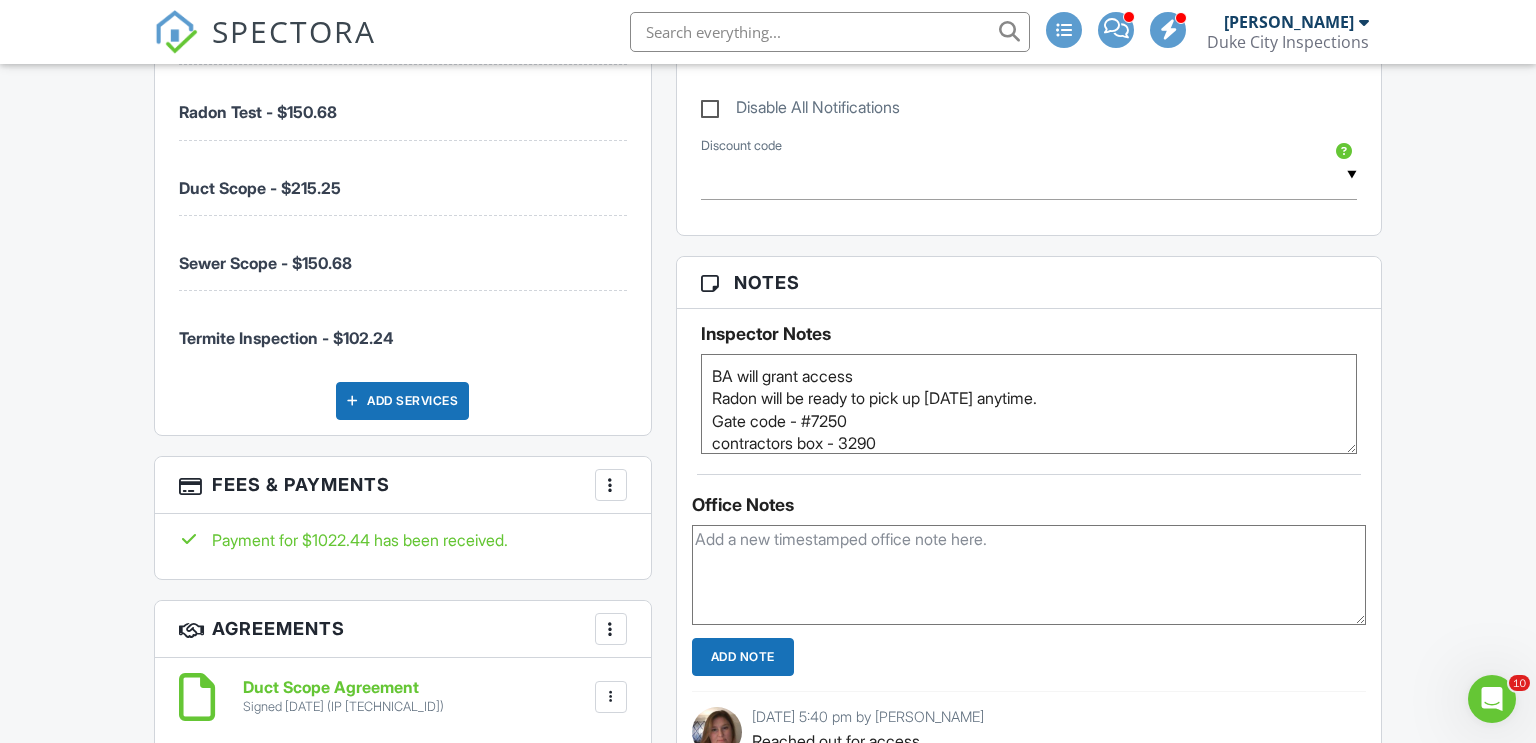 scroll, scrollTop: 1812, scrollLeft: 0, axis: vertical 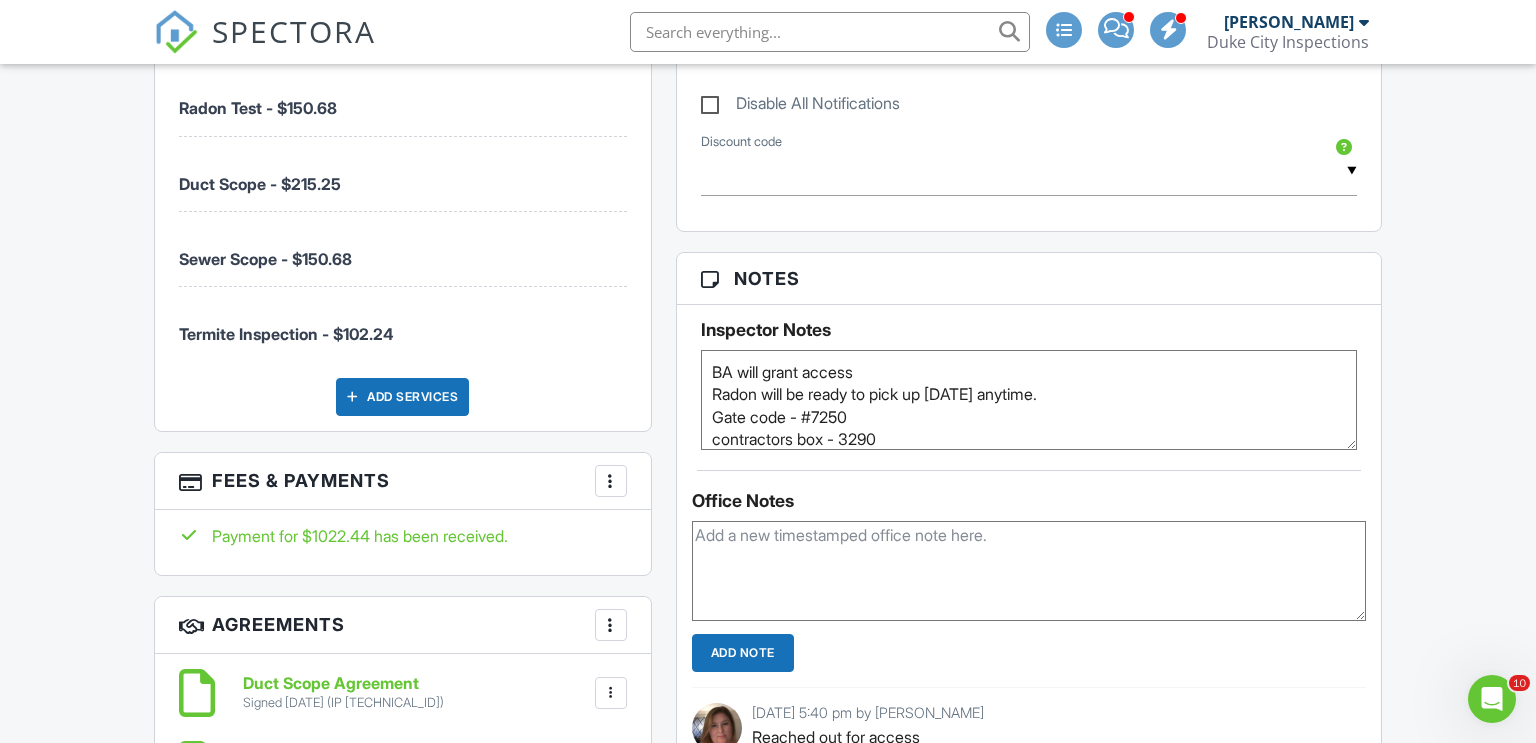 click at bounding box center (611, 481) 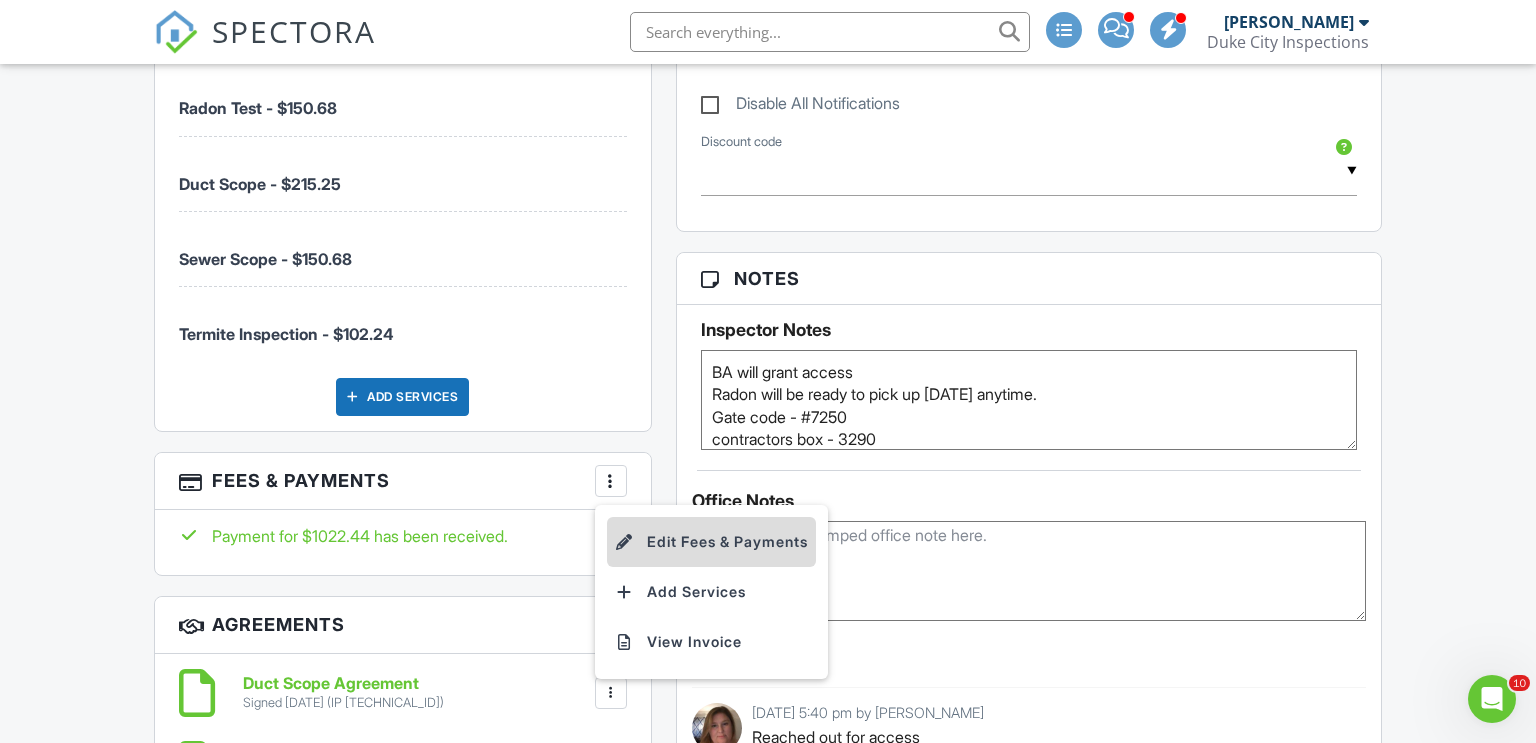click on "Edit Fees & Payments" at bounding box center [711, 542] 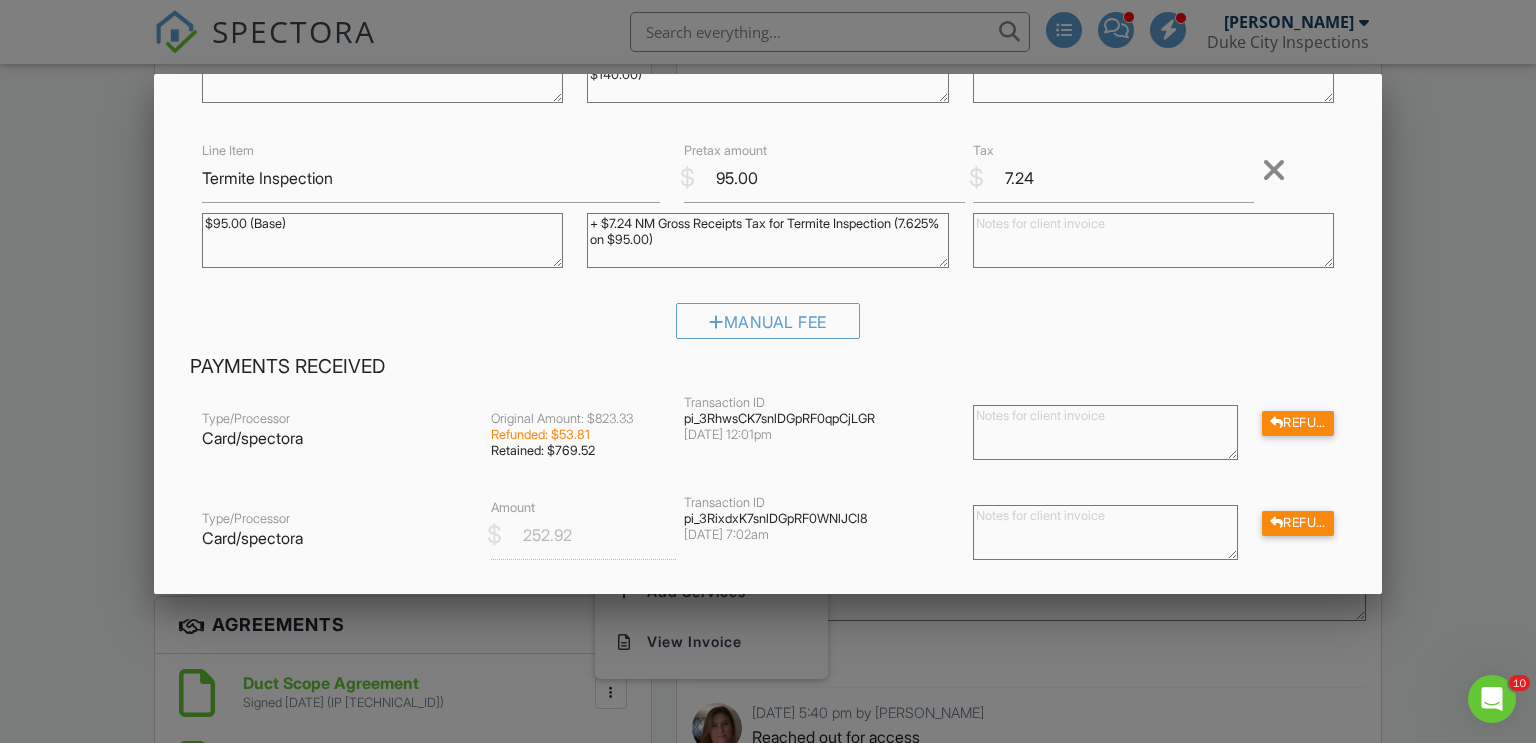 scroll, scrollTop: 740, scrollLeft: 0, axis: vertical 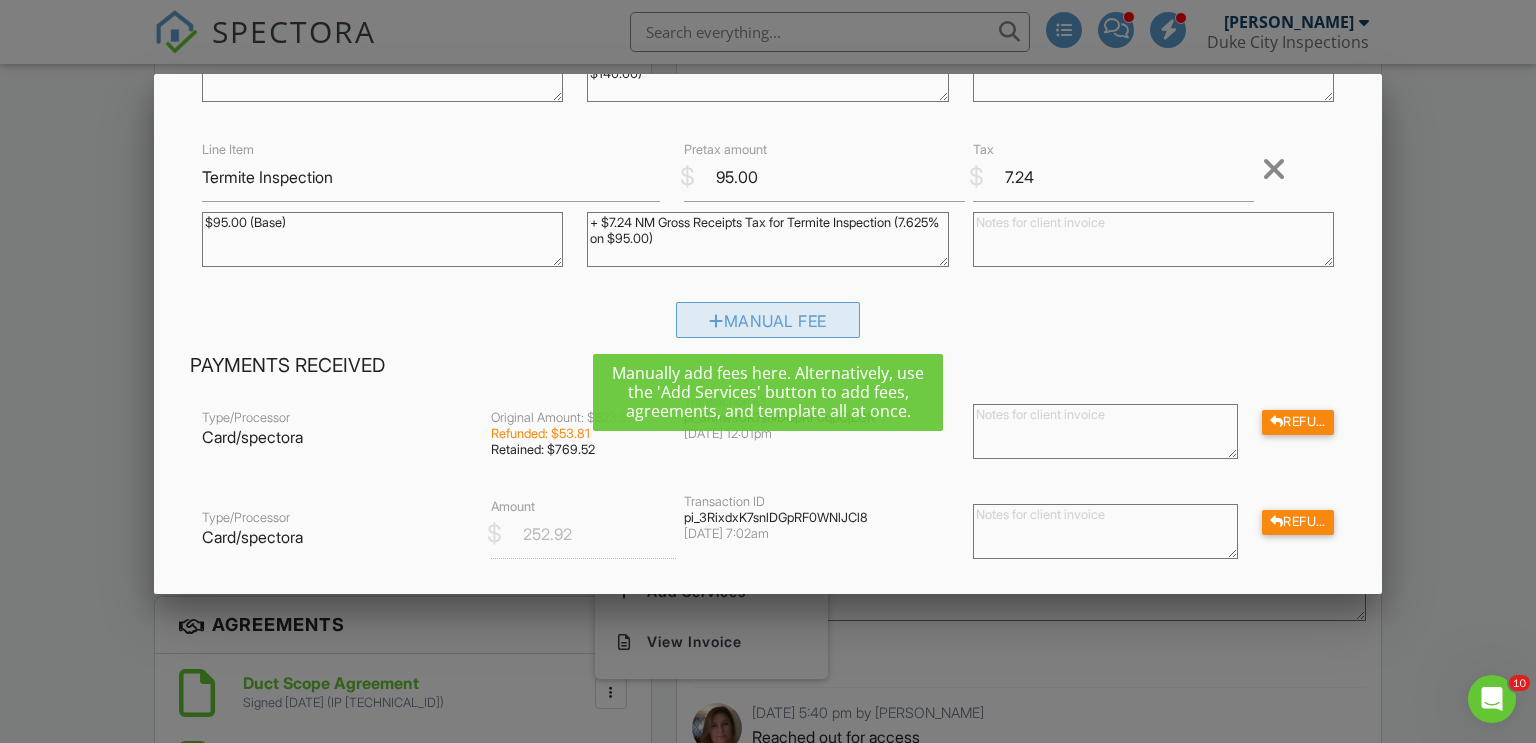 click on "Manual Fee" at bounding box center [768, 320] 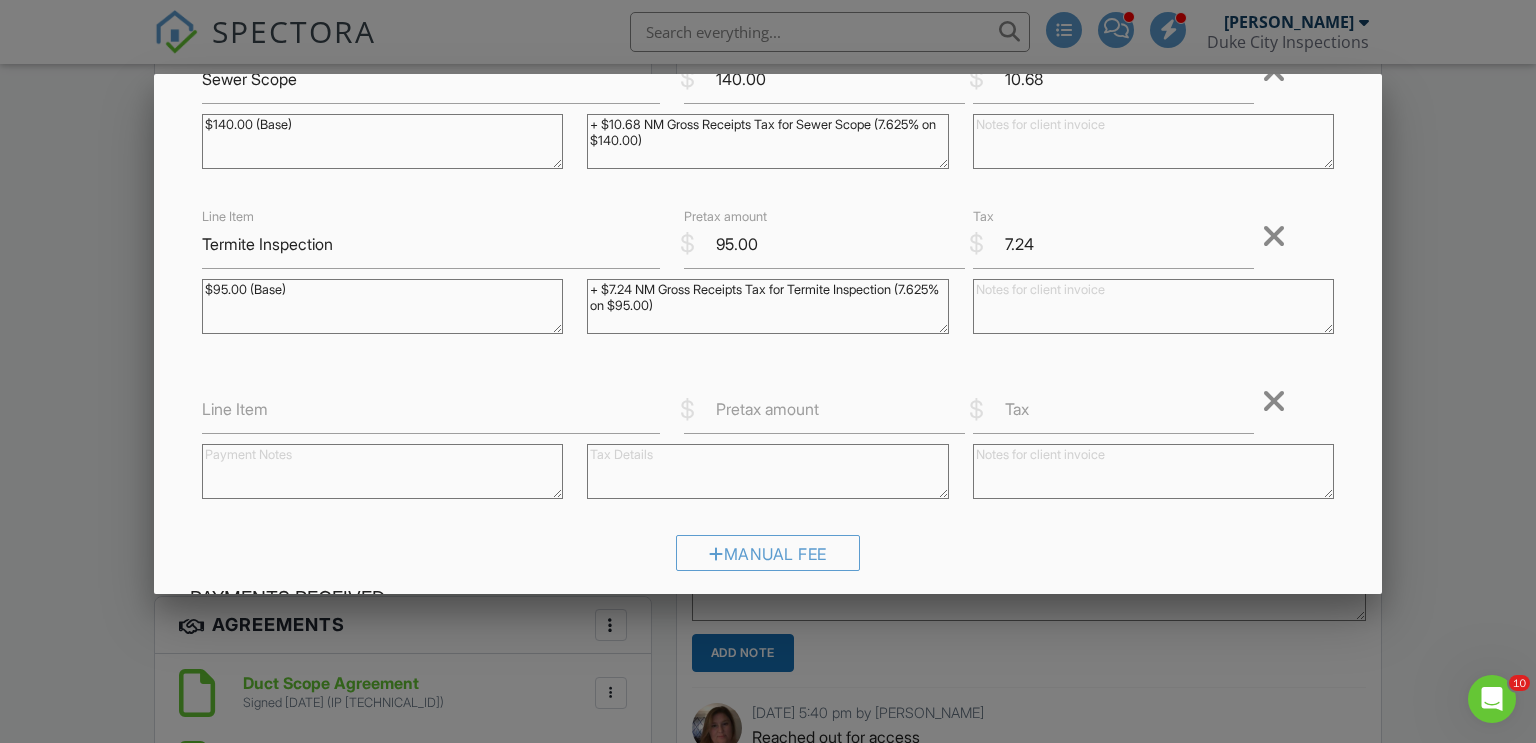 scroll, scrollTop: 740, scrollLeft: 0, axis: vertical 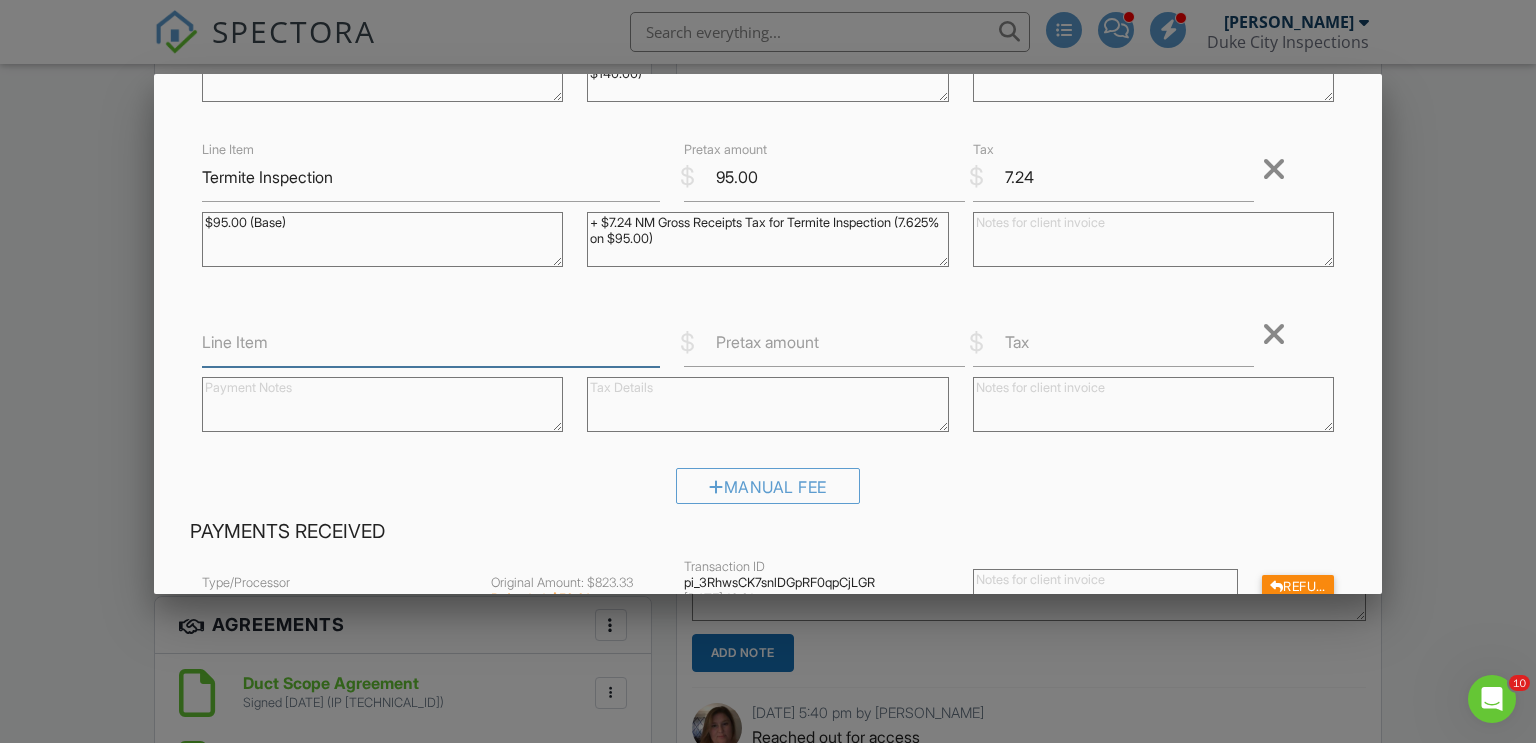 click on "Line Item" at bounding box center (431, 342) 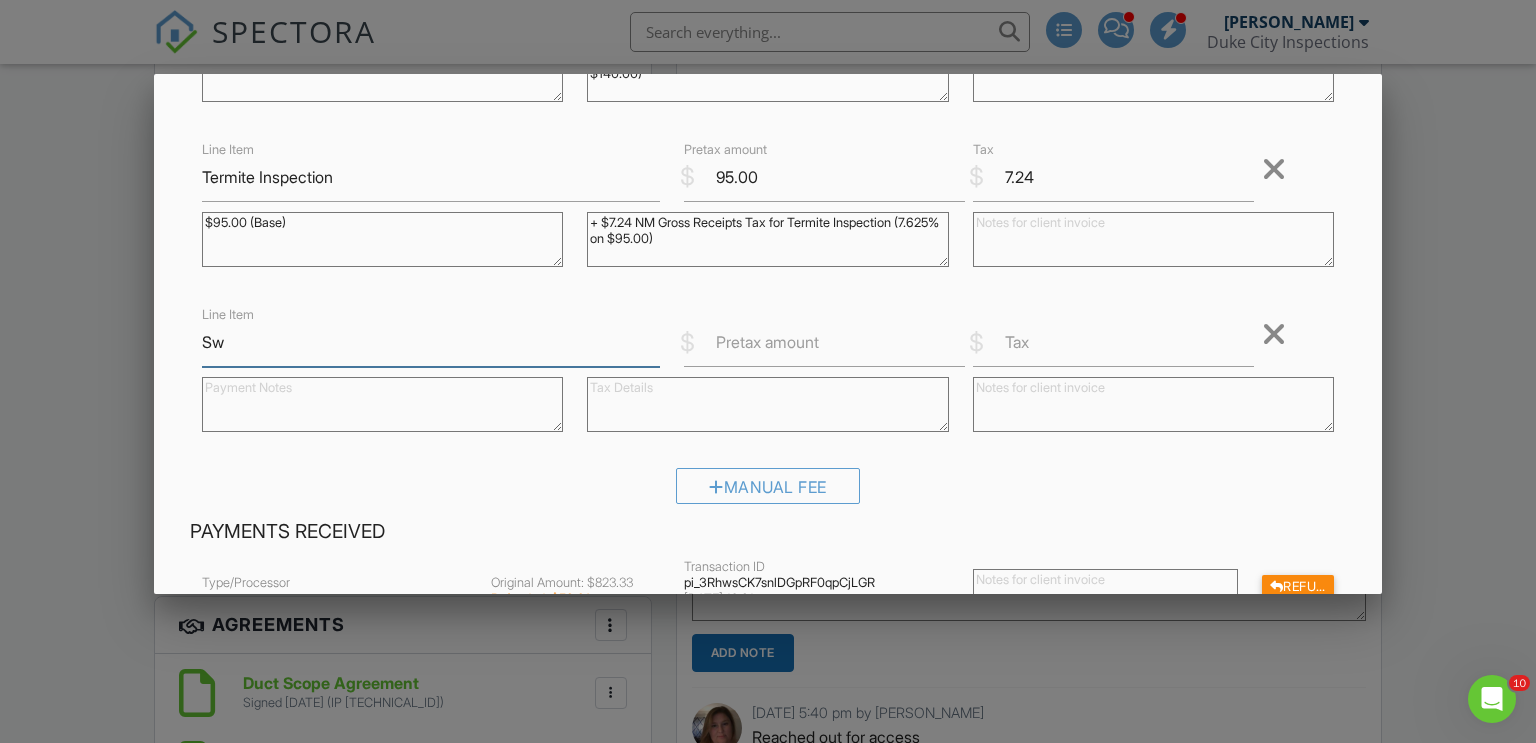 type on "S" 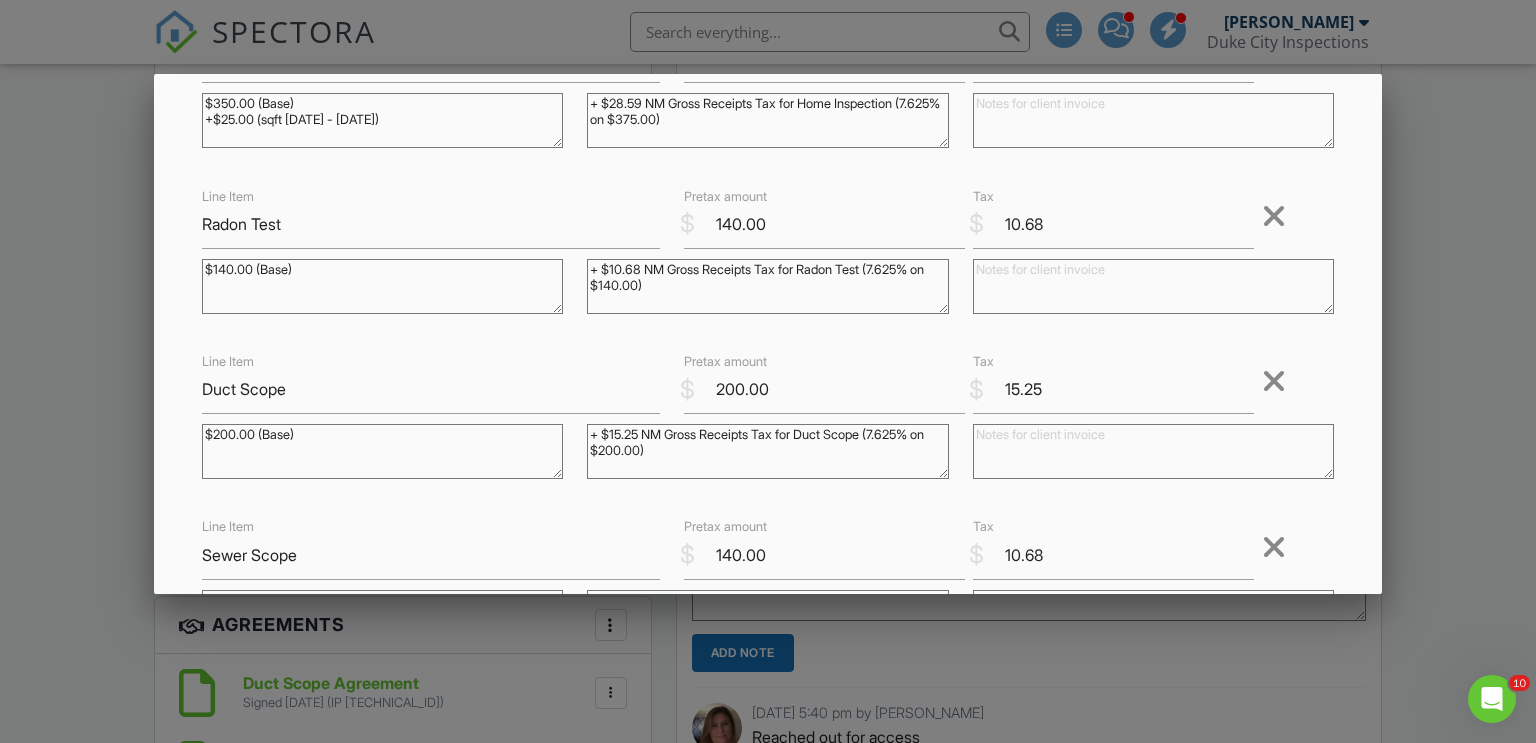 scroll, scrollTop: 234, scrollLeft: 0, axis: vertical 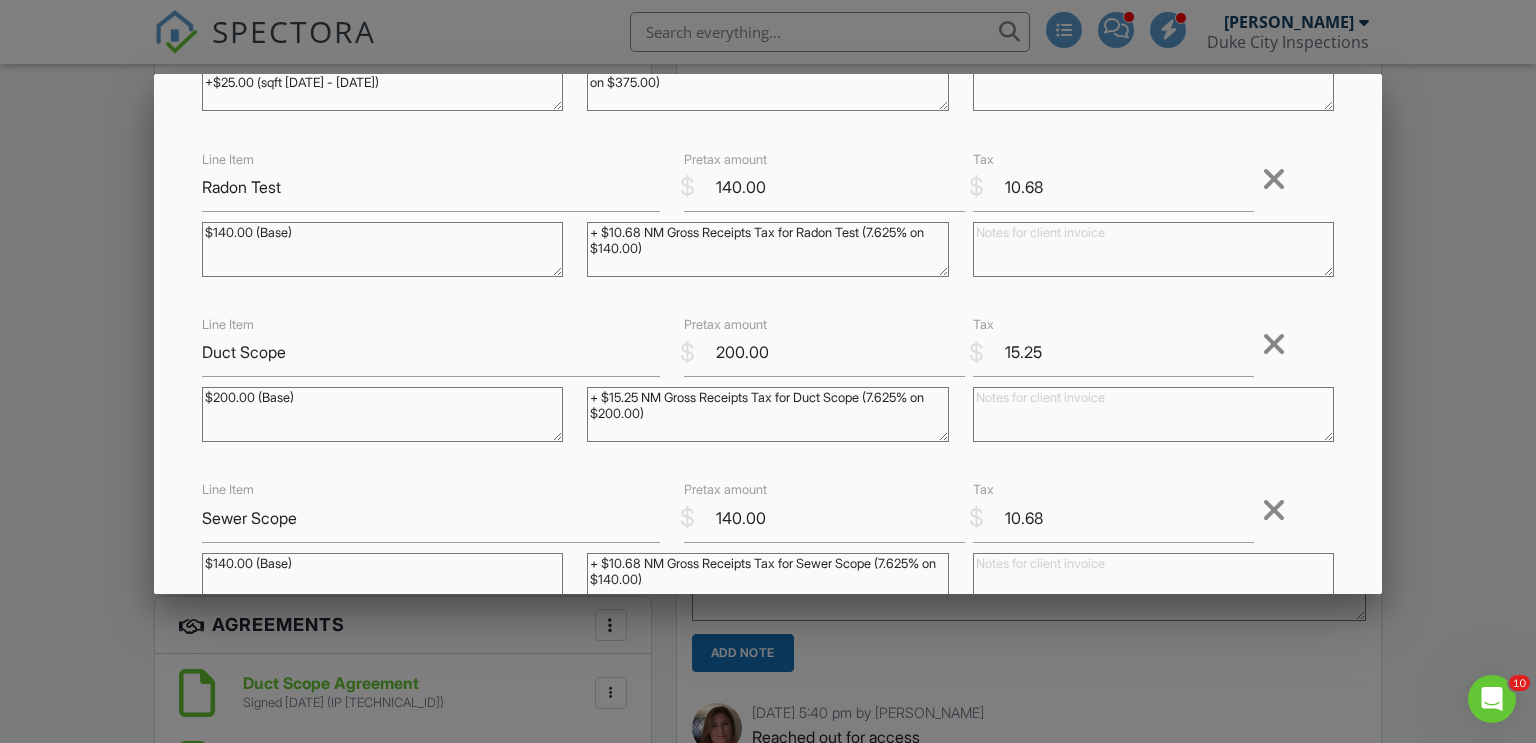 type on "Mold swab" 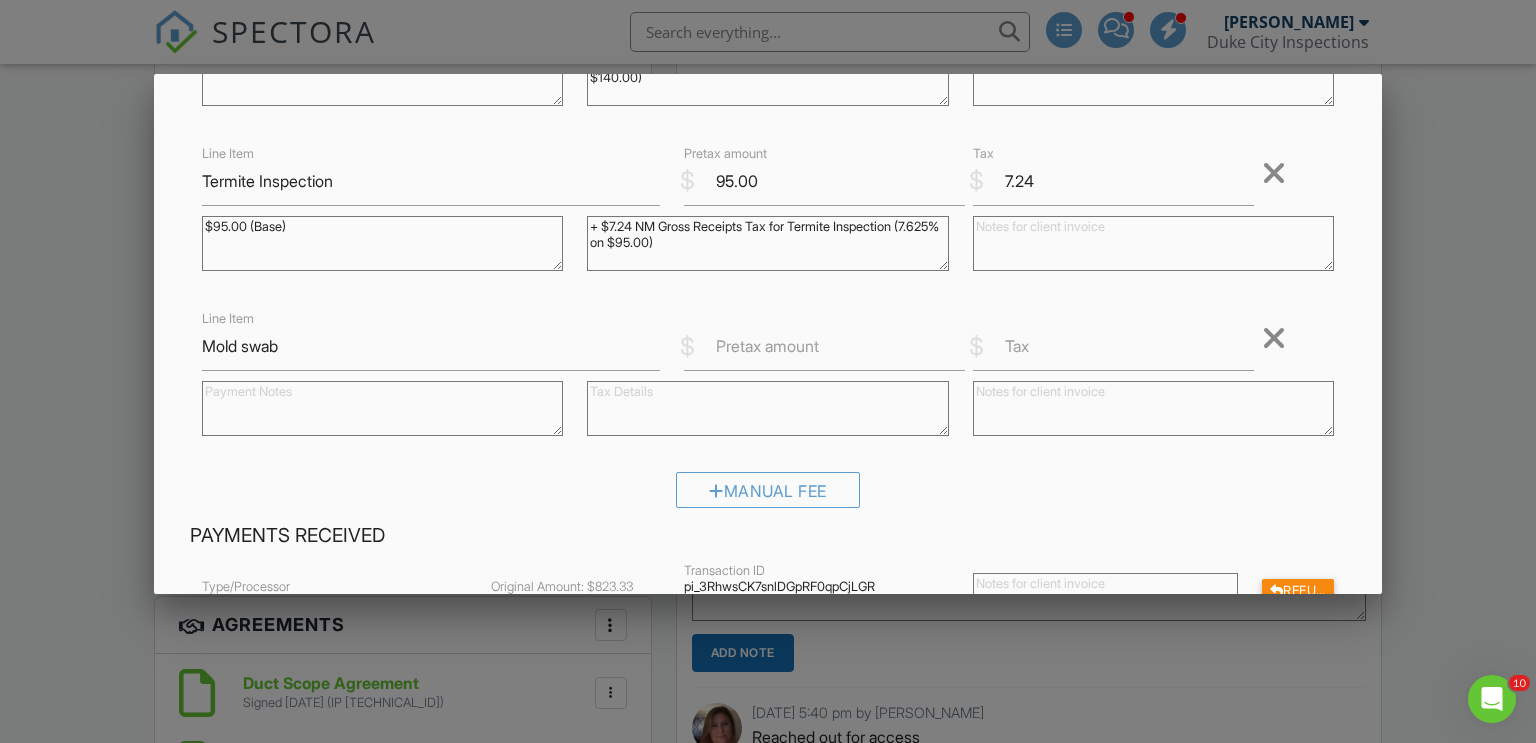 scroll, scrollTop: 731, scrollLeft: 0, axis: vertical 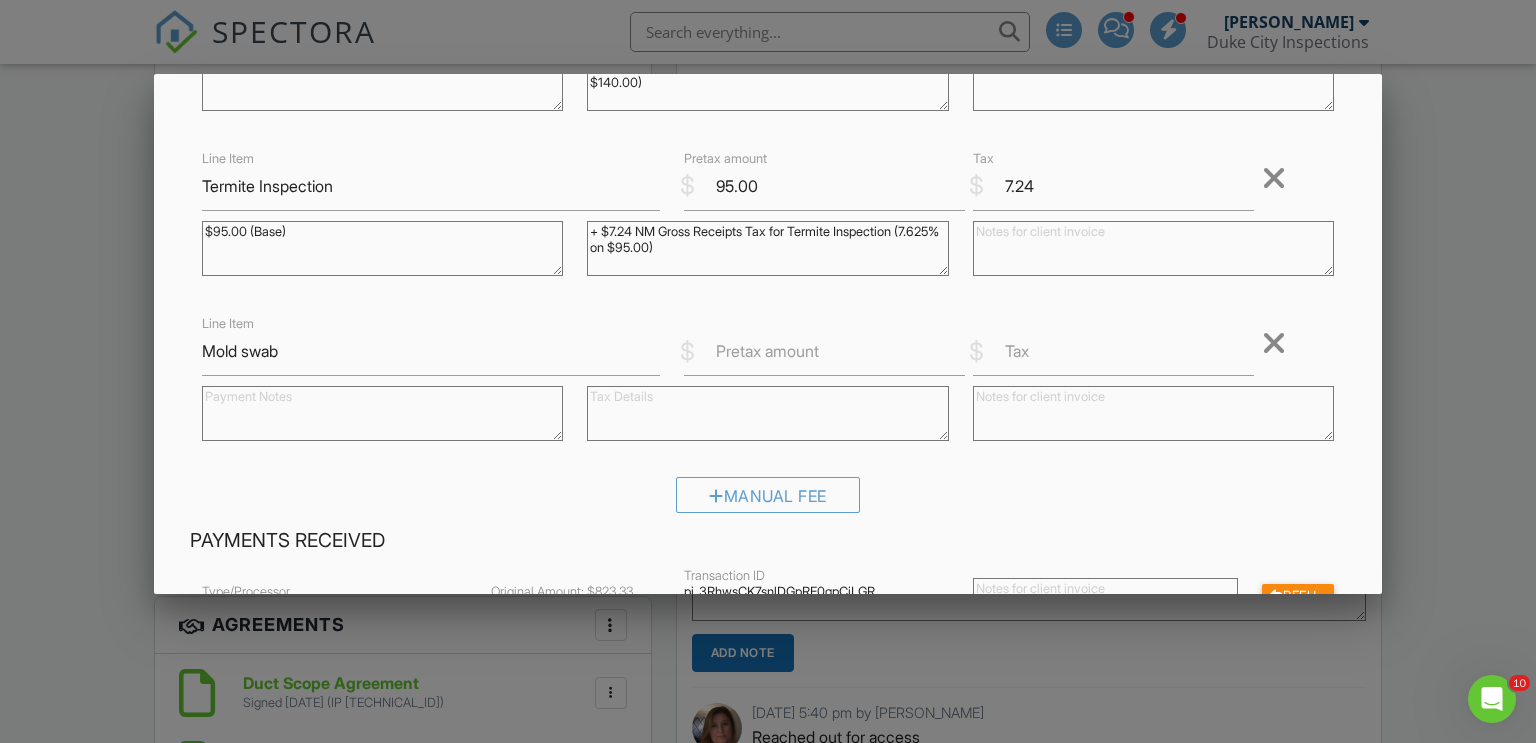 click at bounding box center [383, 413] 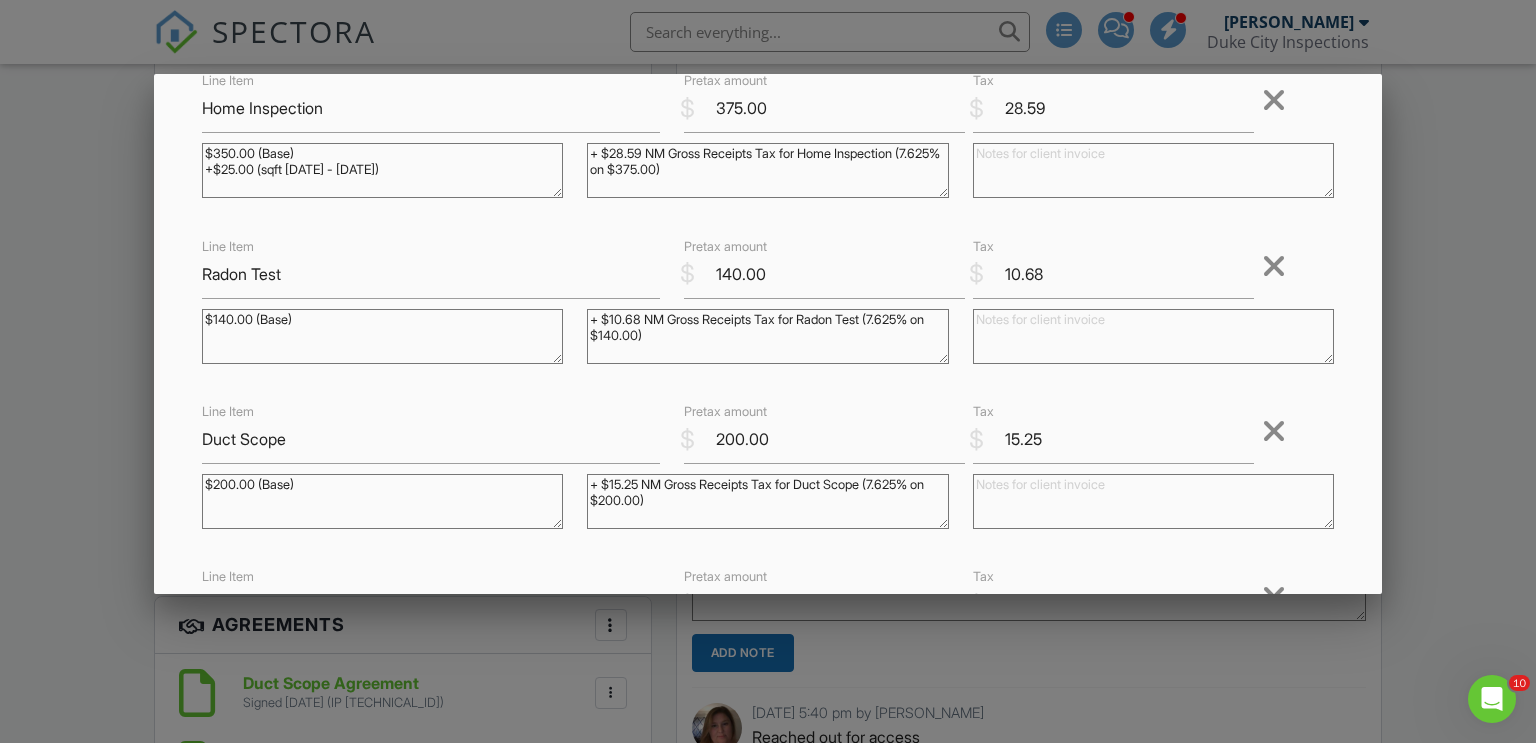 scroll, scrollTop: 100, scrollLeft: 0, axis: vertical 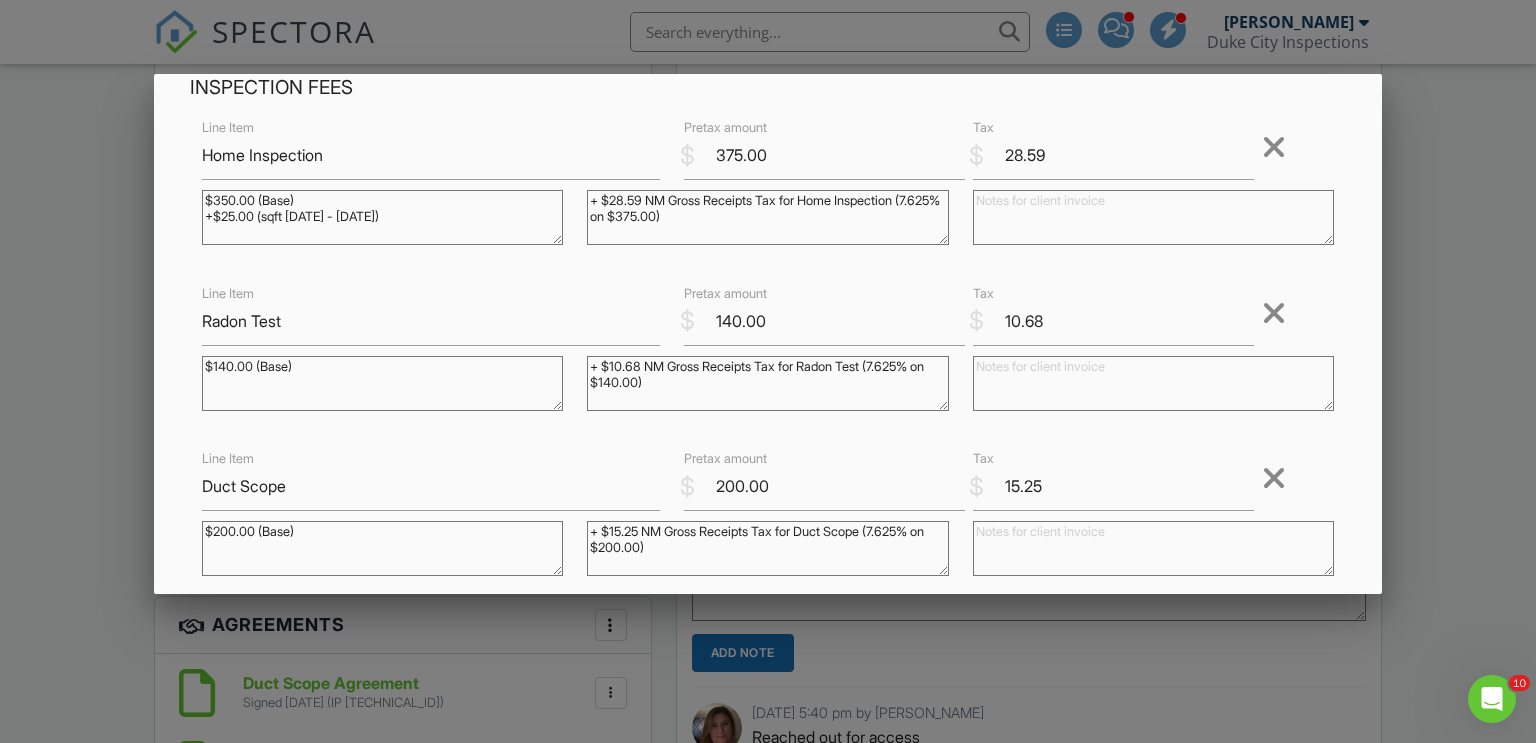 type on "$140.00 (Base)" 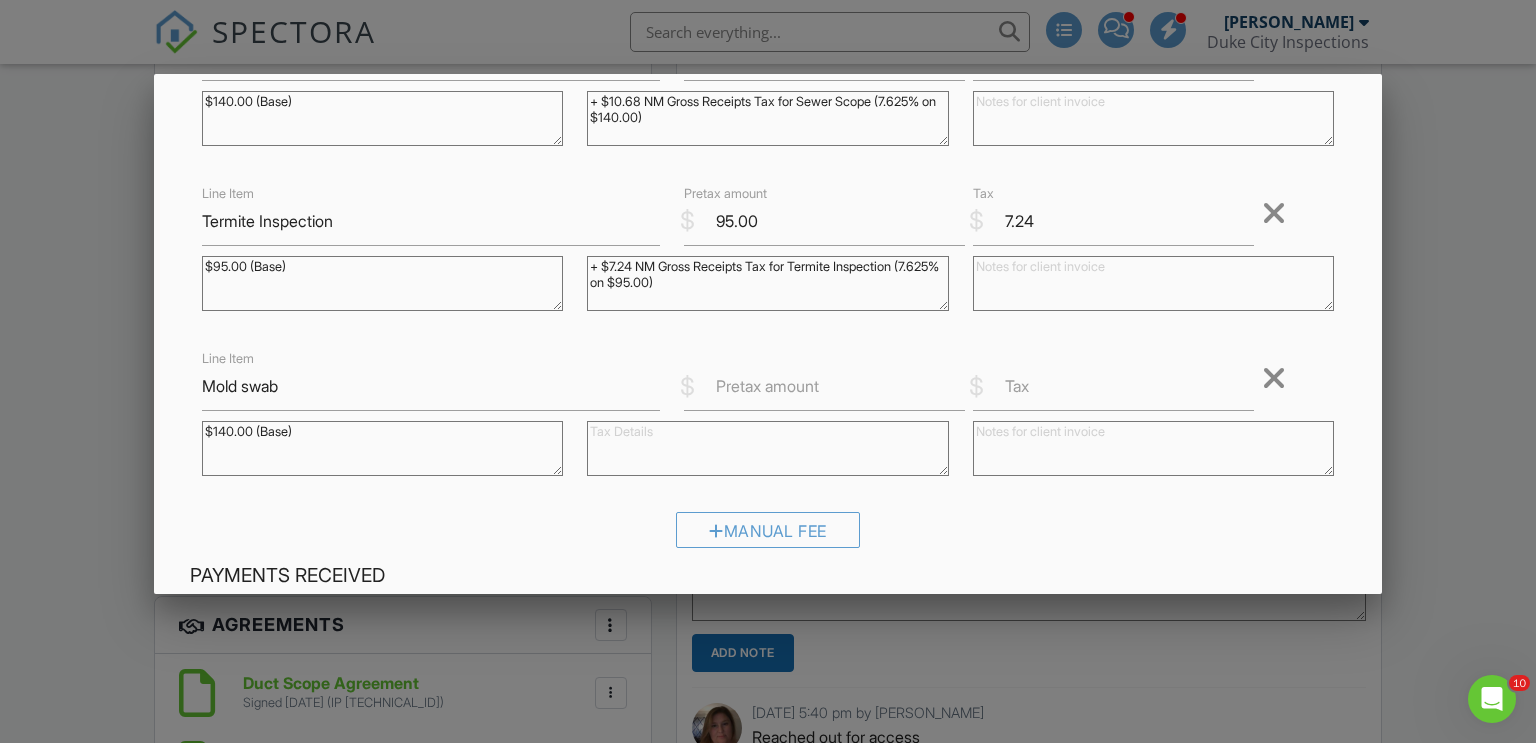 scroll, scrollTop: 716, scrollLeft: 0, axis: vertical 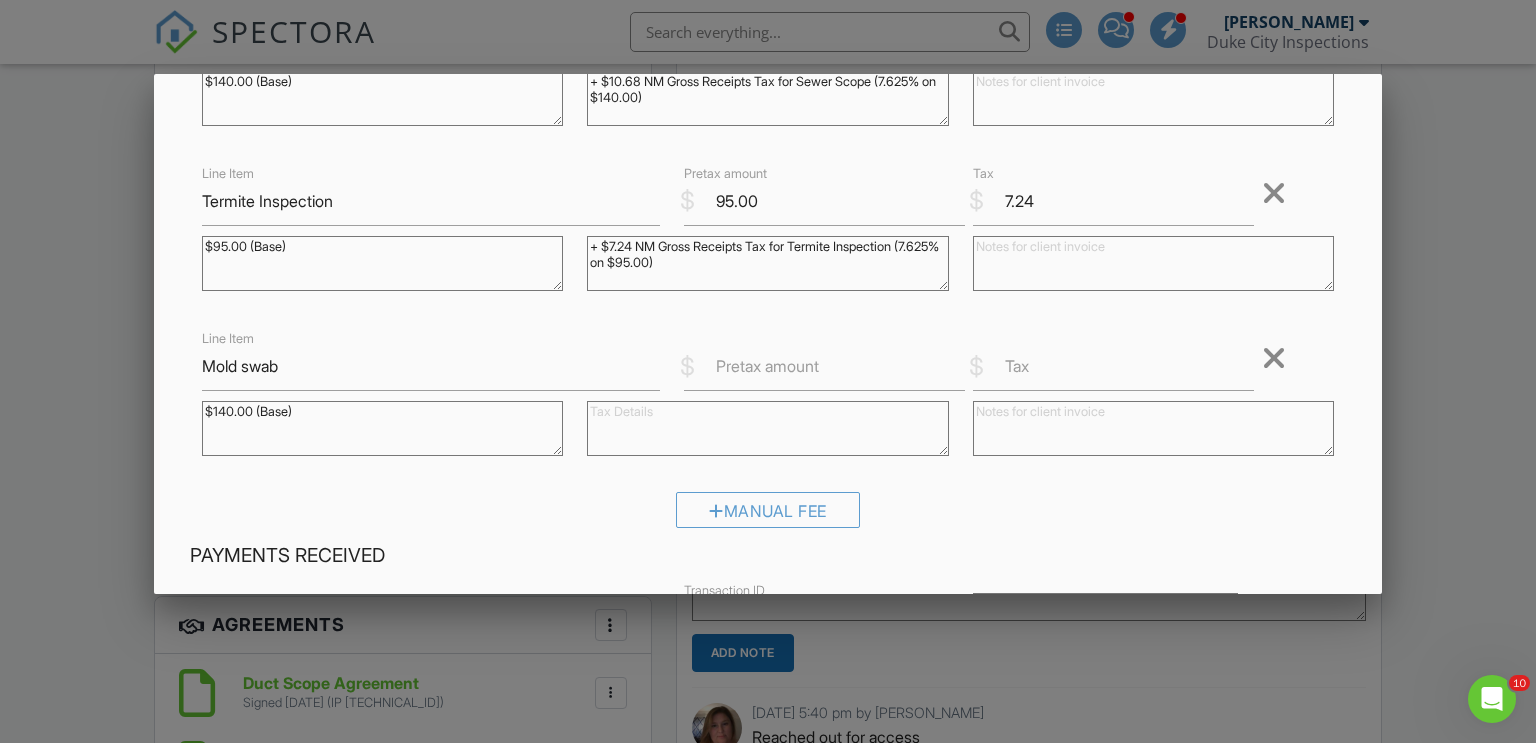 click at bounding box center (768, 428) 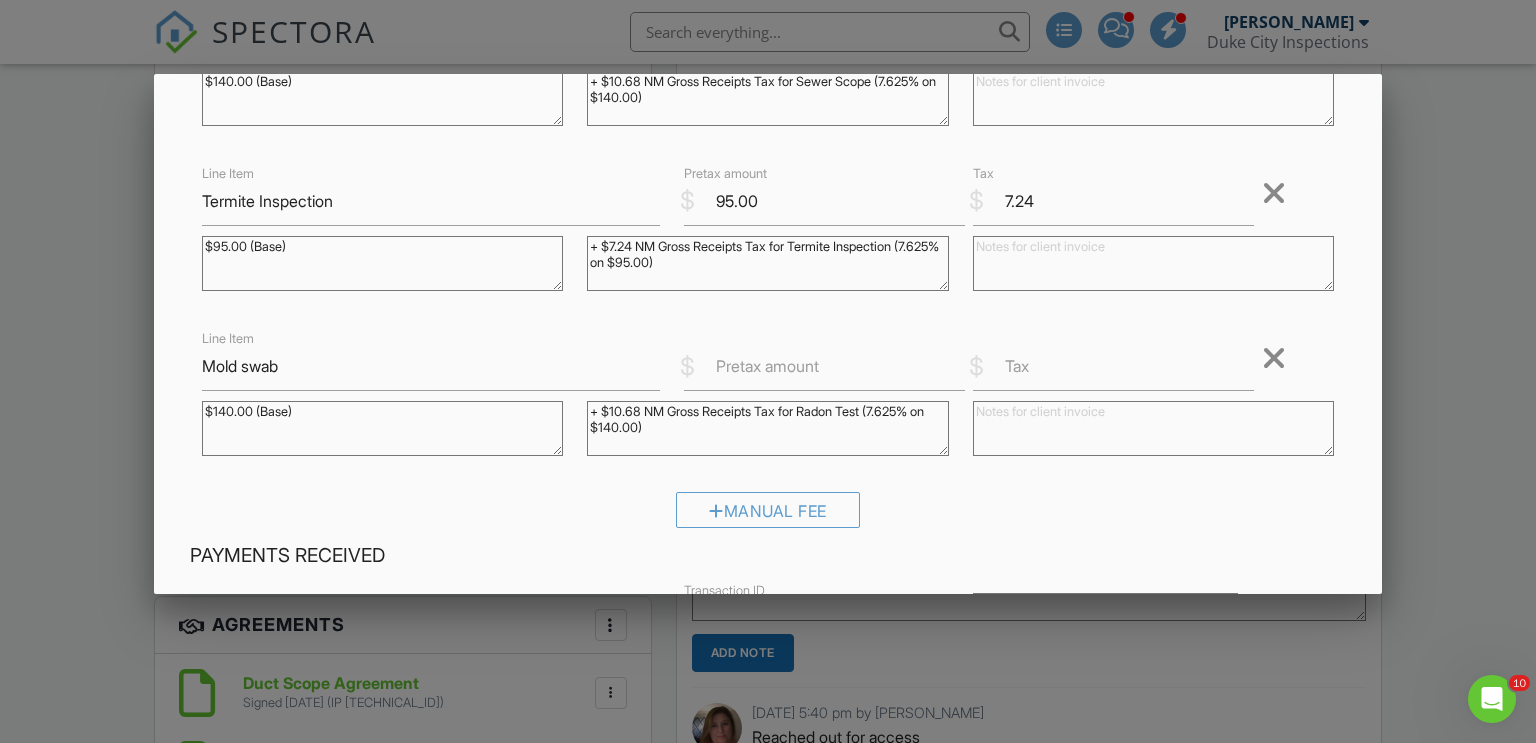 drag, startPoint x: 887, startPoint y: 407, endPoint x: 918, endPoint y: 407, distance: 31 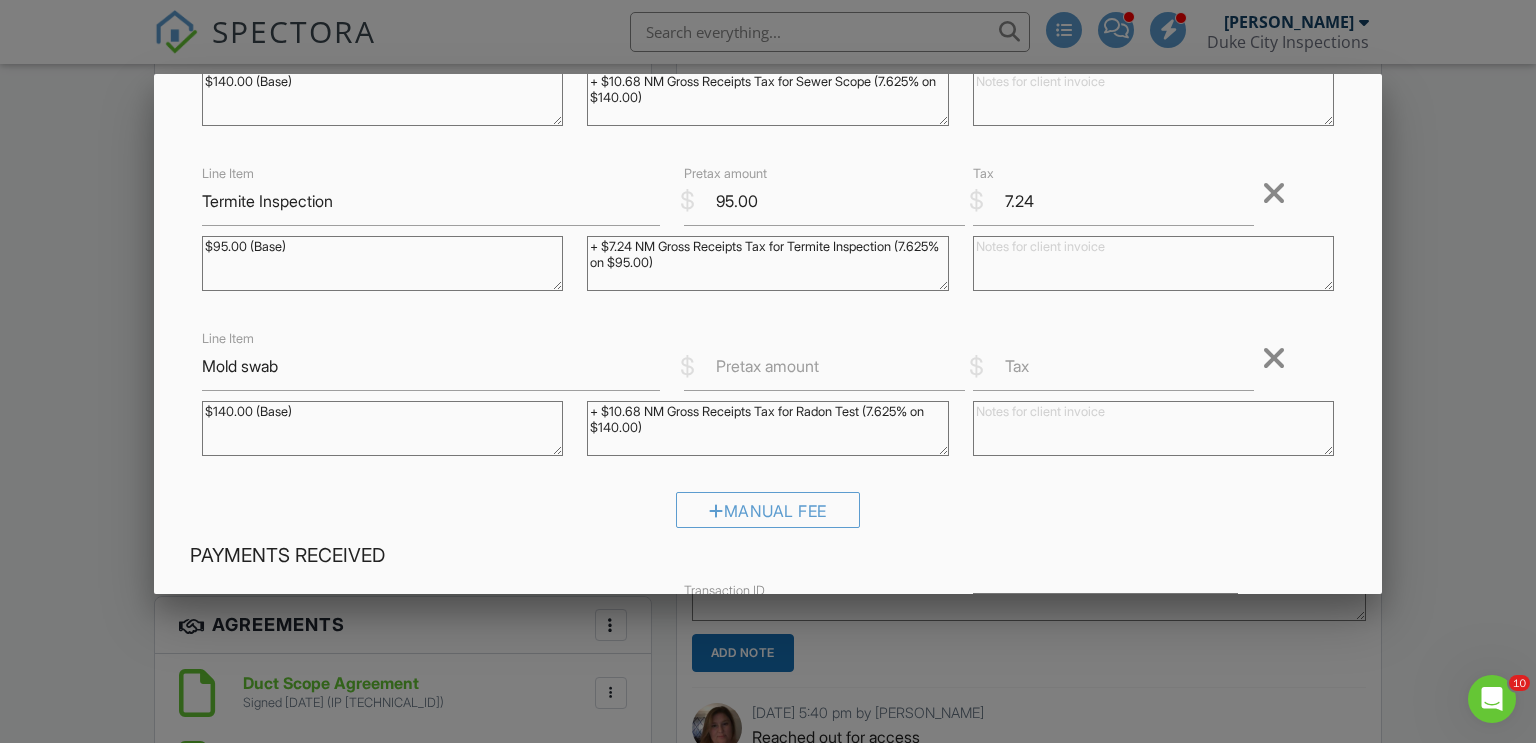 click on "+ $10.68 NM Gross Receipts Tax for Radon Test (7.625% on $140.00)" at bounding box center (768, 428) 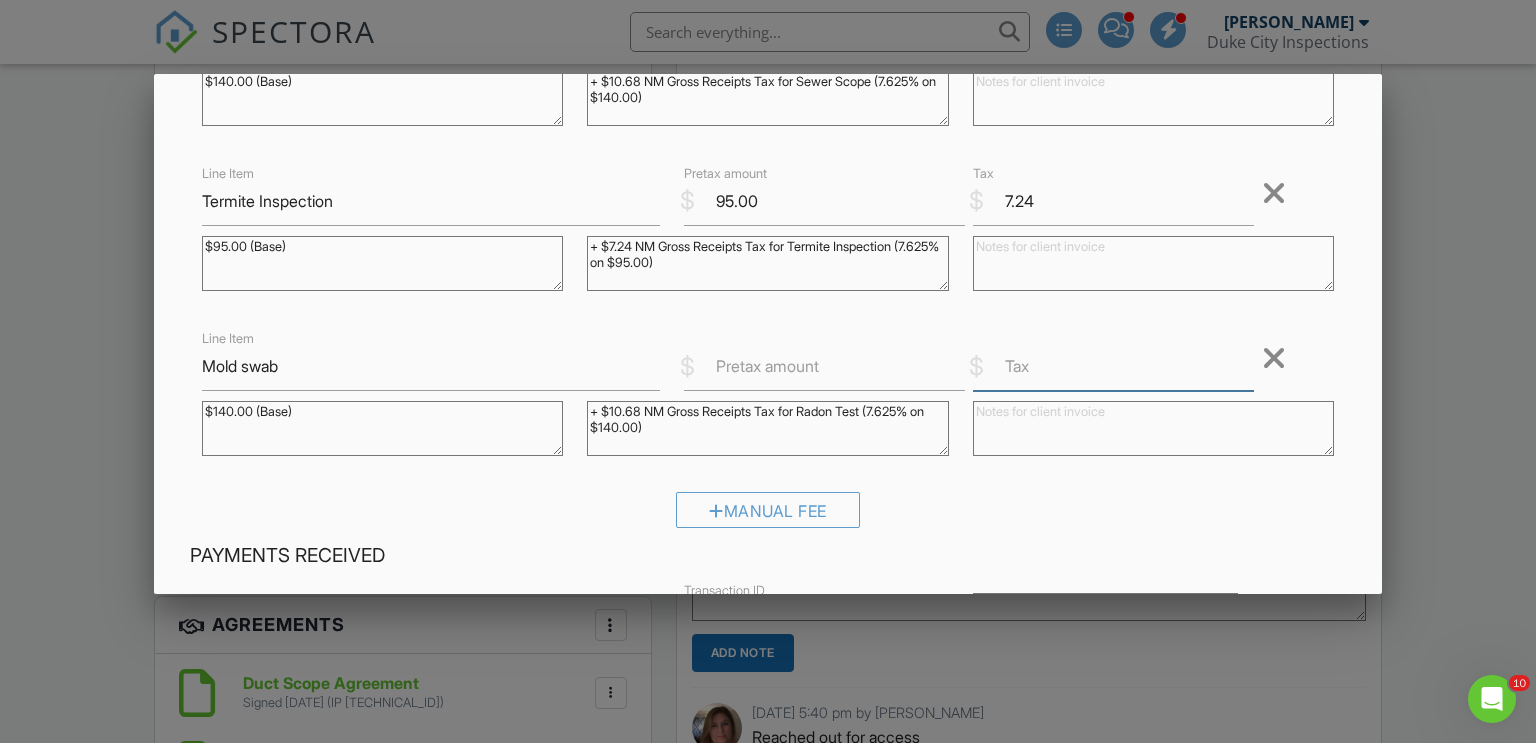 click on "Tax" at bounding box center (1113, 366) 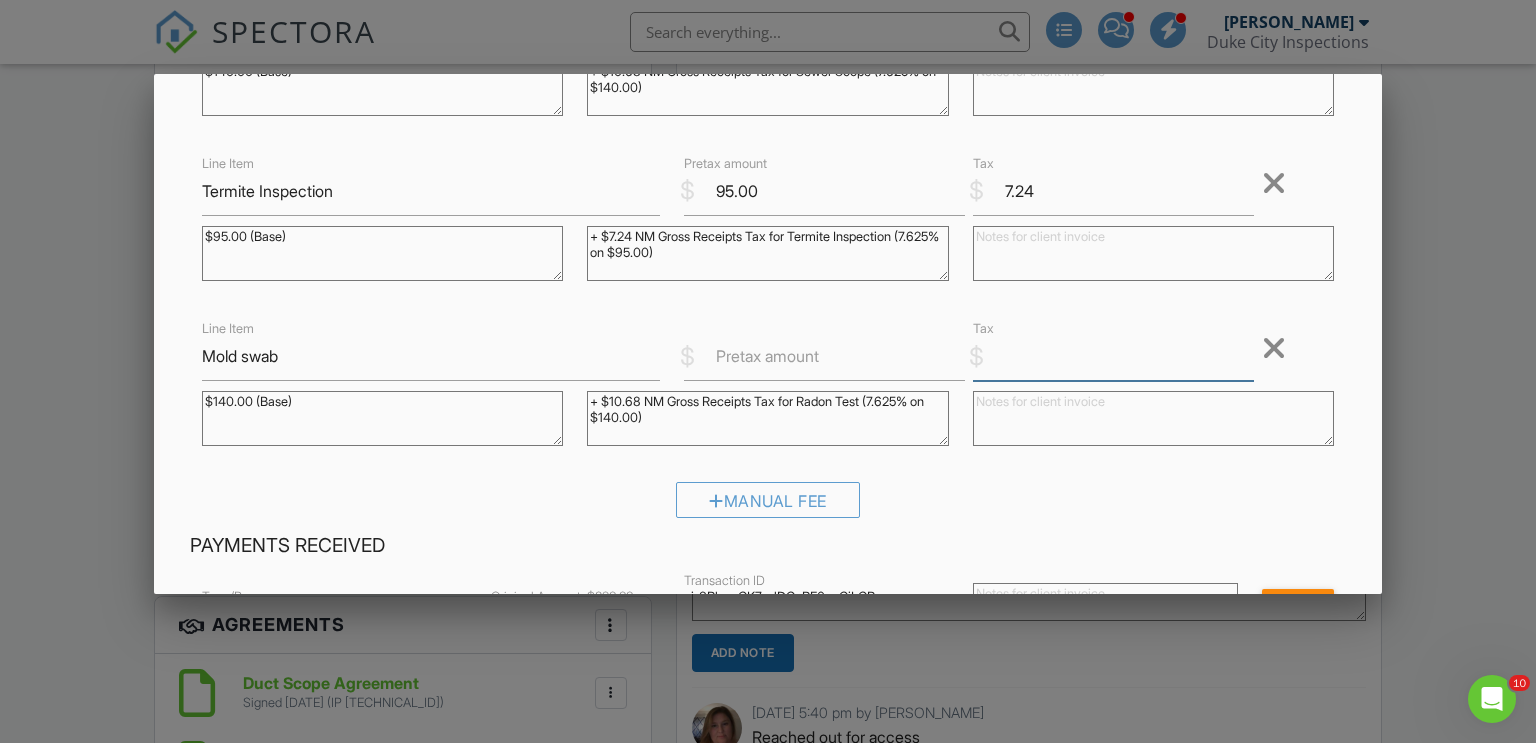 scroll, scrollTop: 724, scrollLeft: 0, axis: vertical 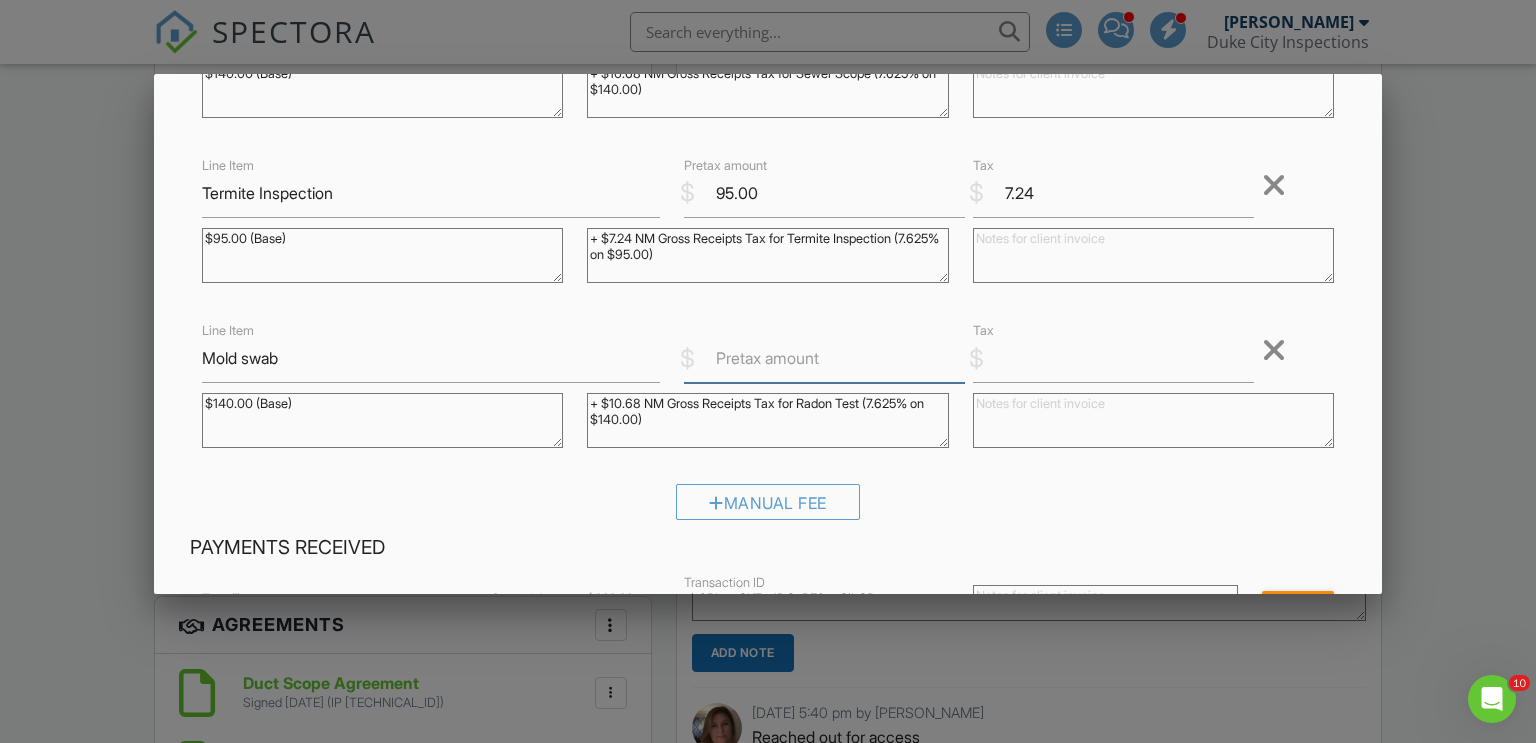click on "Pretax amount" at bounding box center [824, 358] 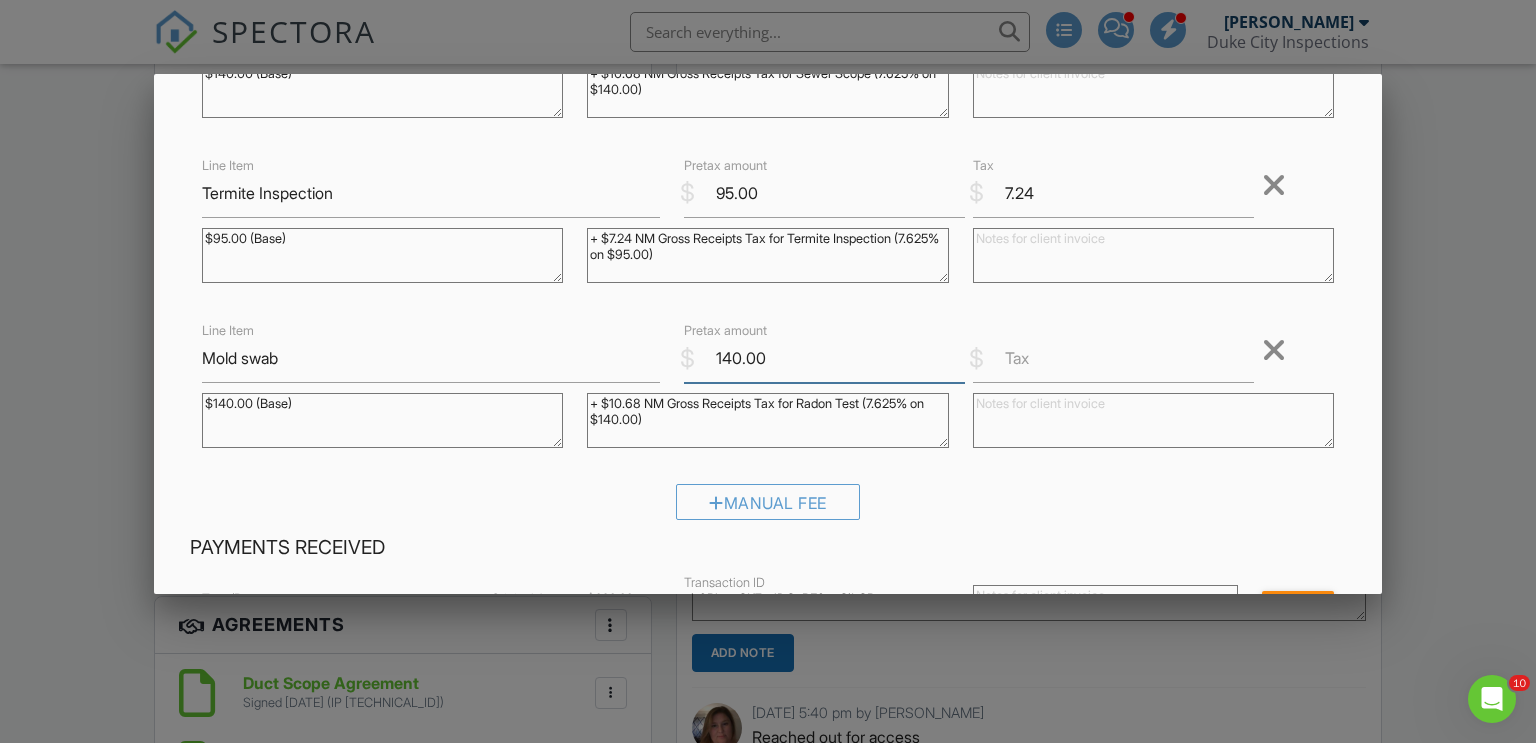 type on "140.00" 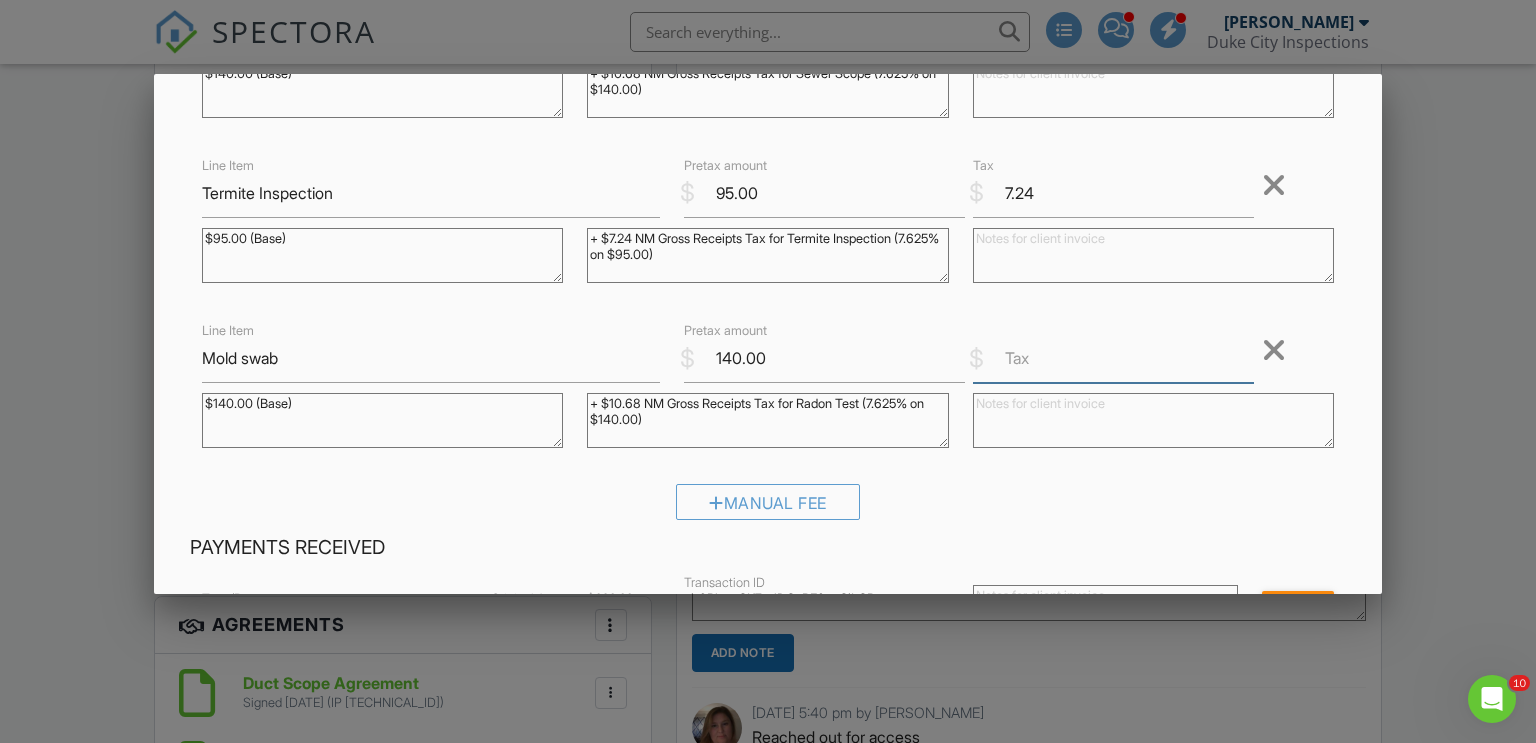 click on "Tax" at bounding box center [1113, 358] 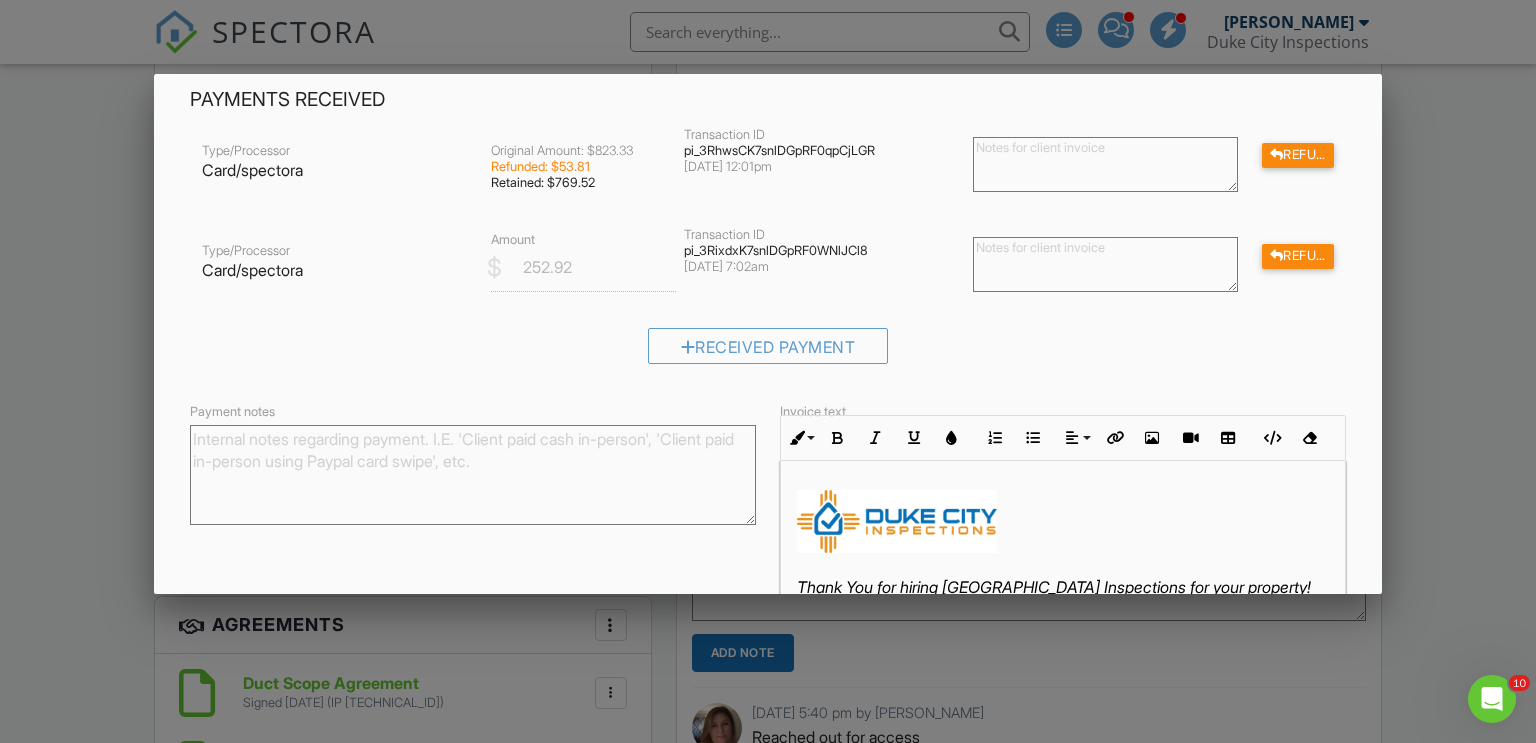 scroll, scrollTop: 1283, scrollLeft: 0, axis: vertical 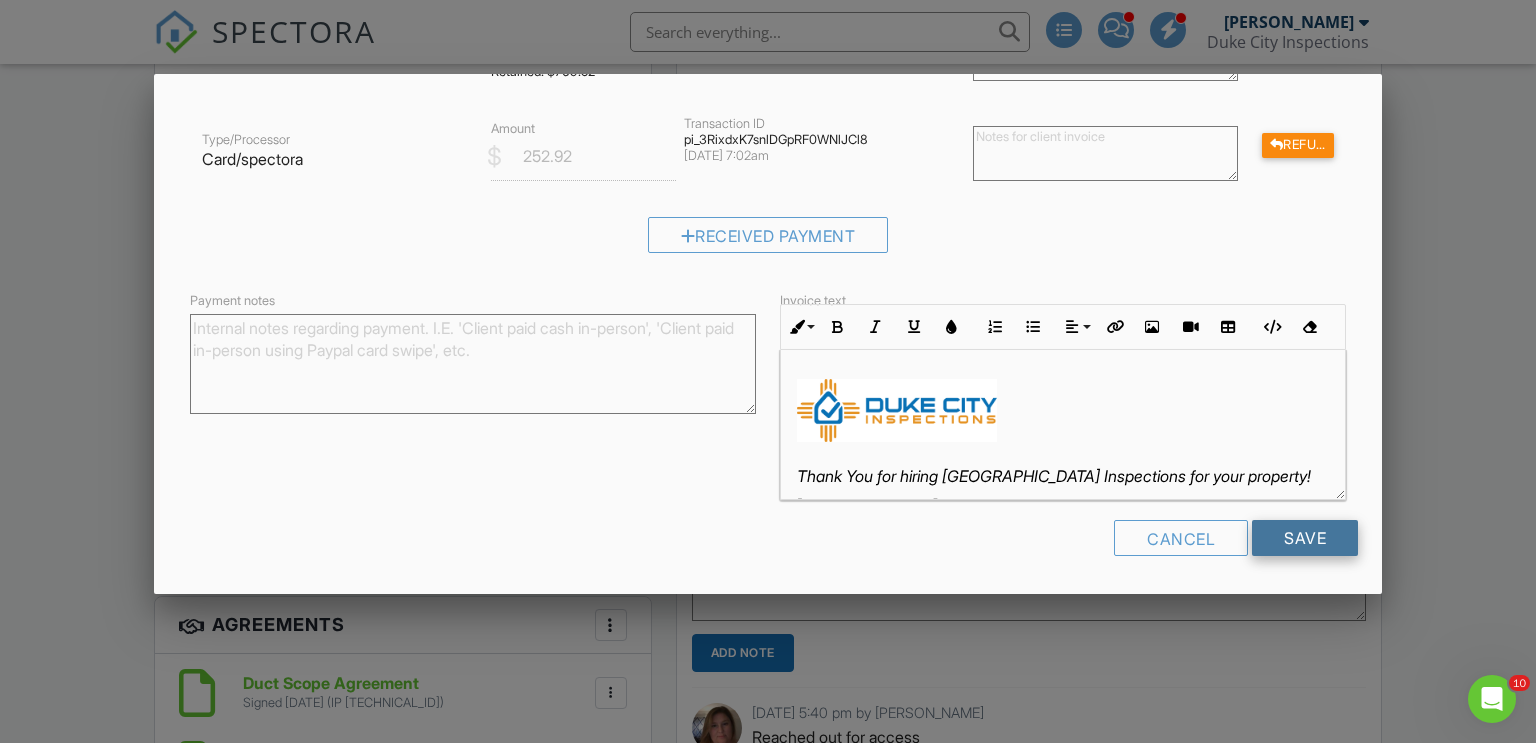 type on "10.68" 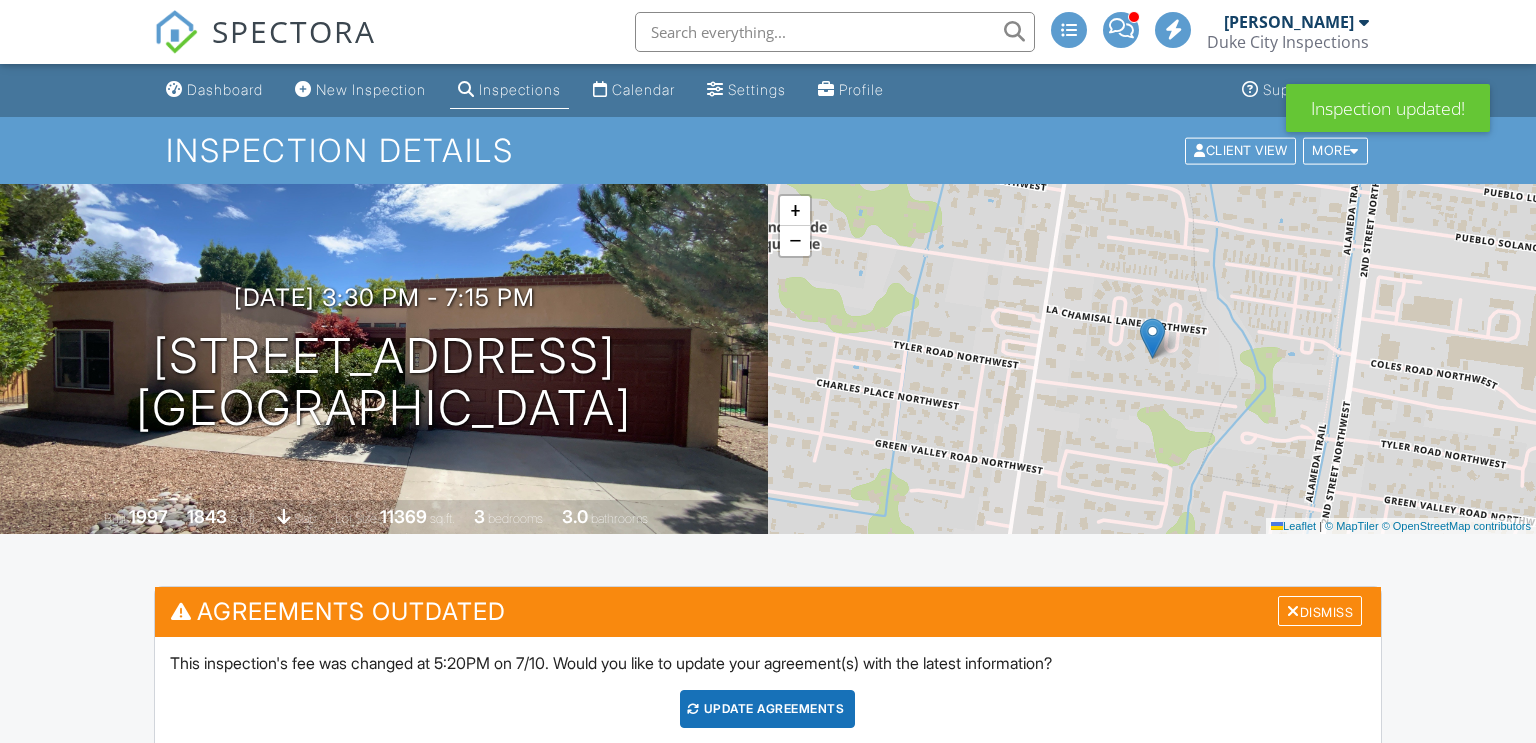 scroll, scrollTop: 824, scrollLeft: 0, axis: vertical 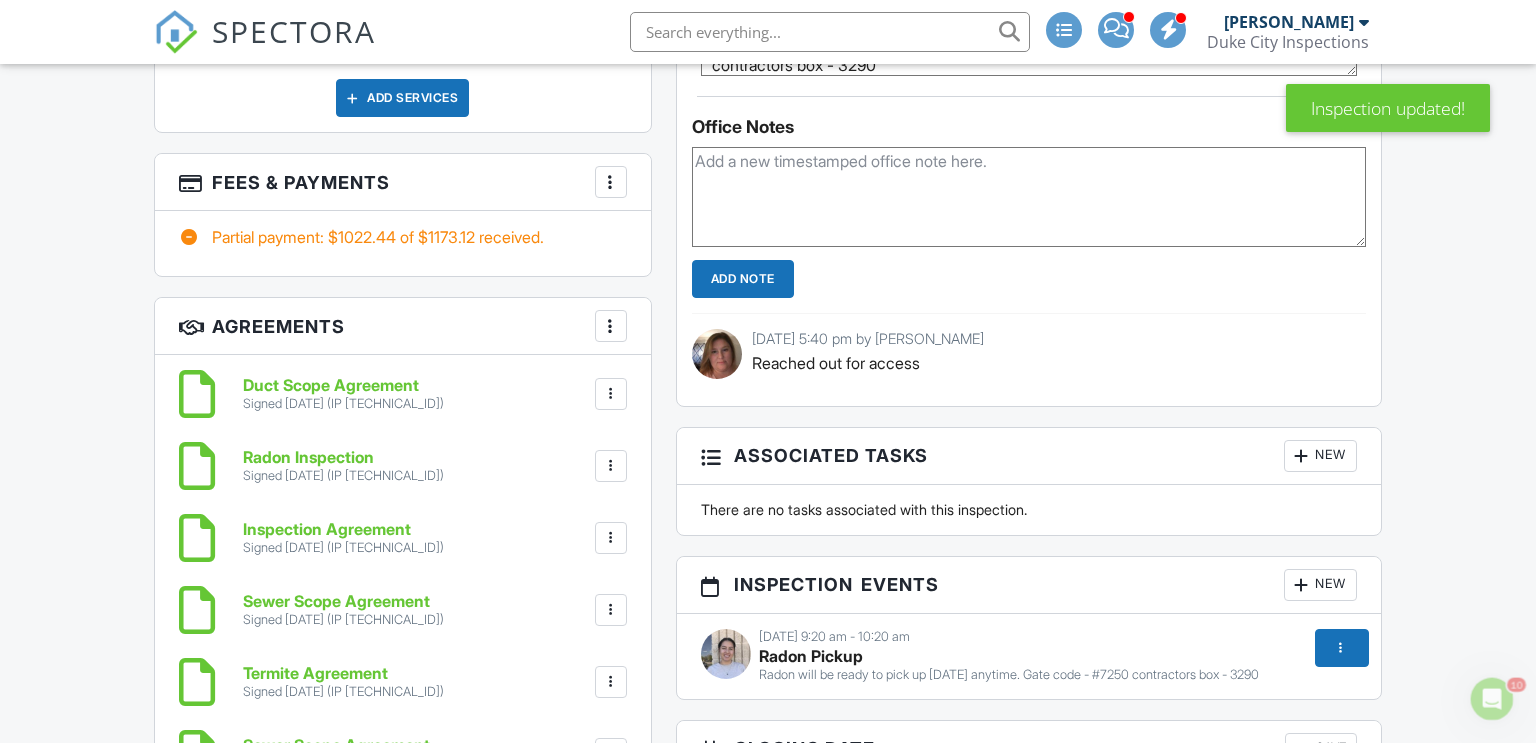 click at bounding box center (611, 326) 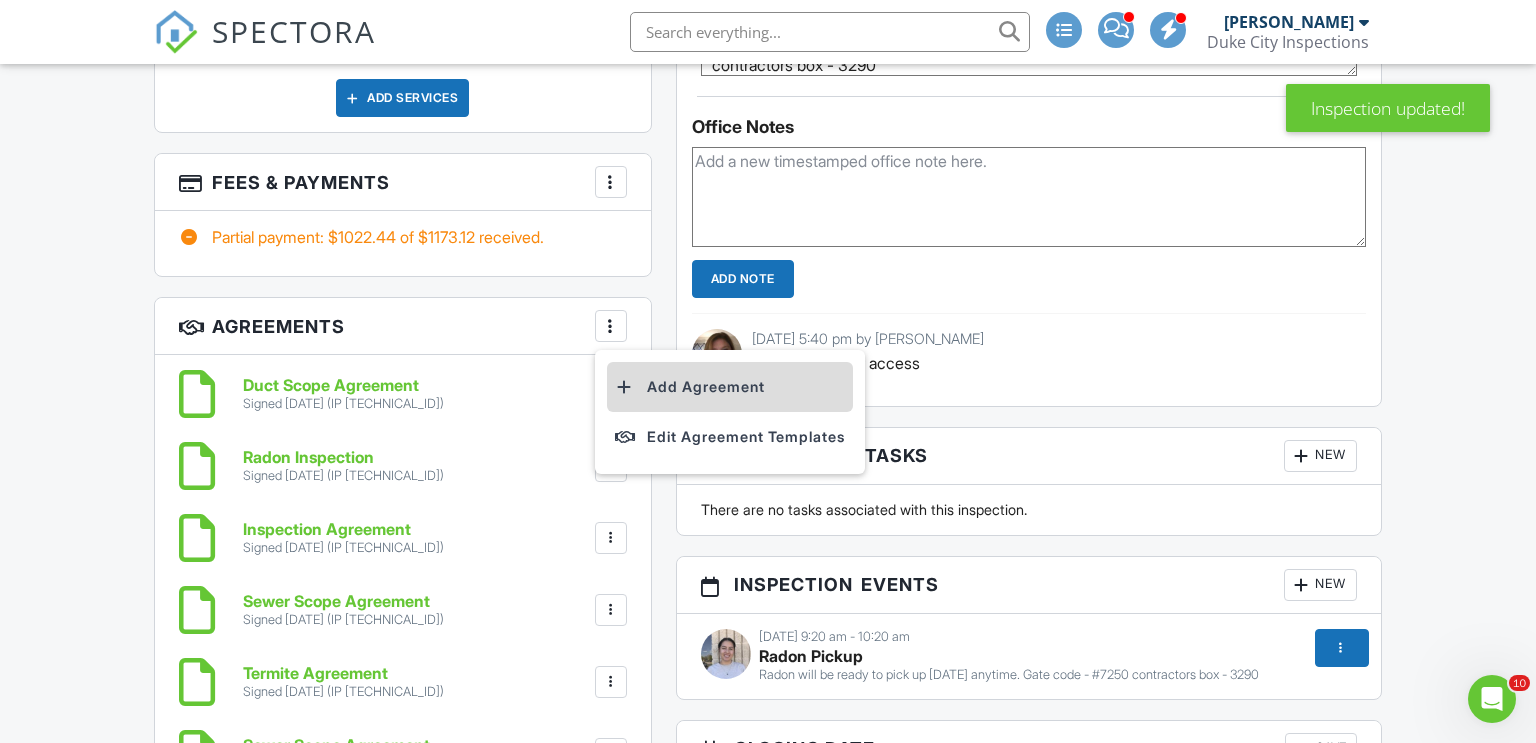 click on "Add Agreement" at bounding box center [730, 387] 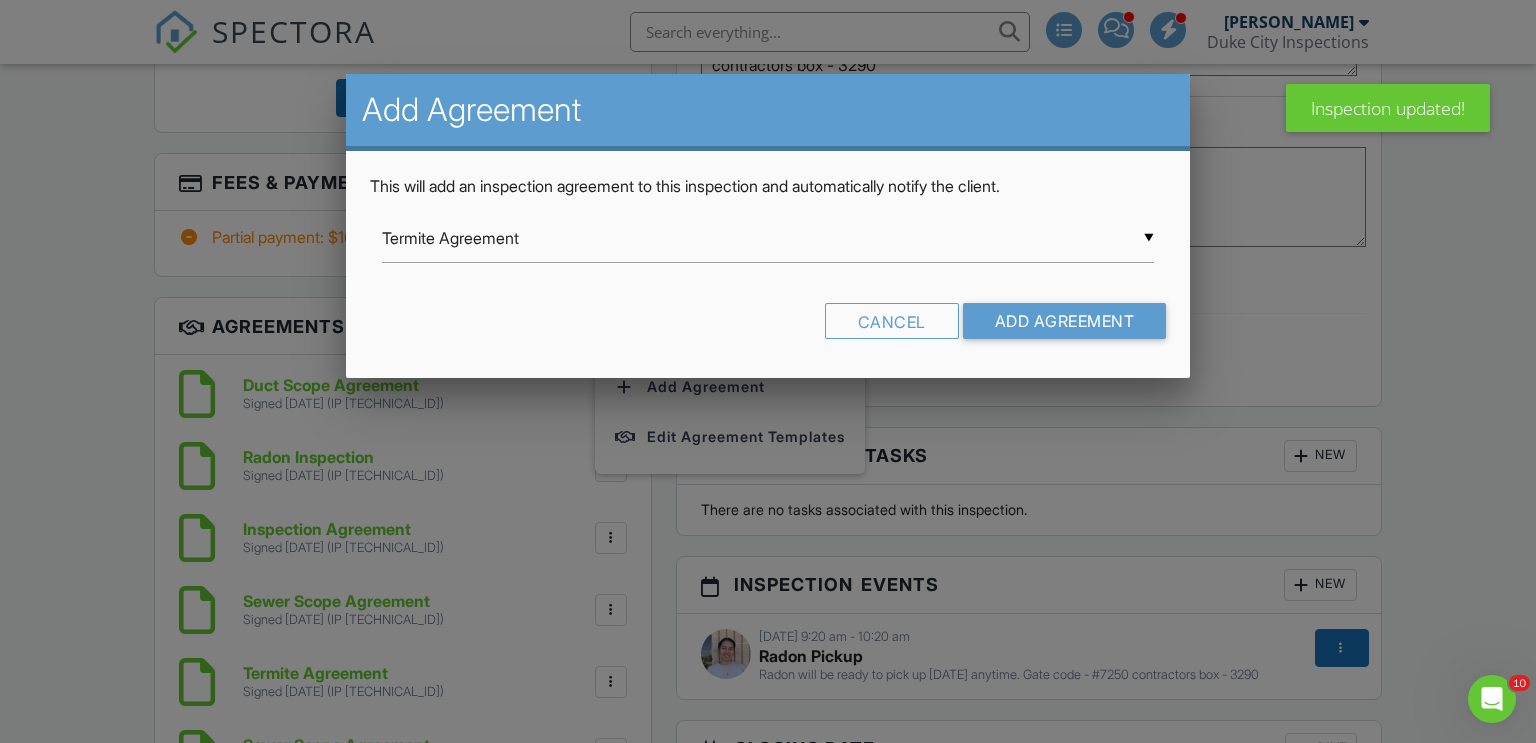 click on "Termite Agreement" at bounding box center (768, 238) 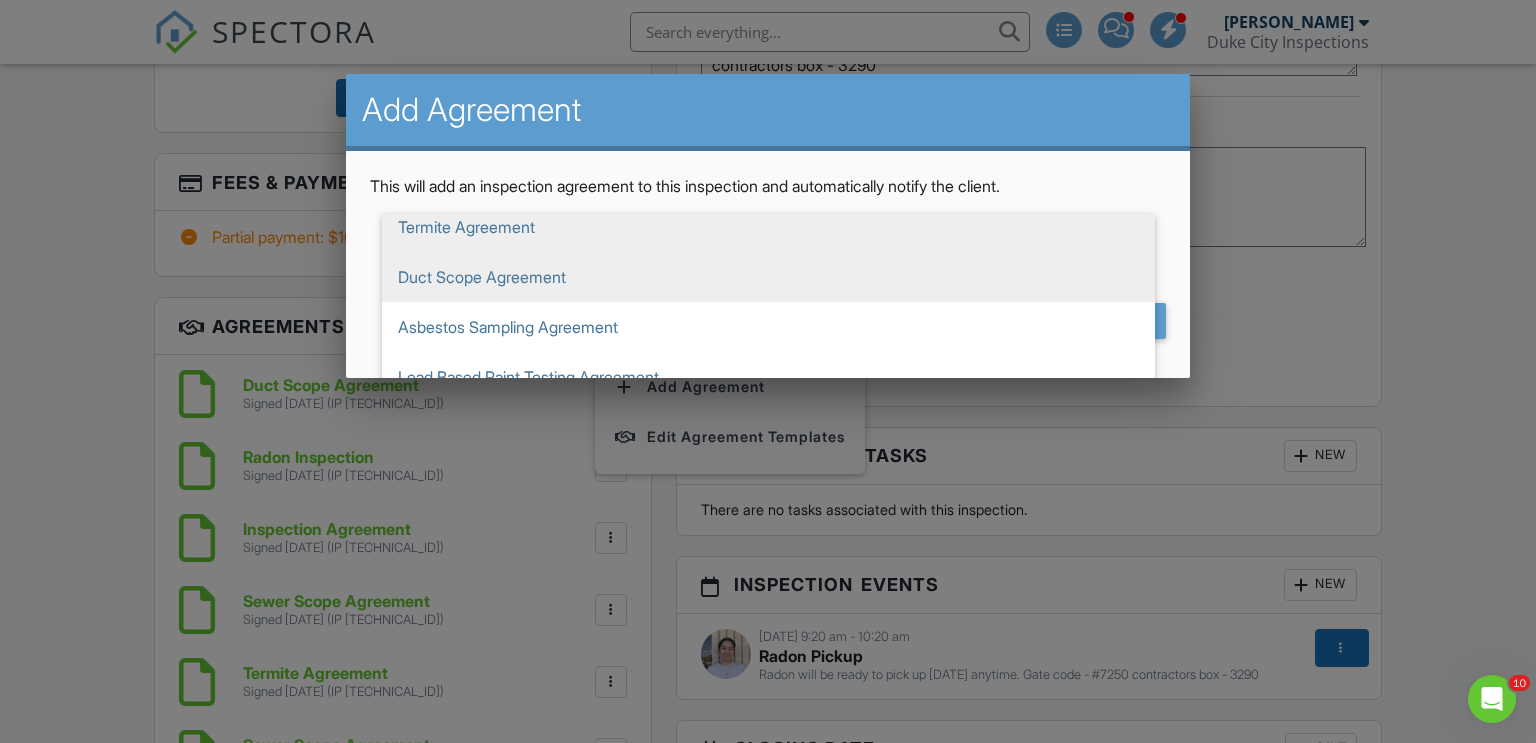 scroll, scrollTop: 20, scrollLeft: 0, axis: vertical 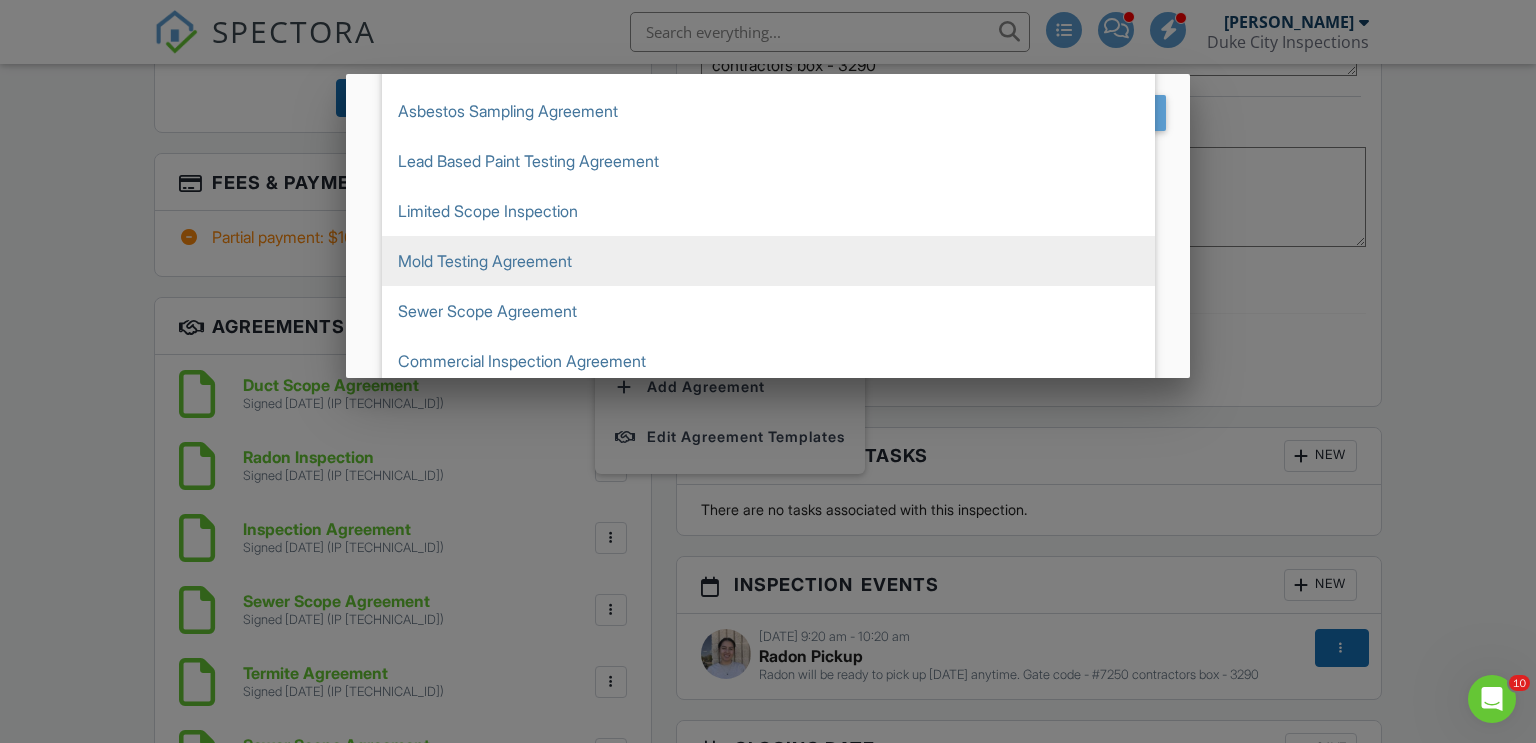click on "Mold Testing Agreement" at bounding box center (768, 261) 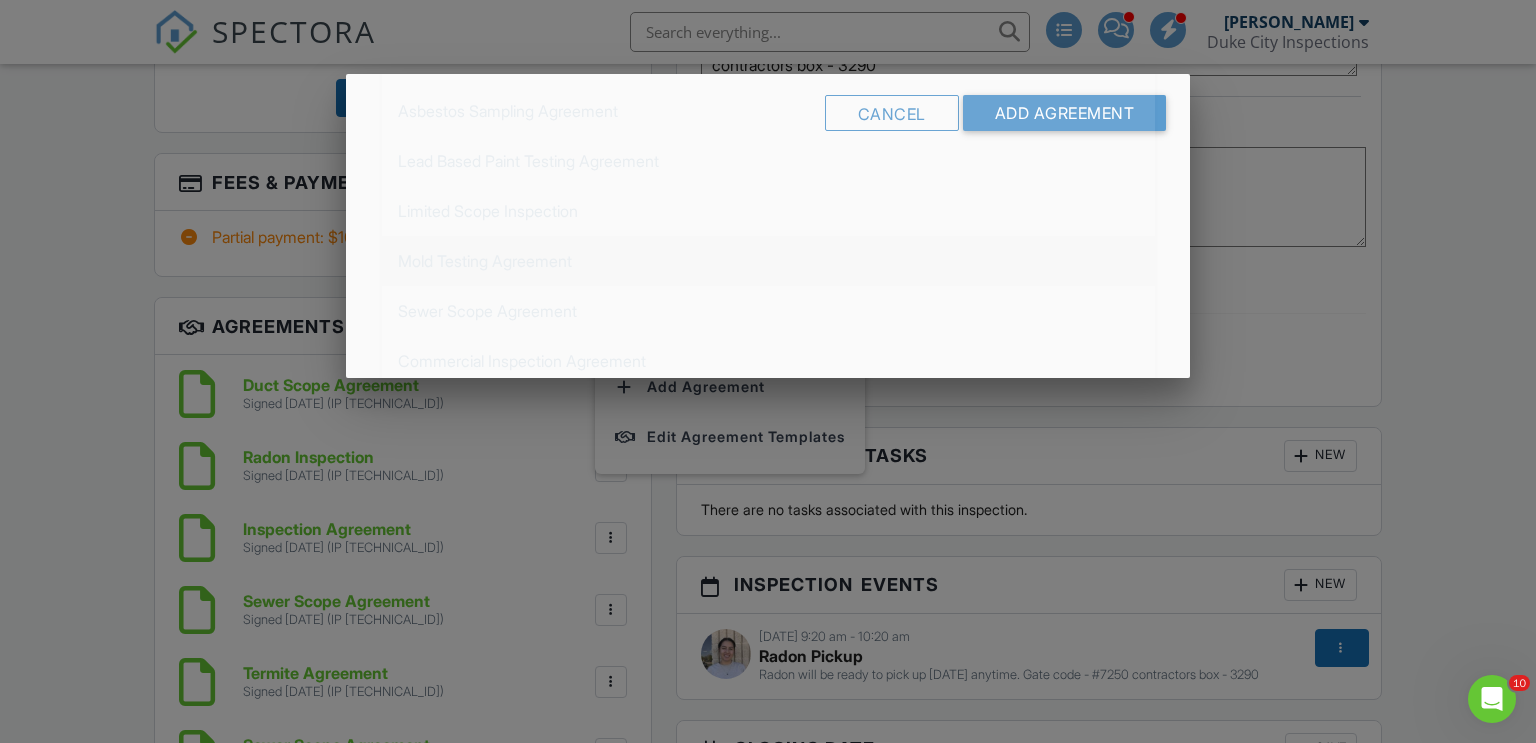 scroll, scrollTop: 0, scrollLeft: 0, axis: both 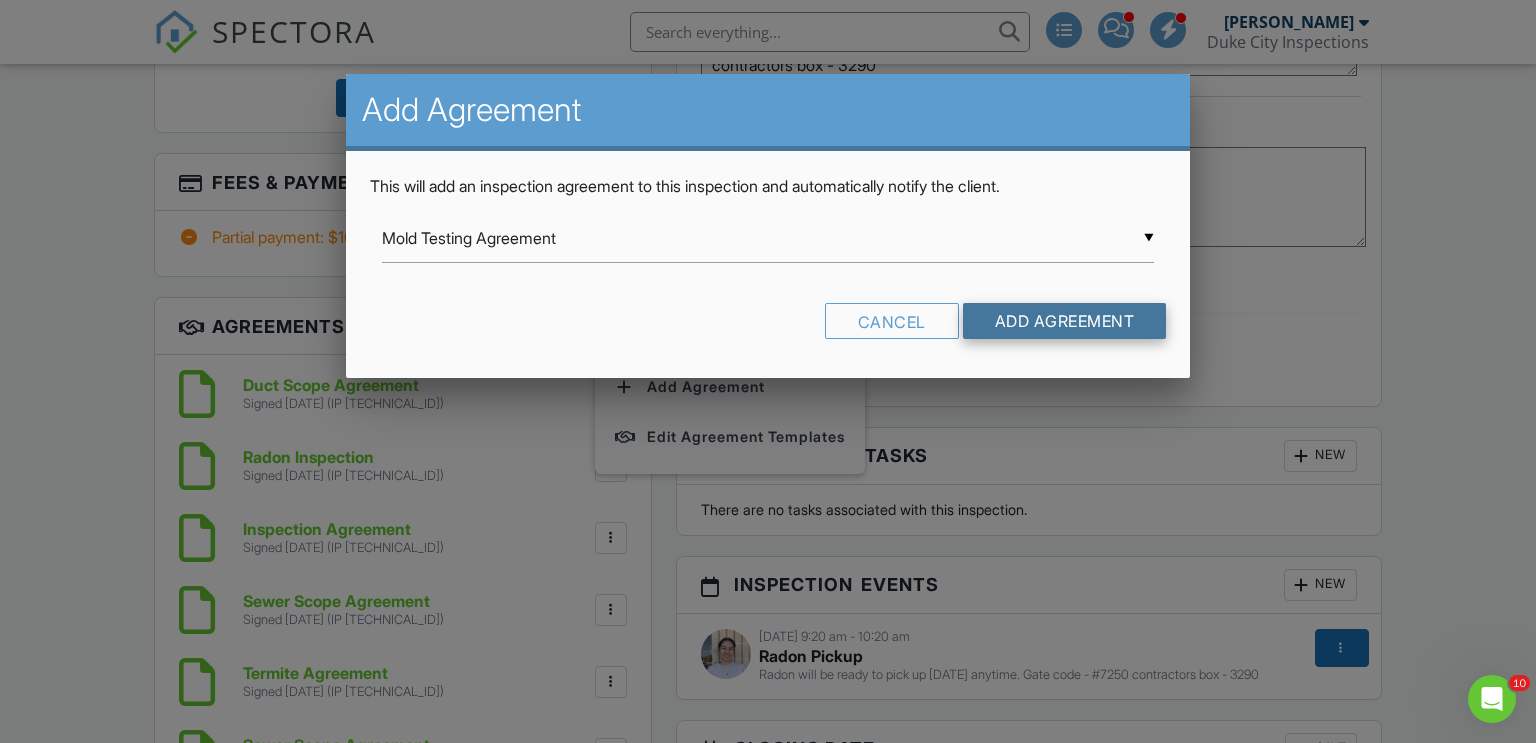click on "Add Agreement" at bounding box center (1065, 321) 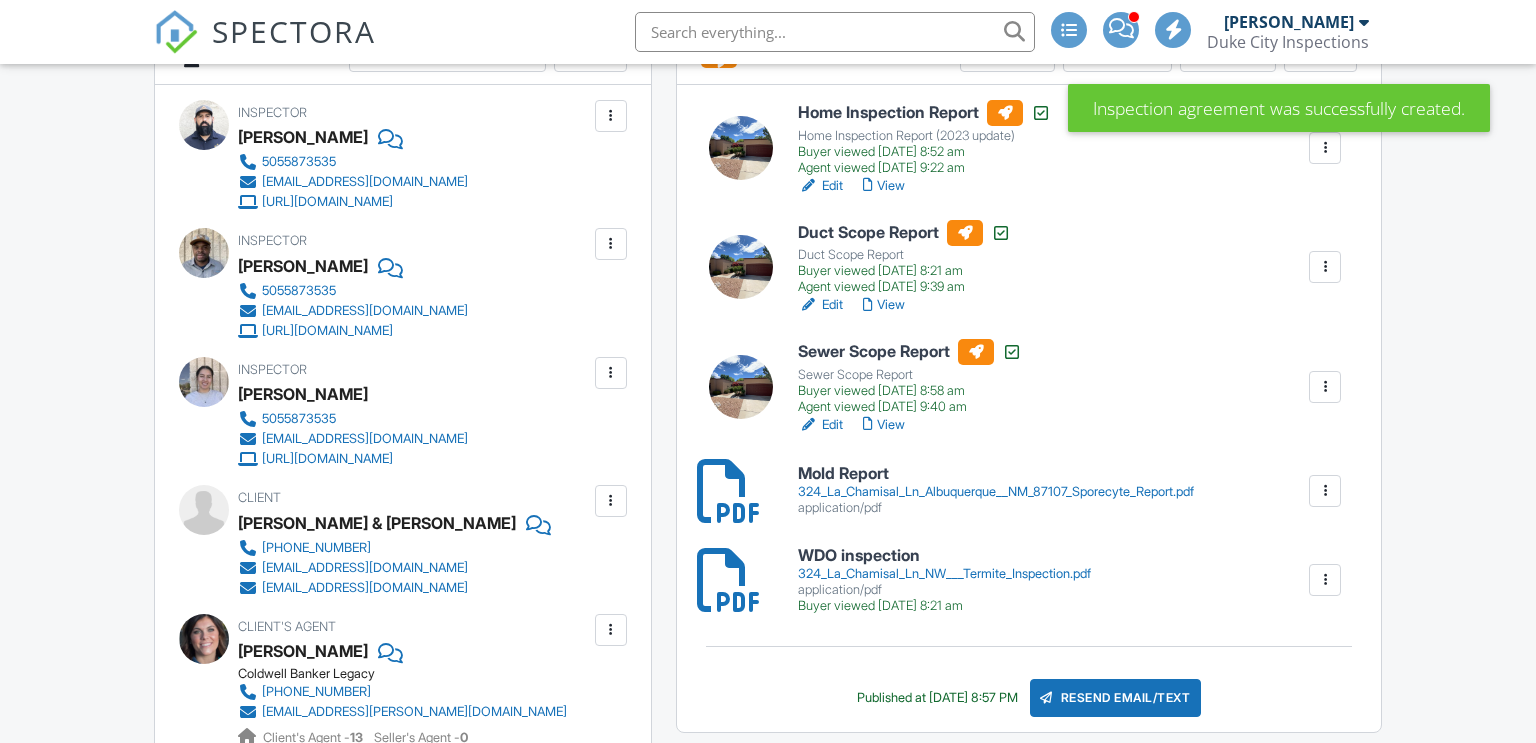 scroll, scrollTop: 2180, scrollLeft: 0, axis: vertical 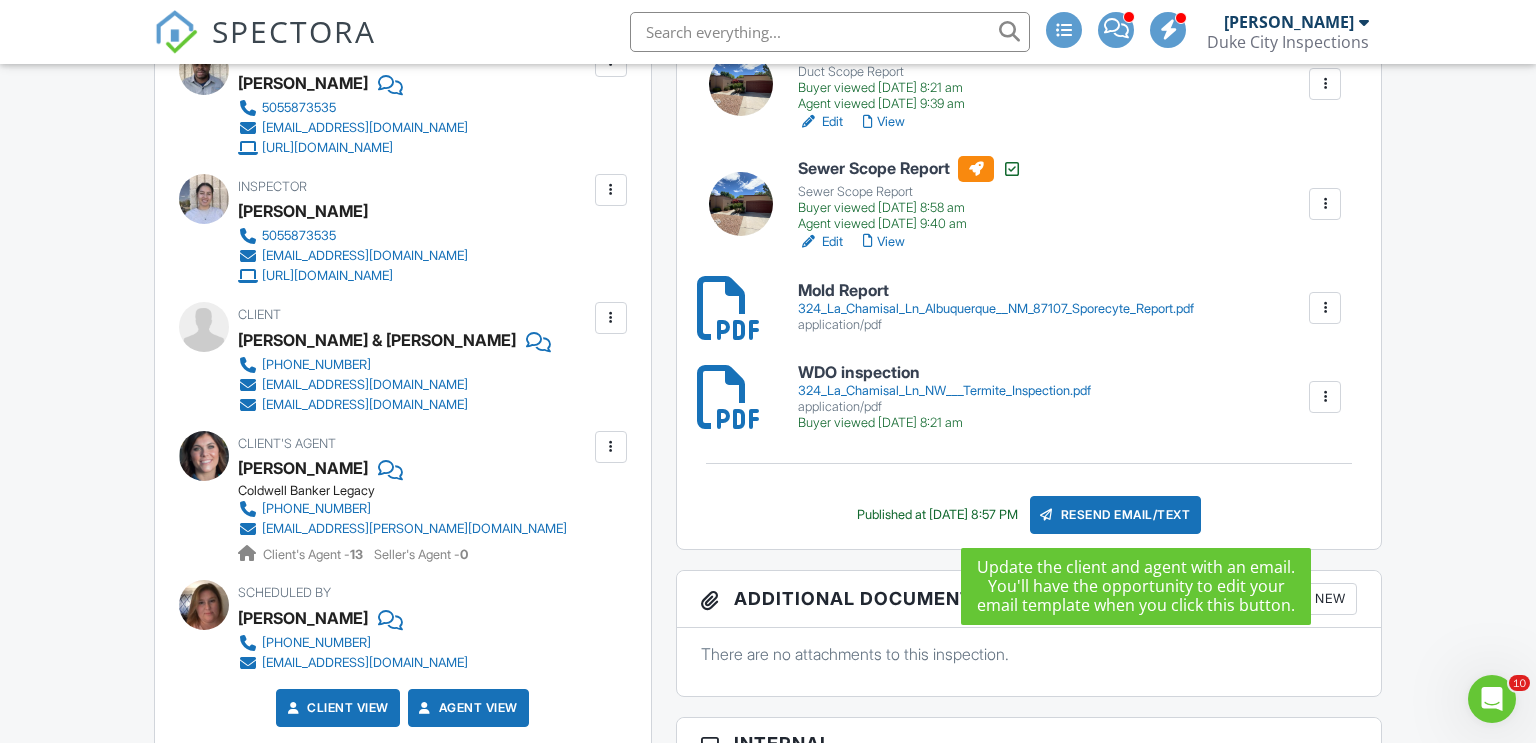 click on "Resend Email/Text" at bounding box center (1116, 515) 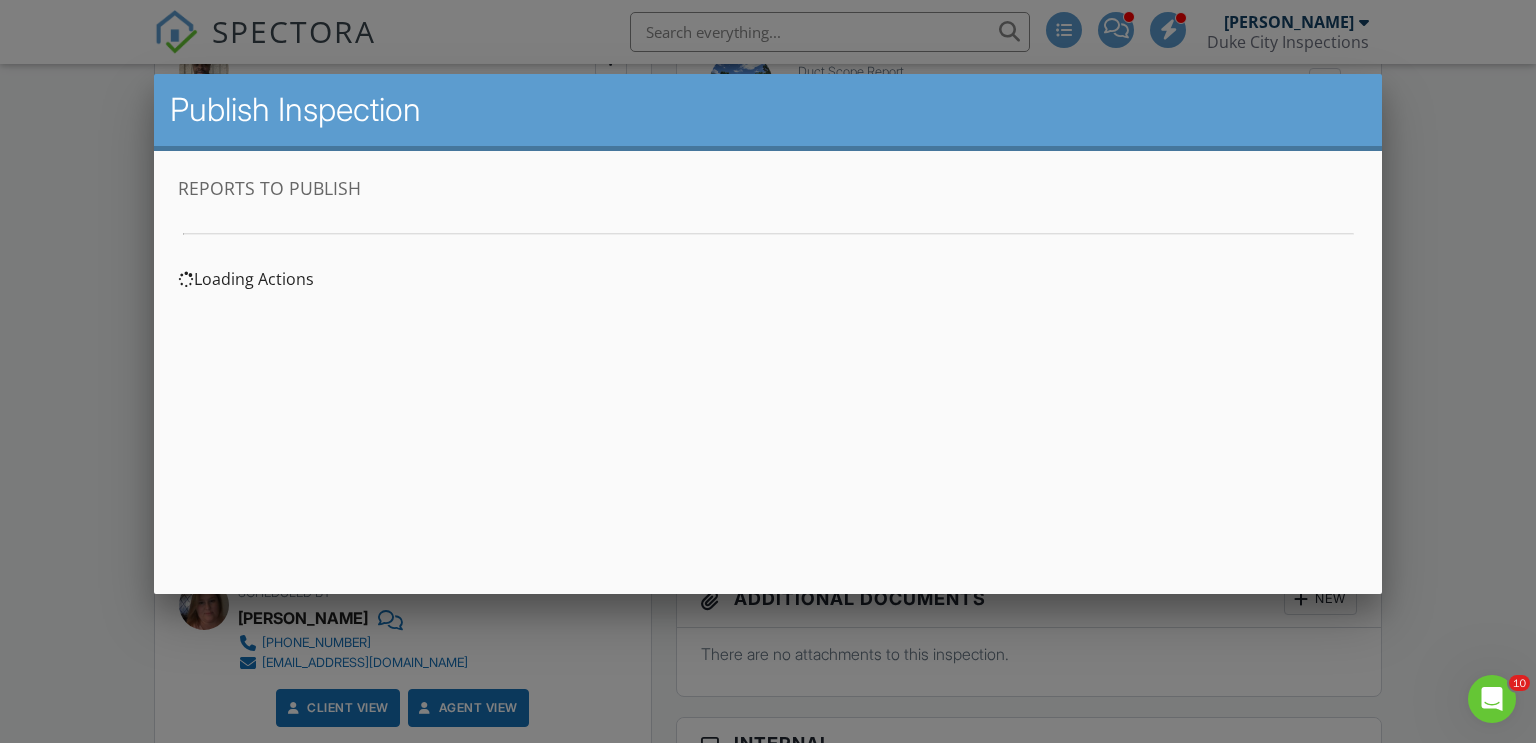 scroll, scrollTop: 0, scrollLeft: 0, axis: both 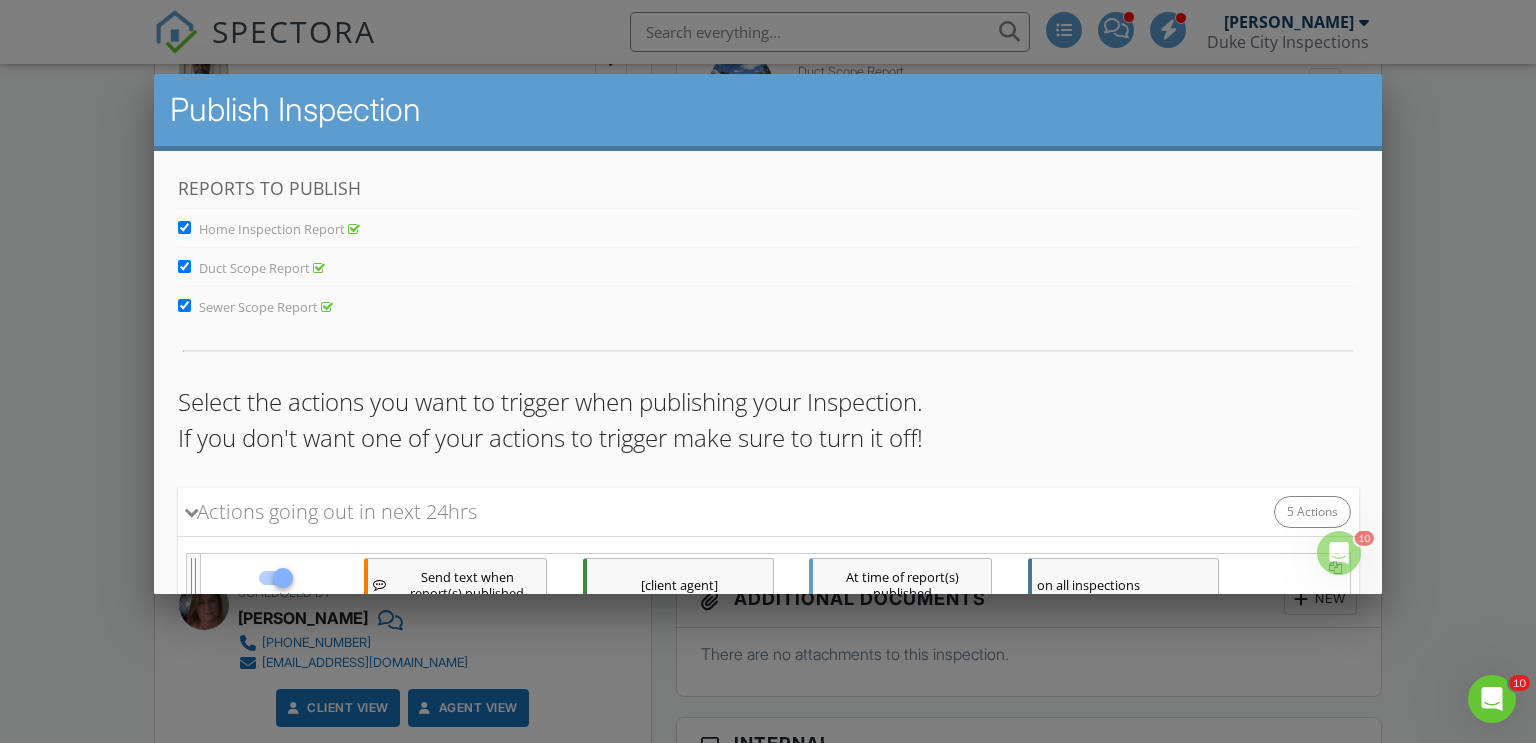 click at bounding box center (768, 364) 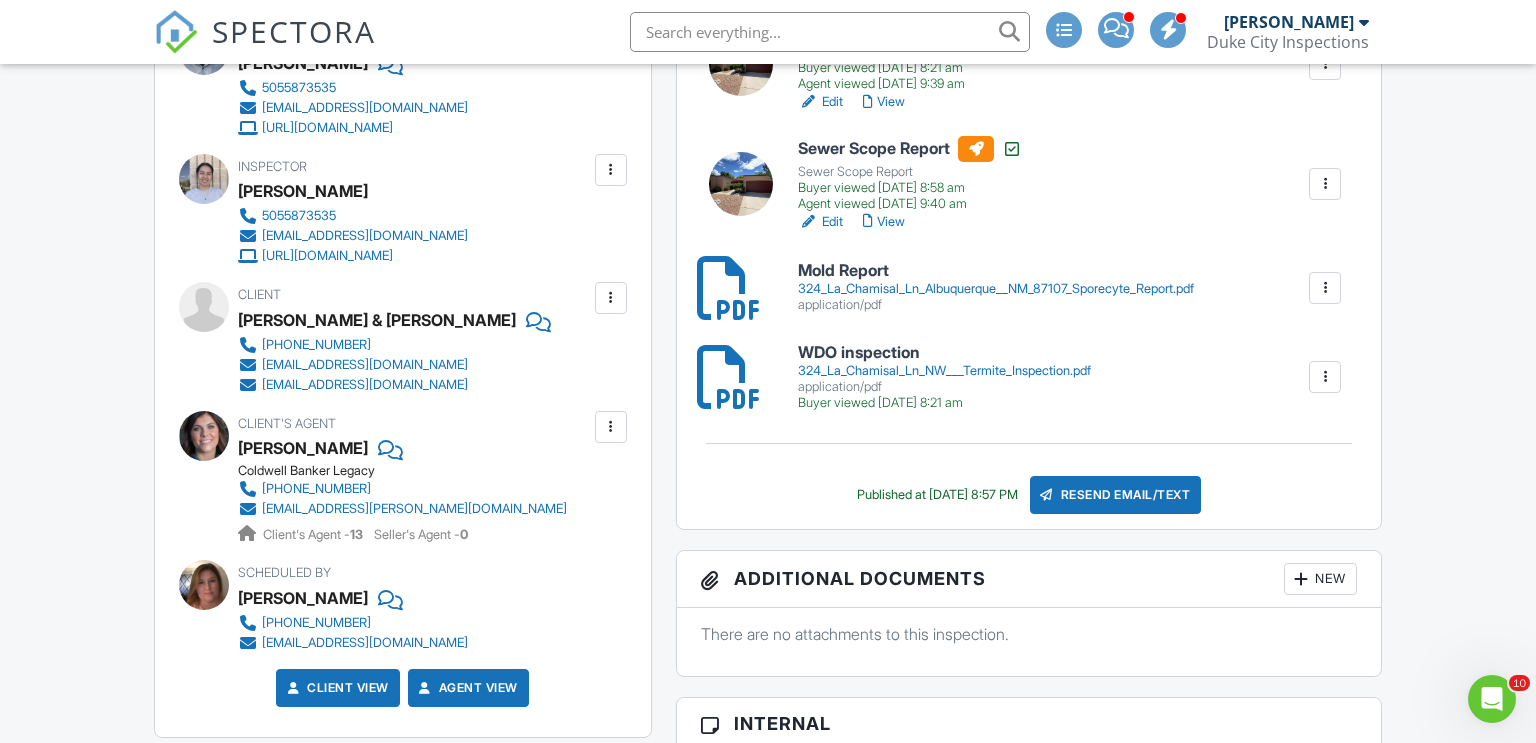 scroll, scrollTop: 949, scrollLeft: 0, axis: vertical 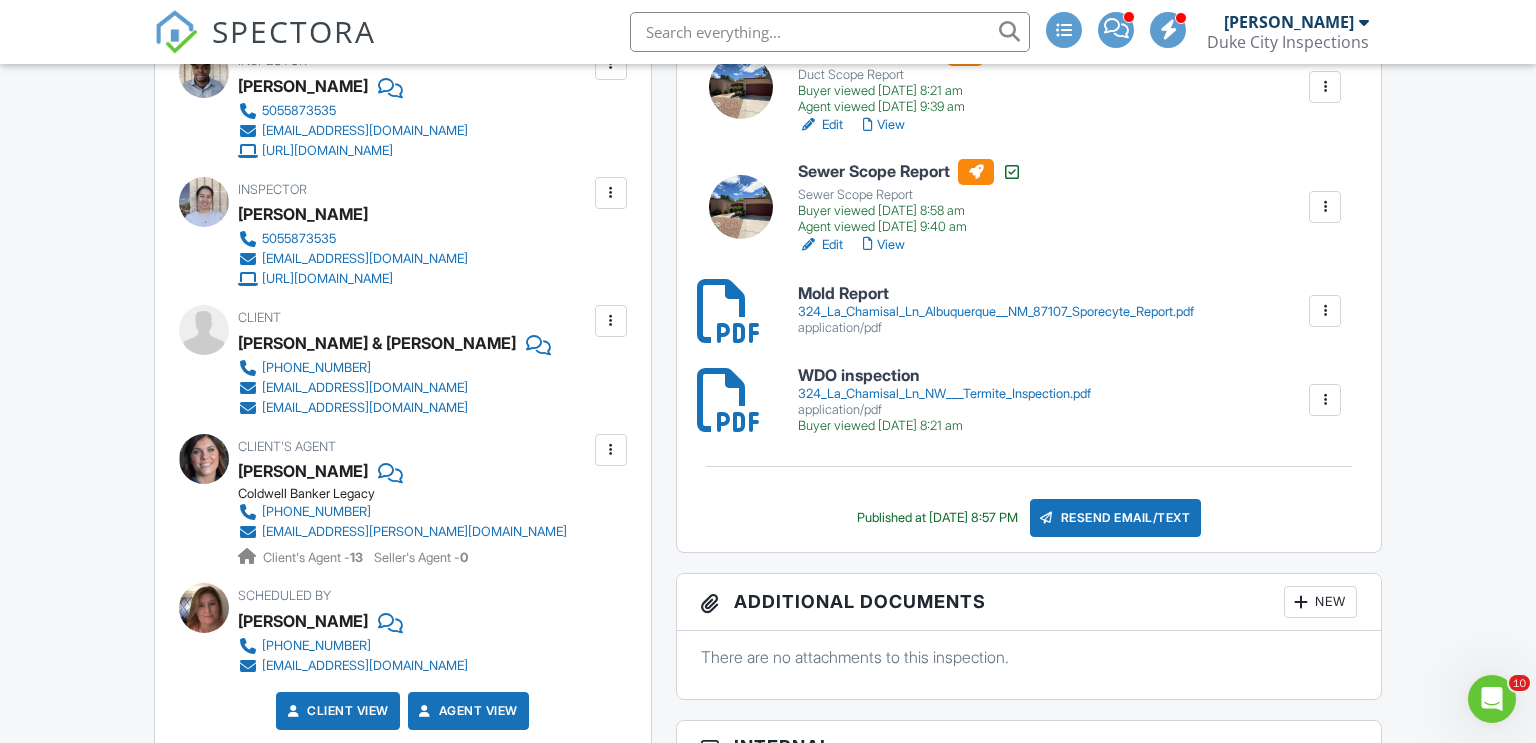 click on "Resend Email/Text" at bounding box center [1116, 518] 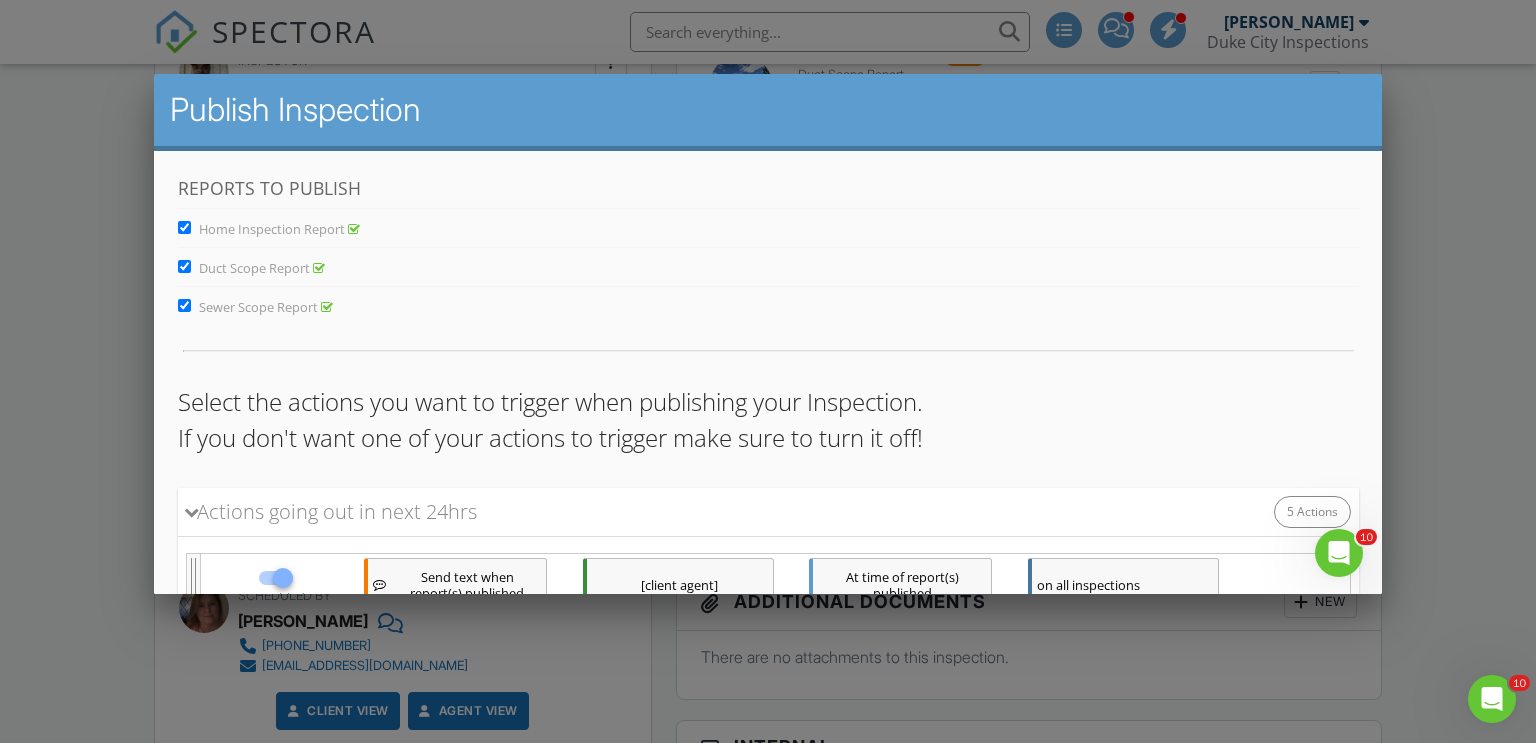 scroll, scrollTop: 500, scrollLeft: 0, axis: vertical 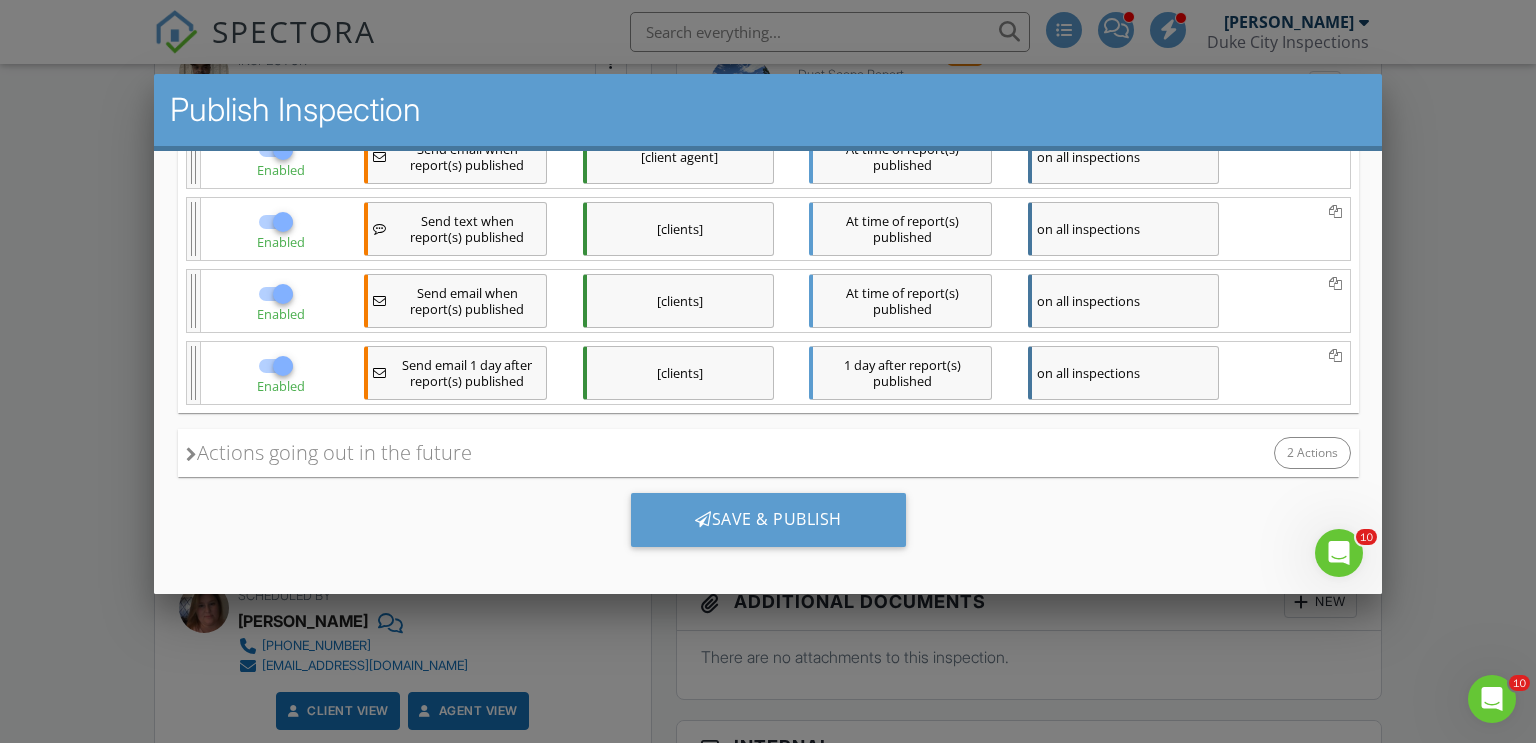 click at bounding box center (282, 366) 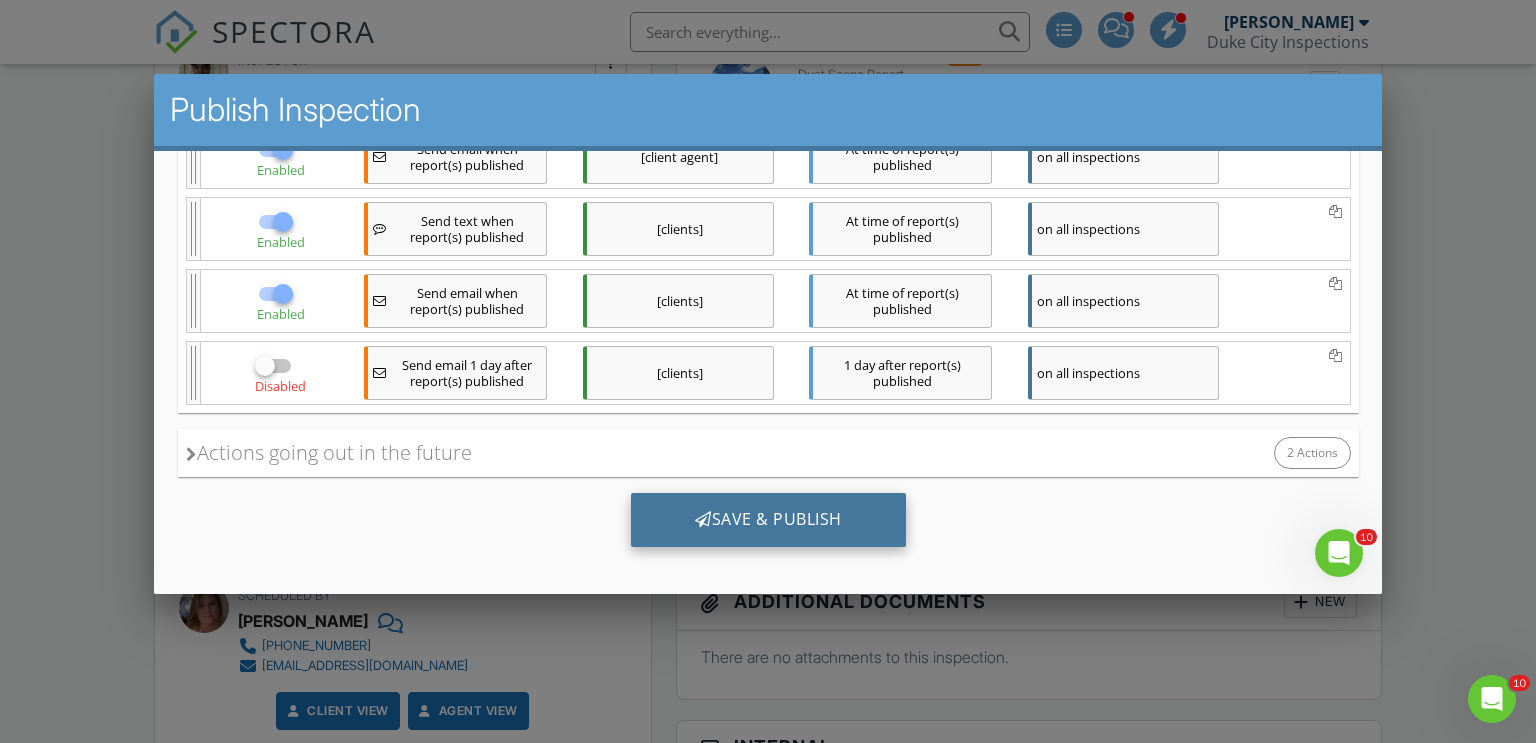 click on "Save & Publish" at bounding box center (767, 520) 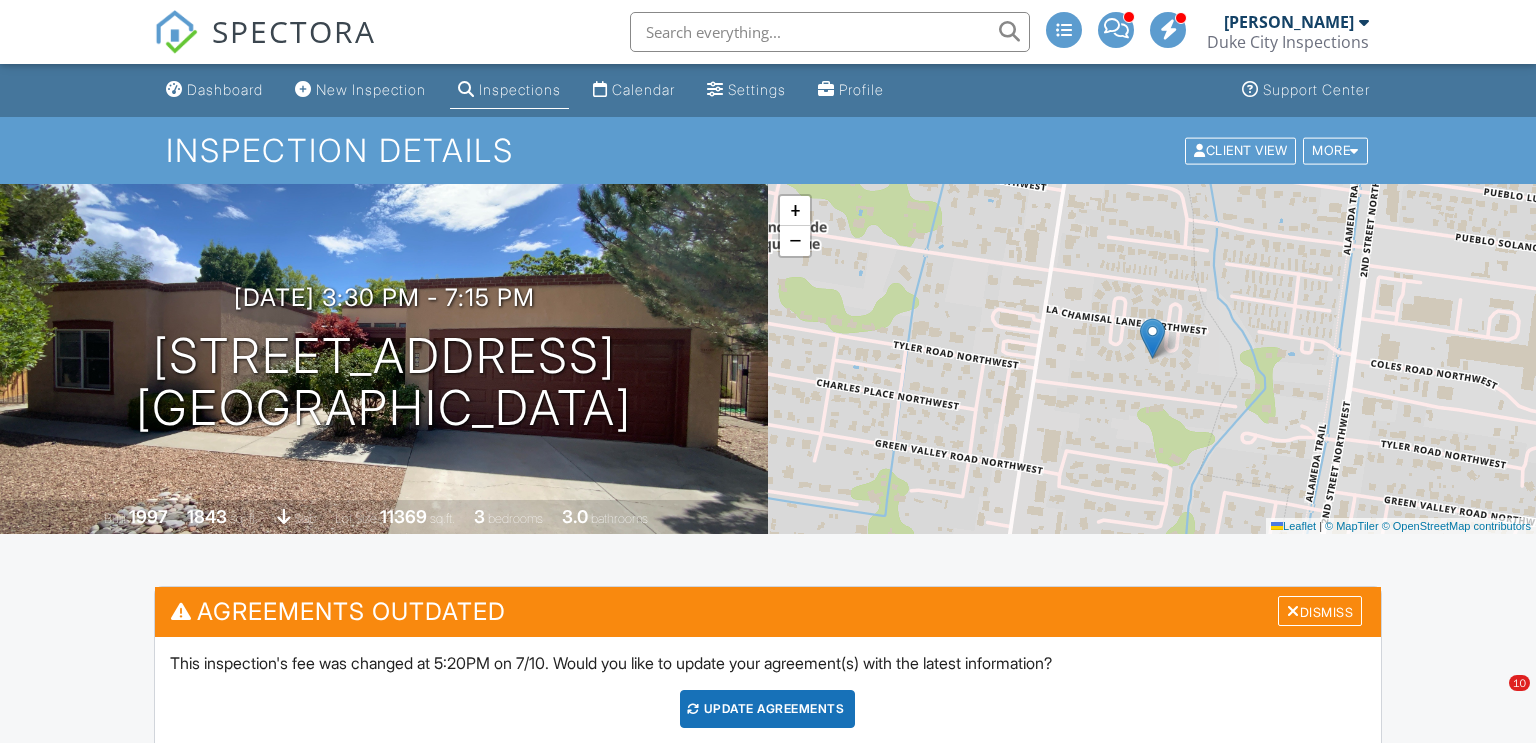 scroll, scrollTop: 0, scrollLeft: 0, axis: both 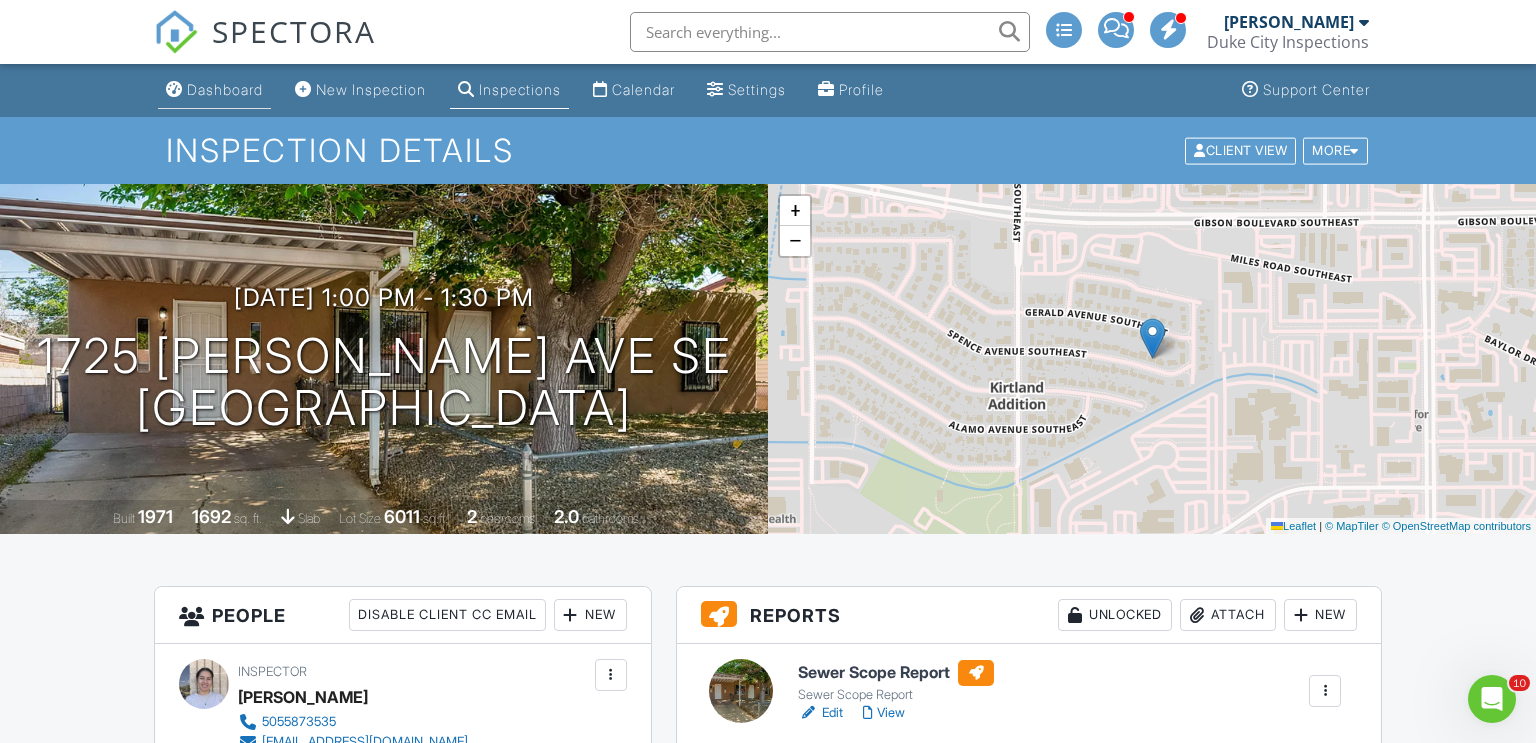 click on "Dashboard" at bounding box center (225, 89) 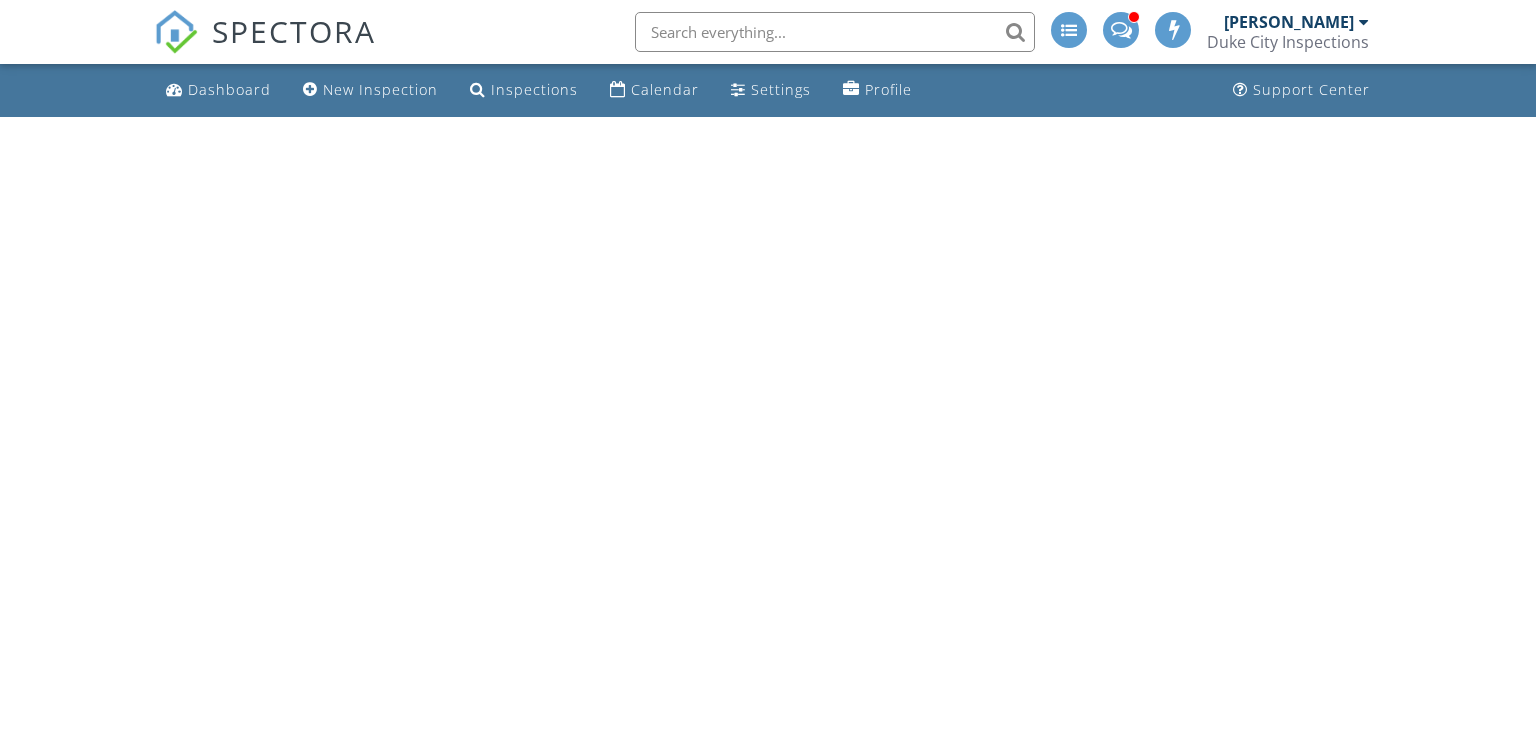 scroll, scrollTop: 0, scrollLeft: 0, axis: both 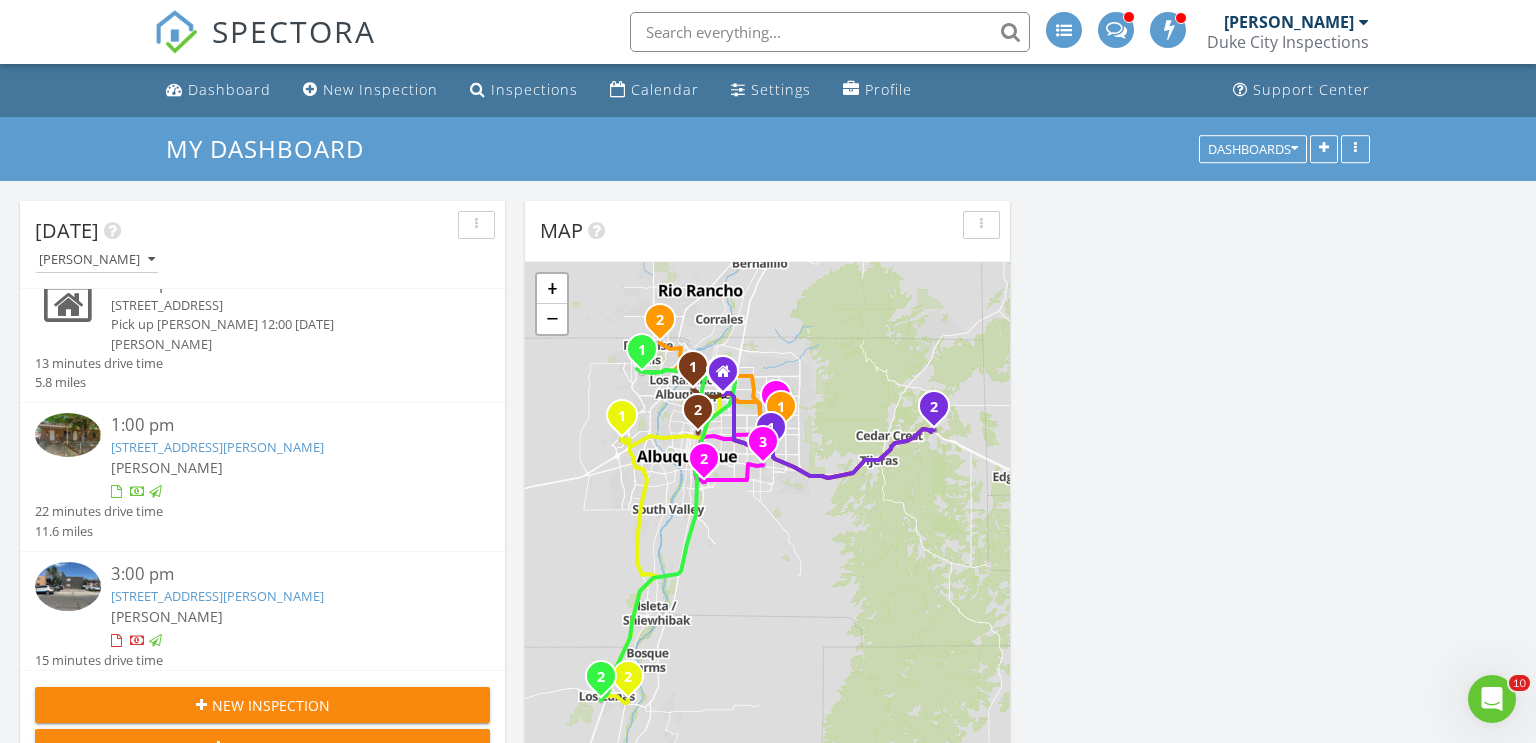 click on "3833 Inca St NE, Albuquerque, NM 87111" at bounding box center [281, 305] 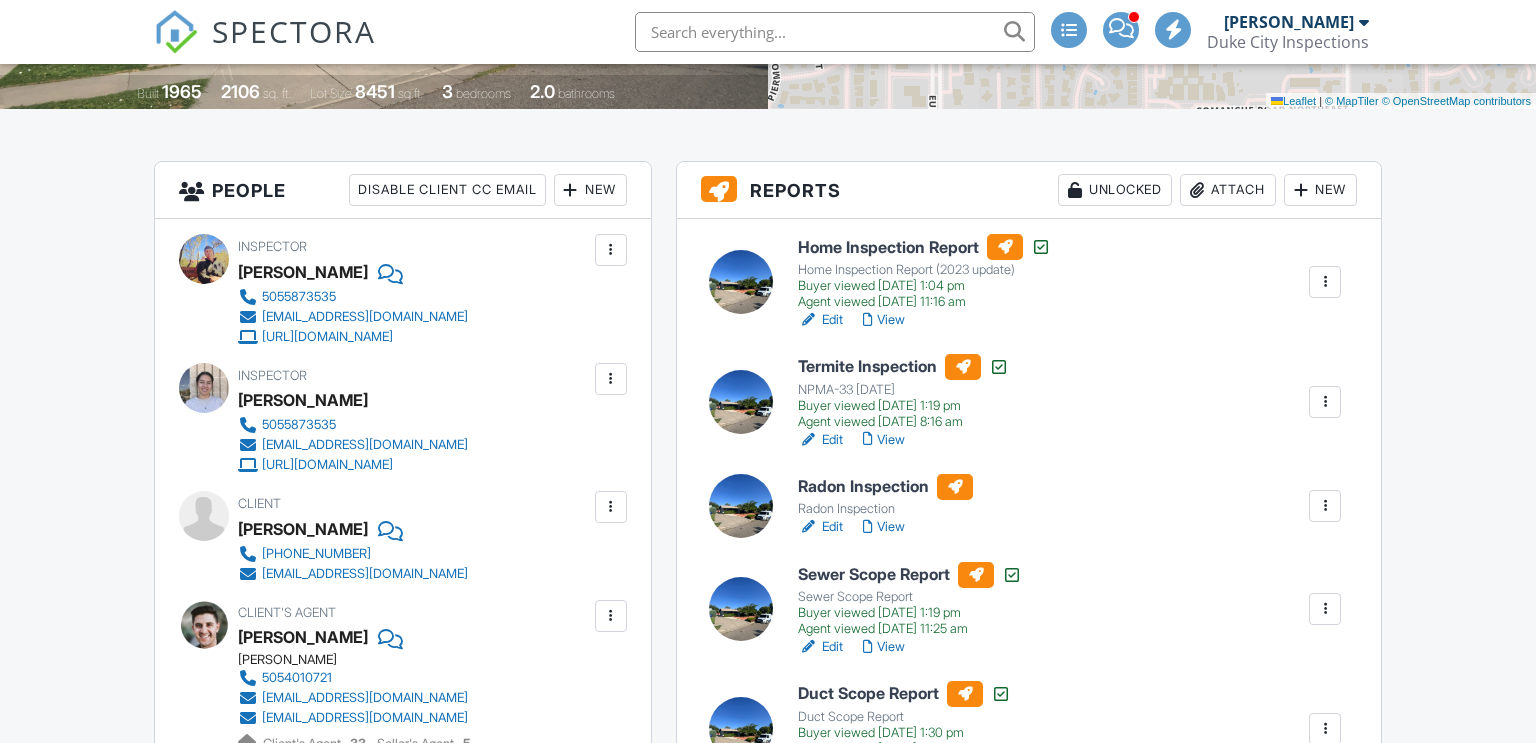 click on "Attach" at bounding box center [1228, 190] 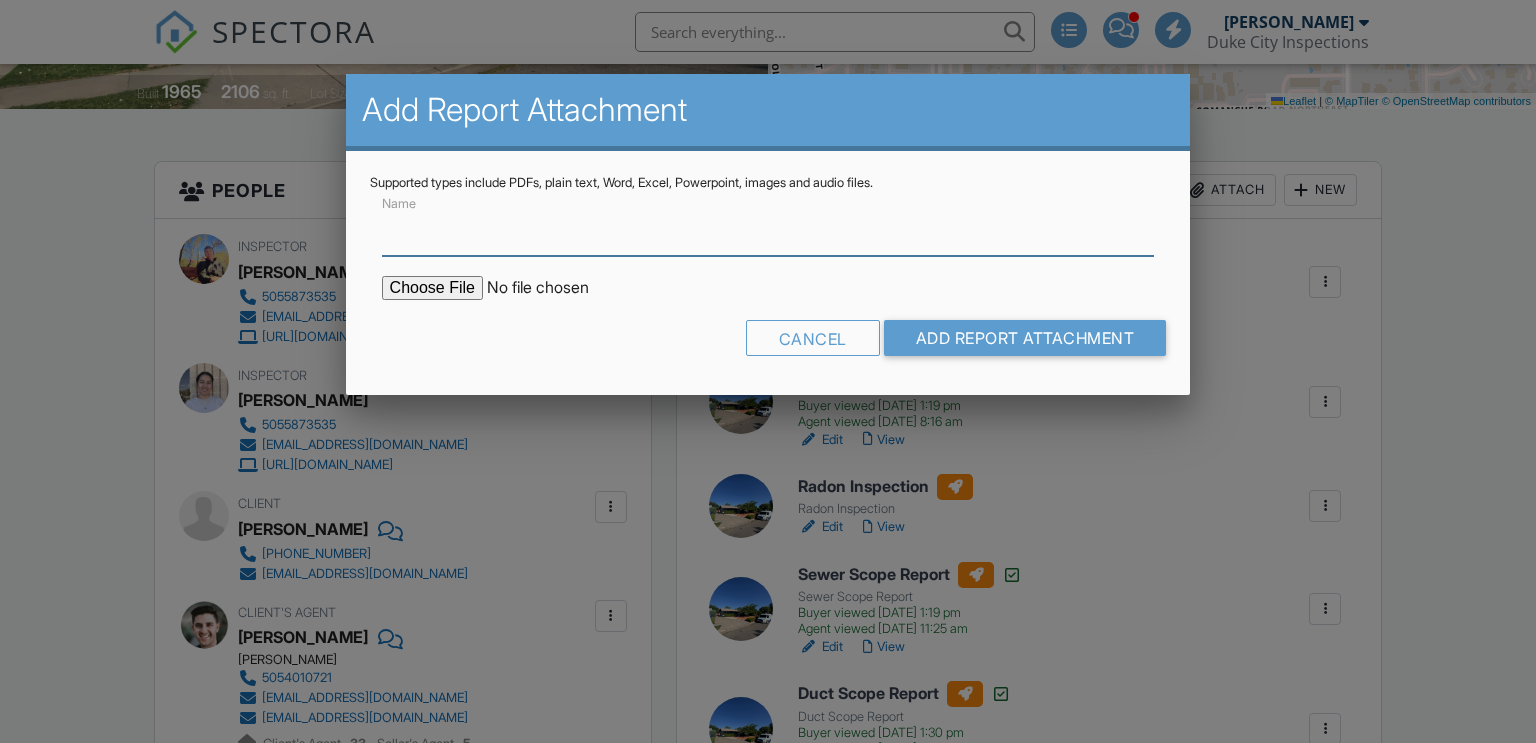 scroll, scrollTop: 0, scrollLeft: 0, axis: both 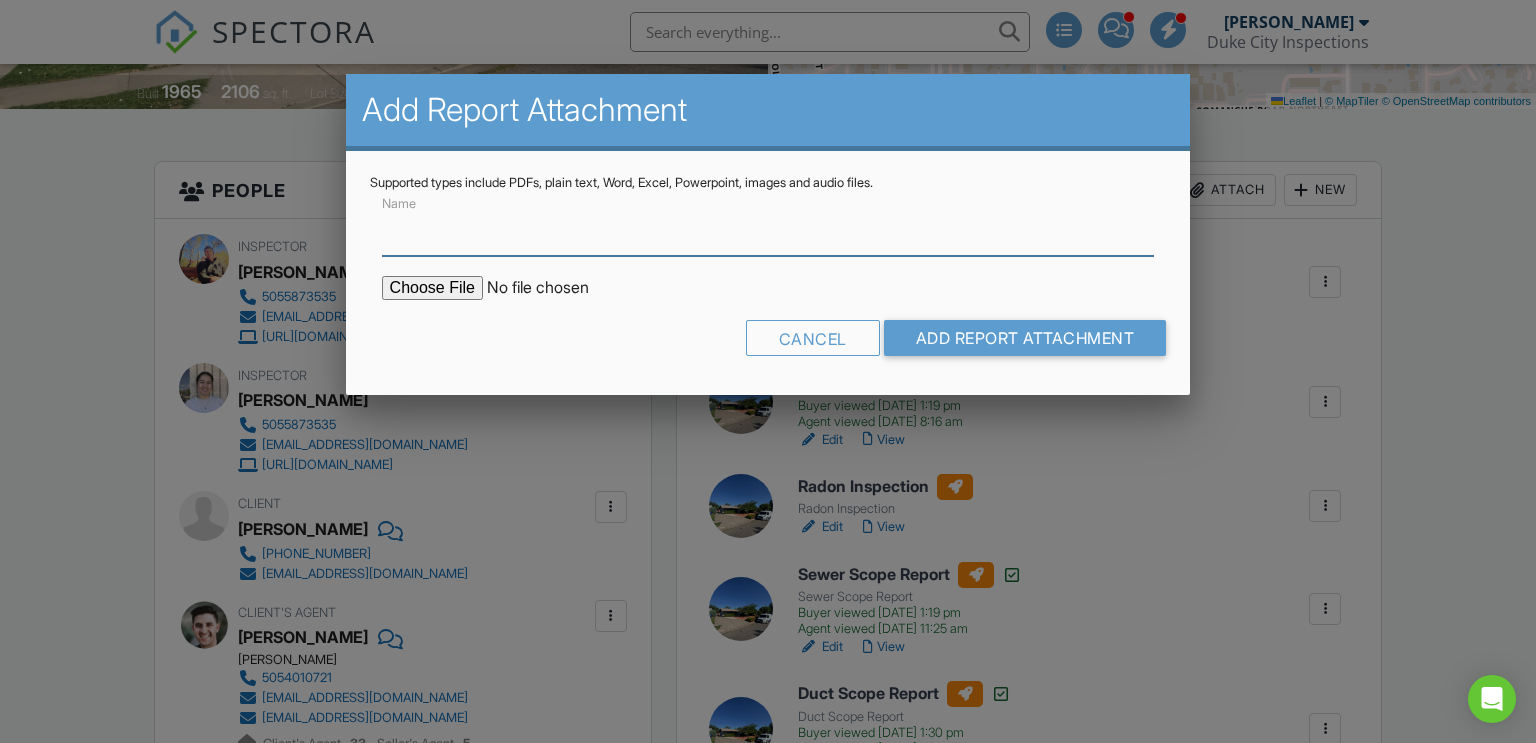 type on "Radon report" 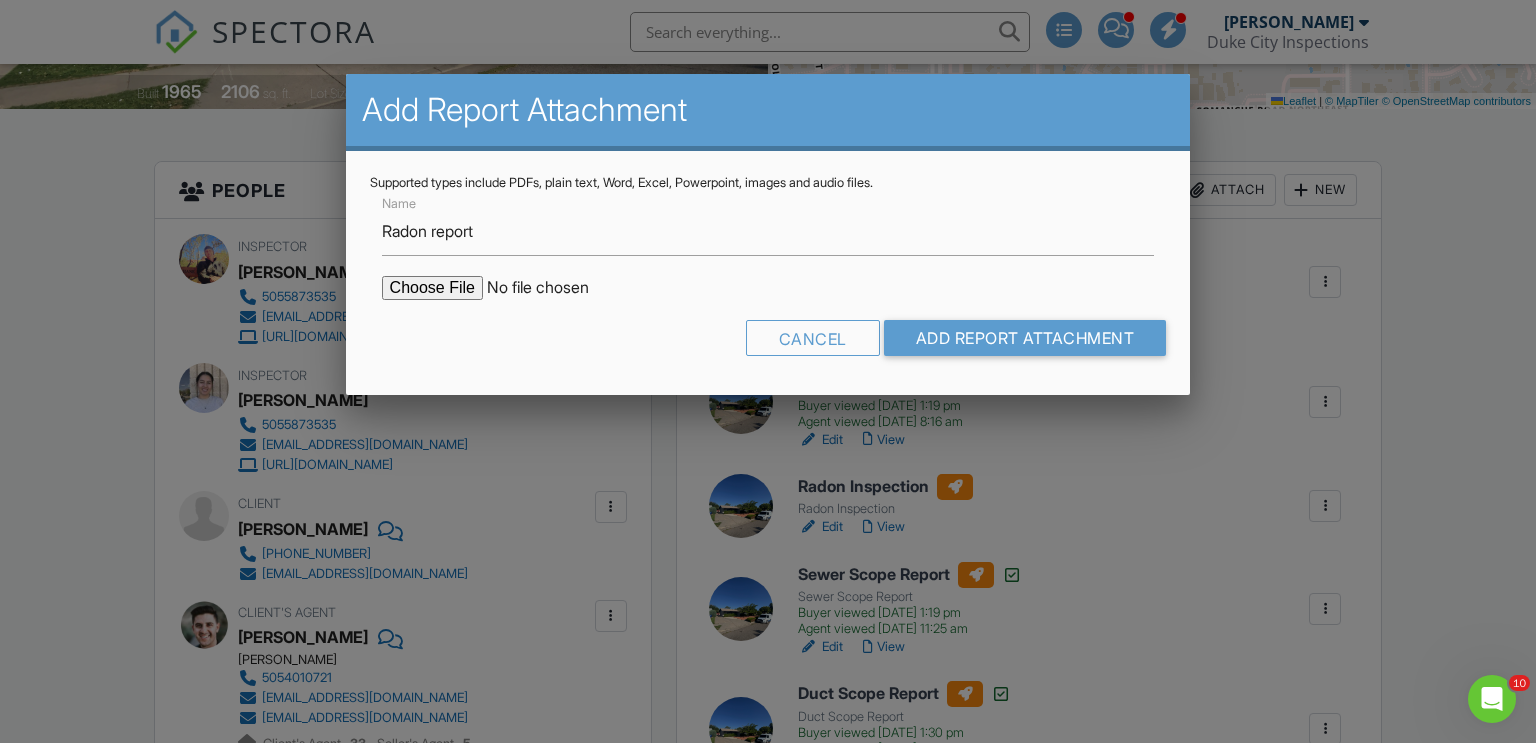 click at bounding box center [552, 288] 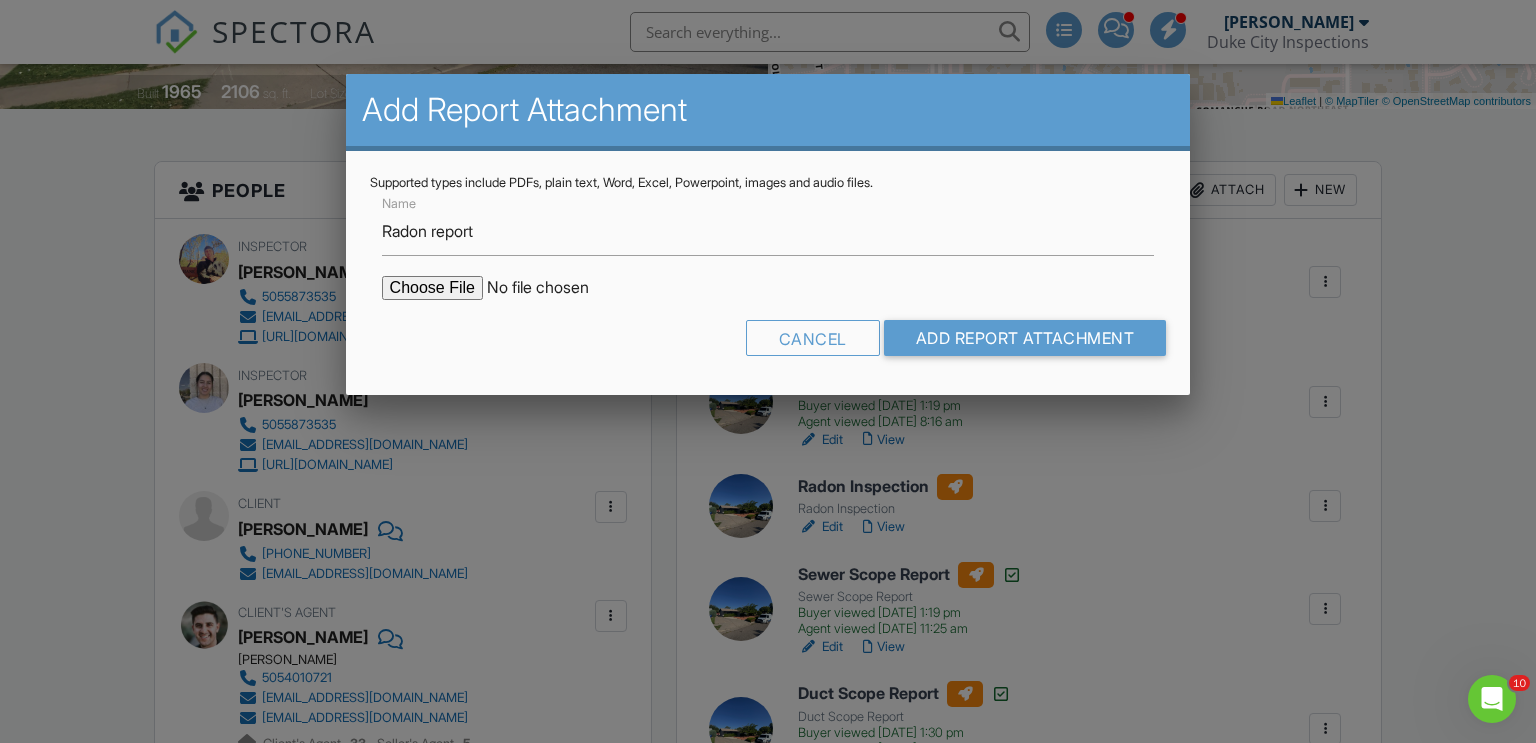 type on "C:\fakepath\3833-Inca-St-NE_RadonReport_080dc324-335d-4307-9b50-0b7093fe7886.pdf" 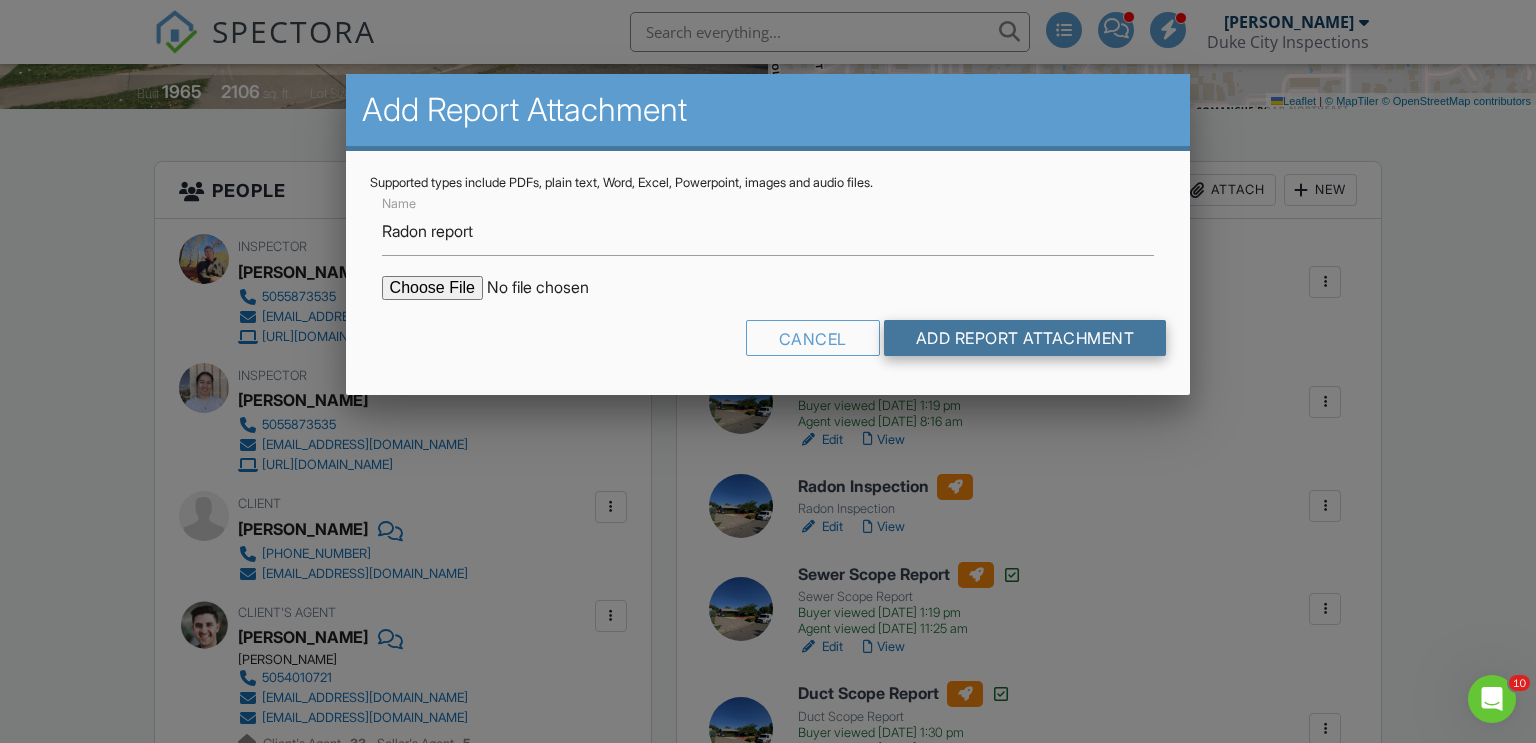 click on "Add Report Attachment" at bounding box center [1025, 338] 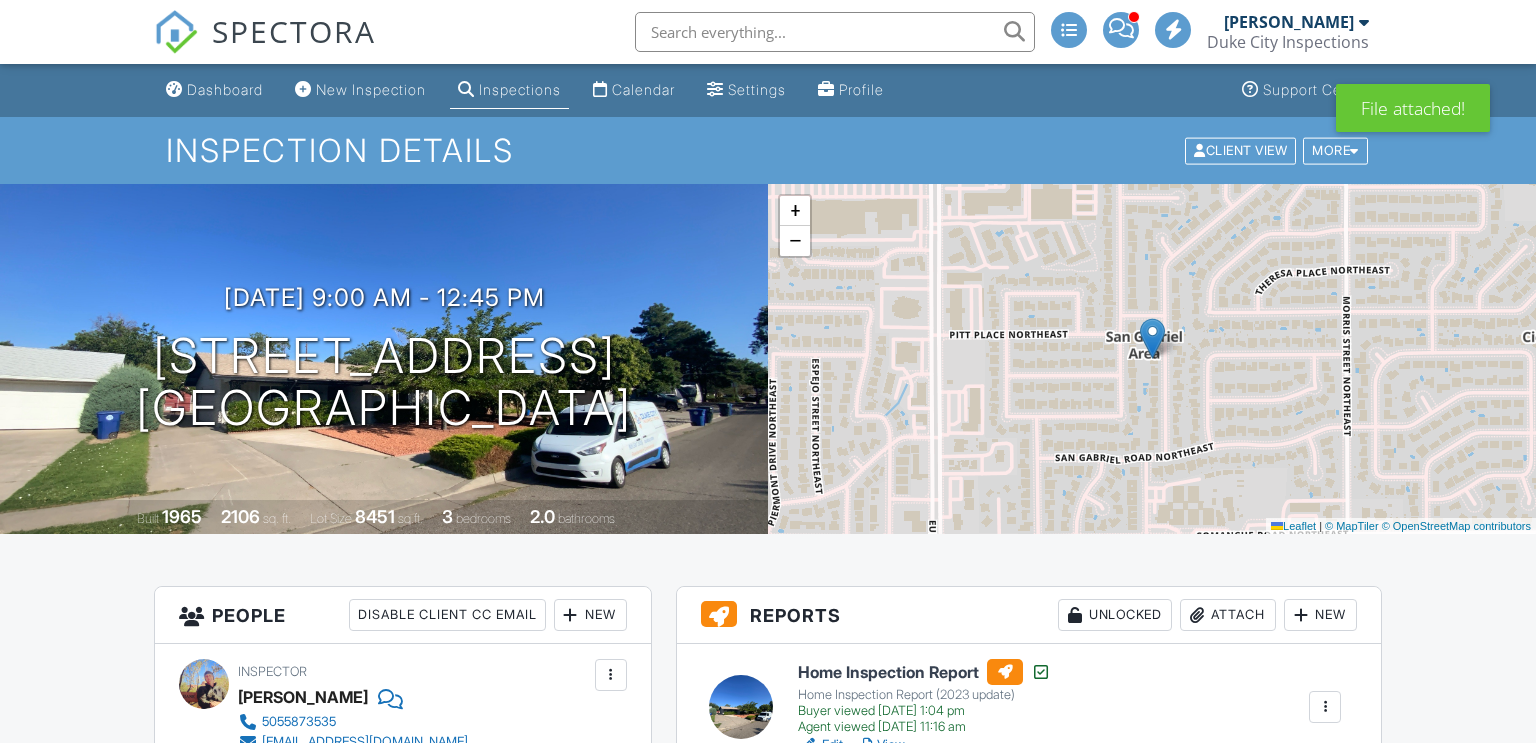 scroll, scrollTop: 586, scrollLeft: 0, axis: vertical 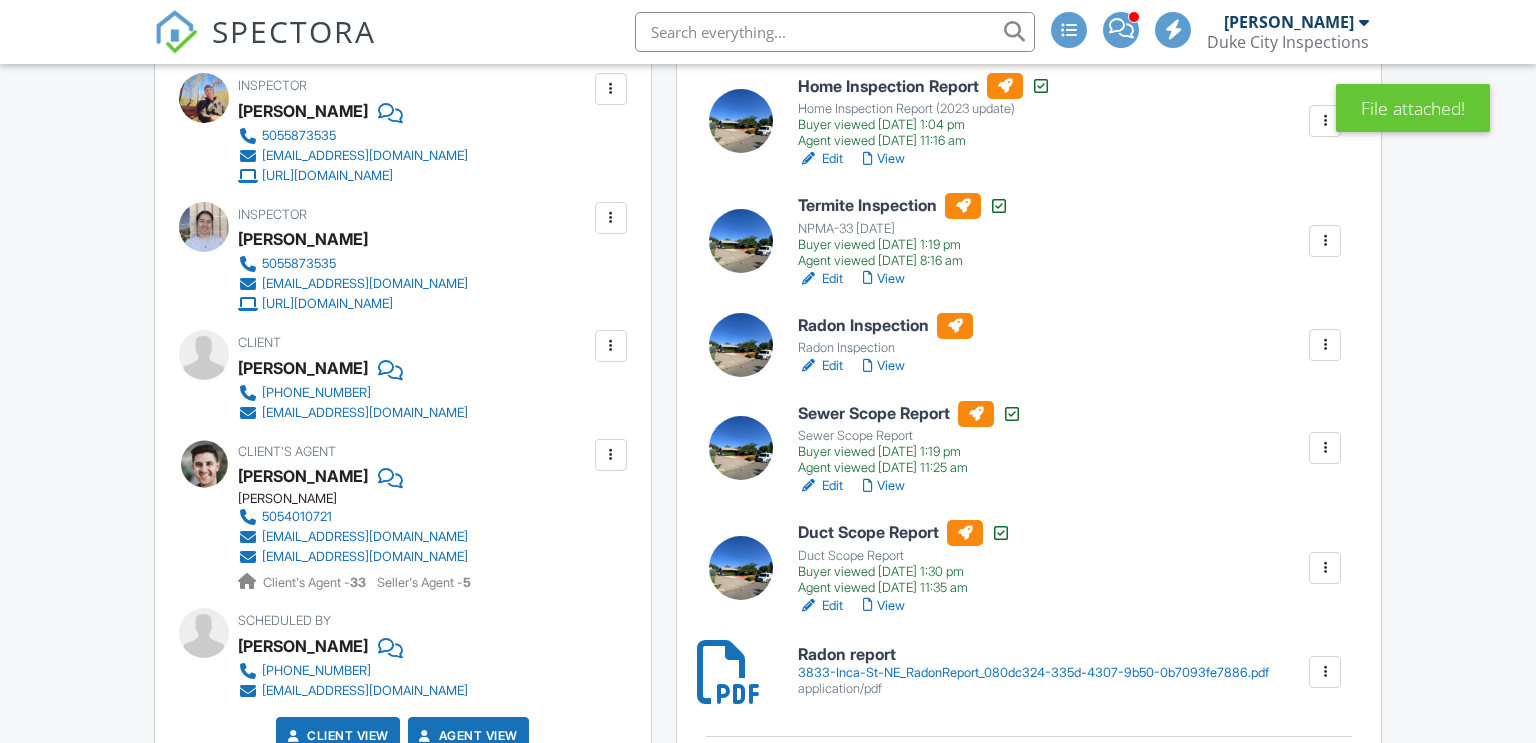 click at bounding box center [1325, 345] 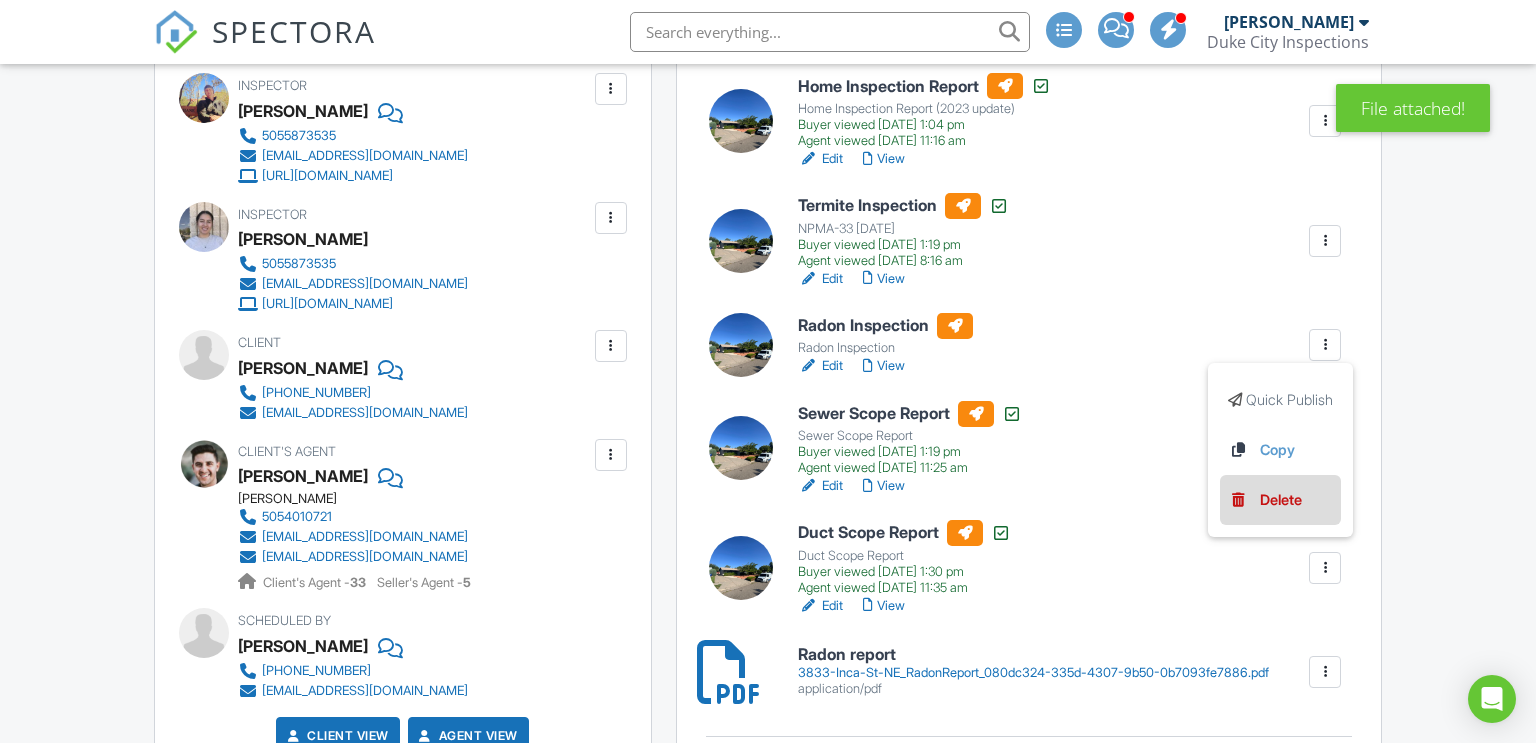 click on "Delete" at bounding box center (1281, 500) 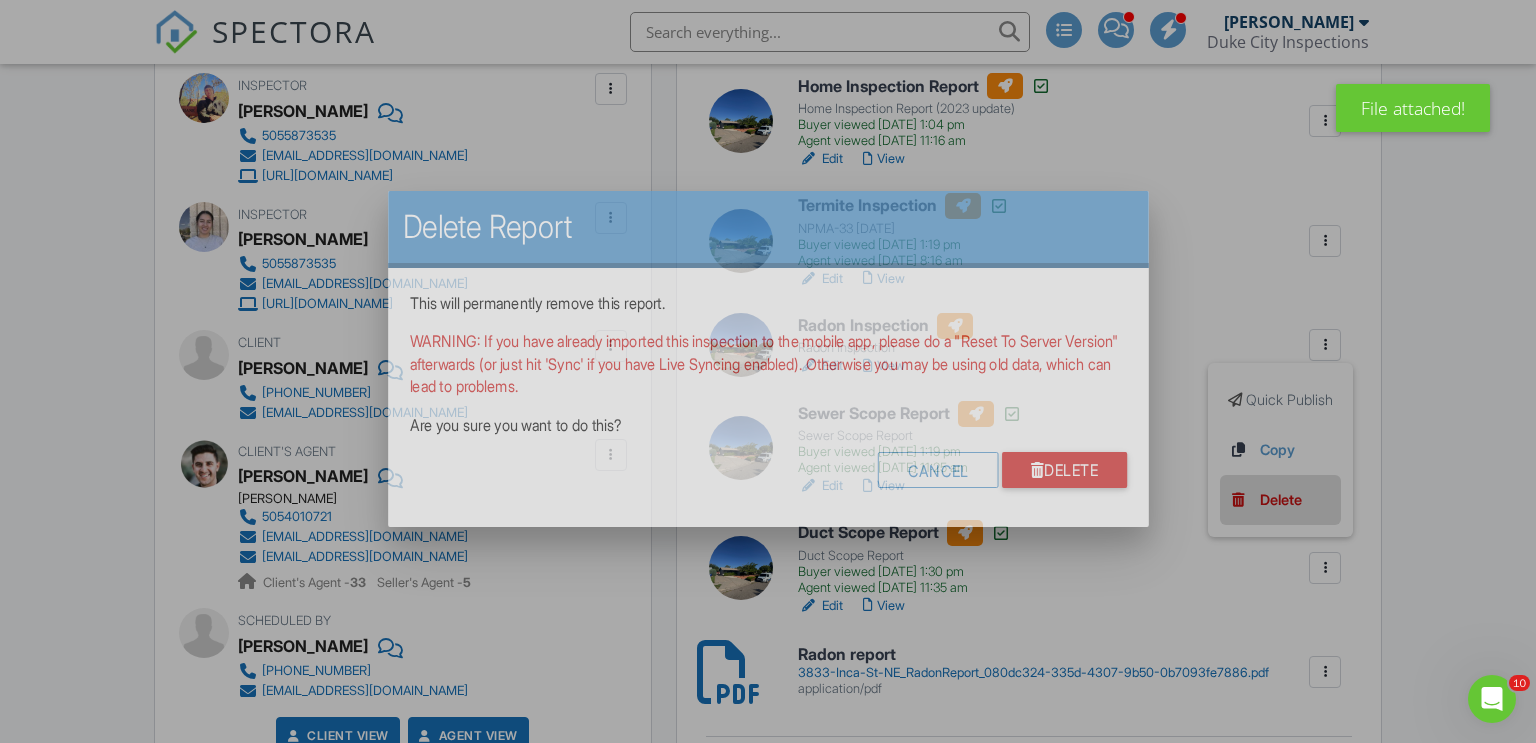 scroll, scrollTop: 0, scrollLeft: 0, axis: both 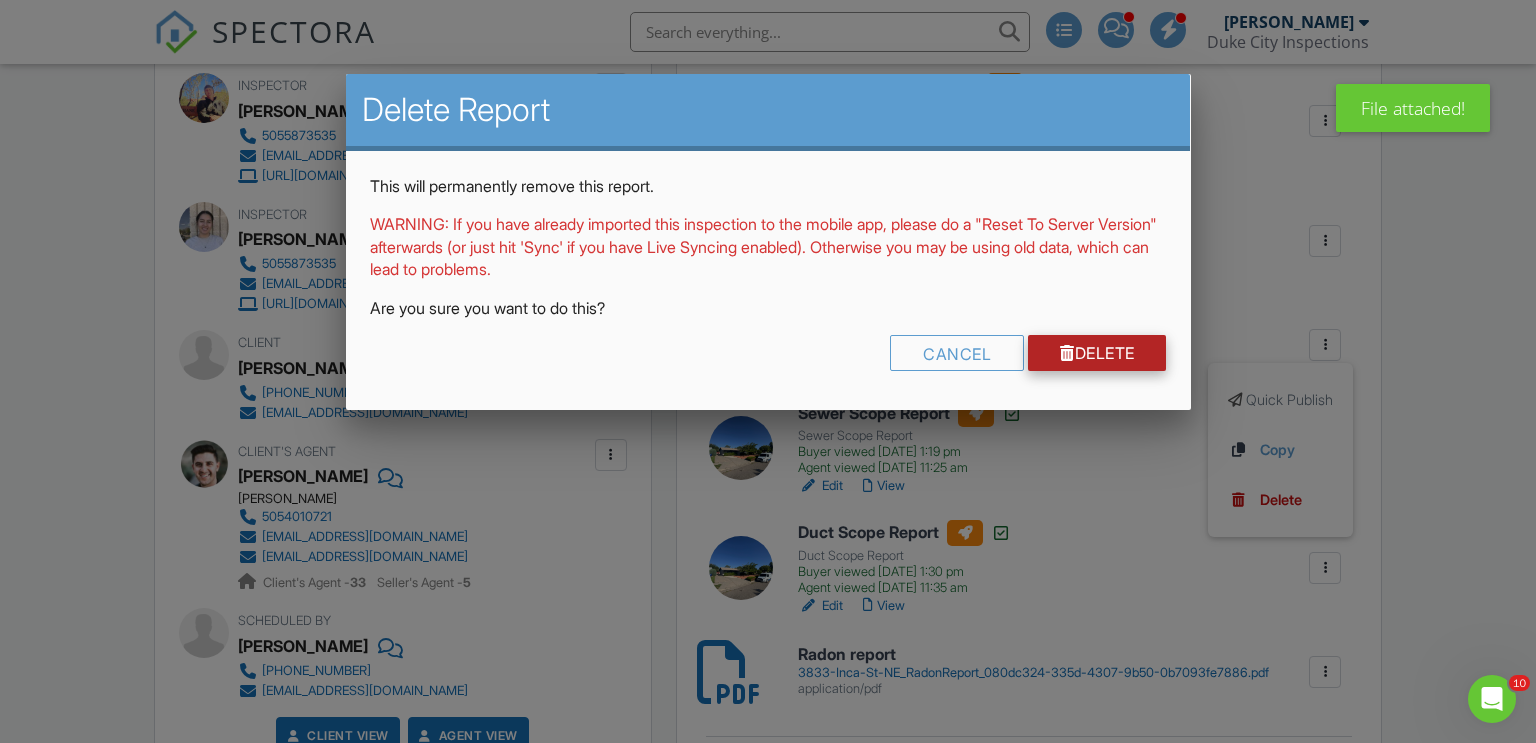click on "Delete" at bounding box center (1097, 353) 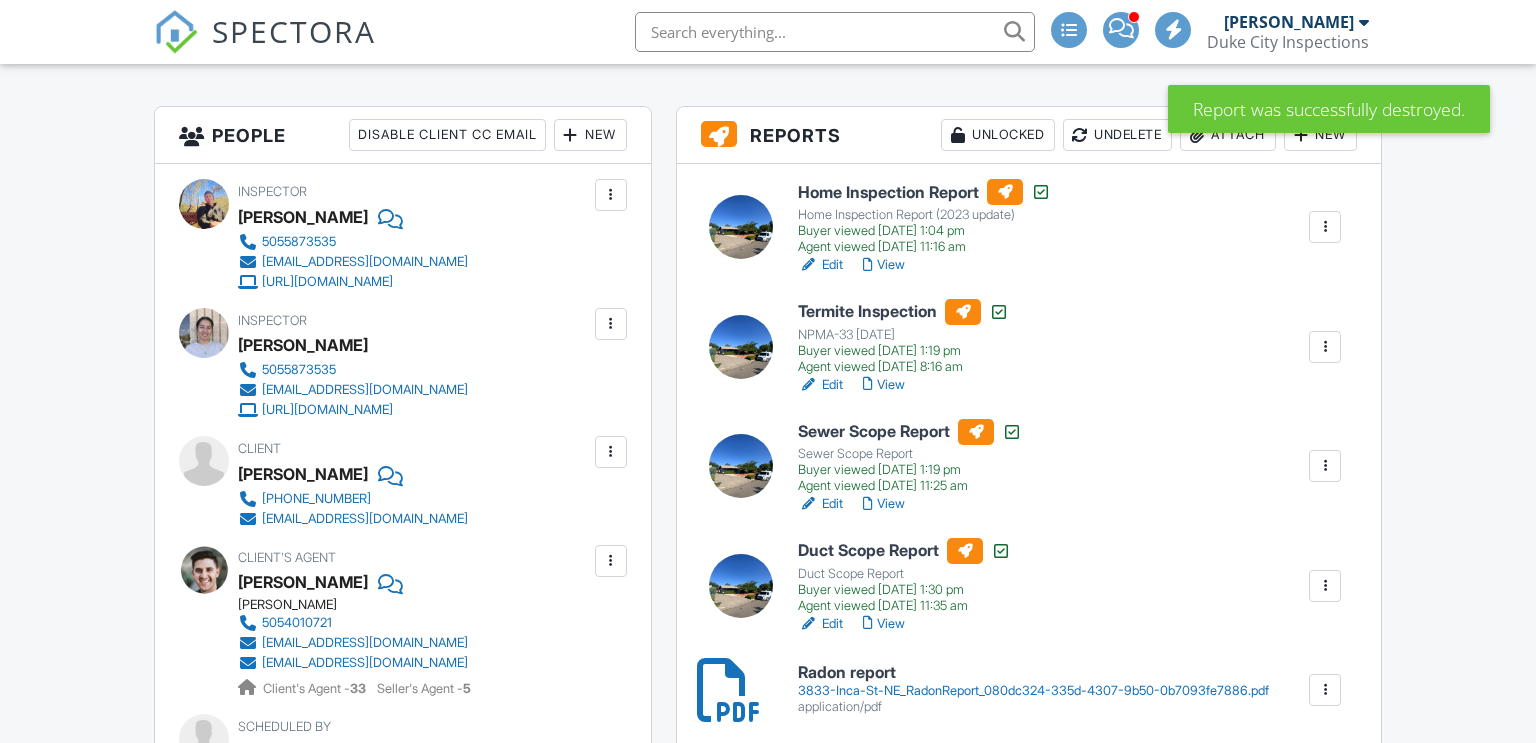 scroll, scrollTop: 667, scrollLeft: 0, axis: vertical 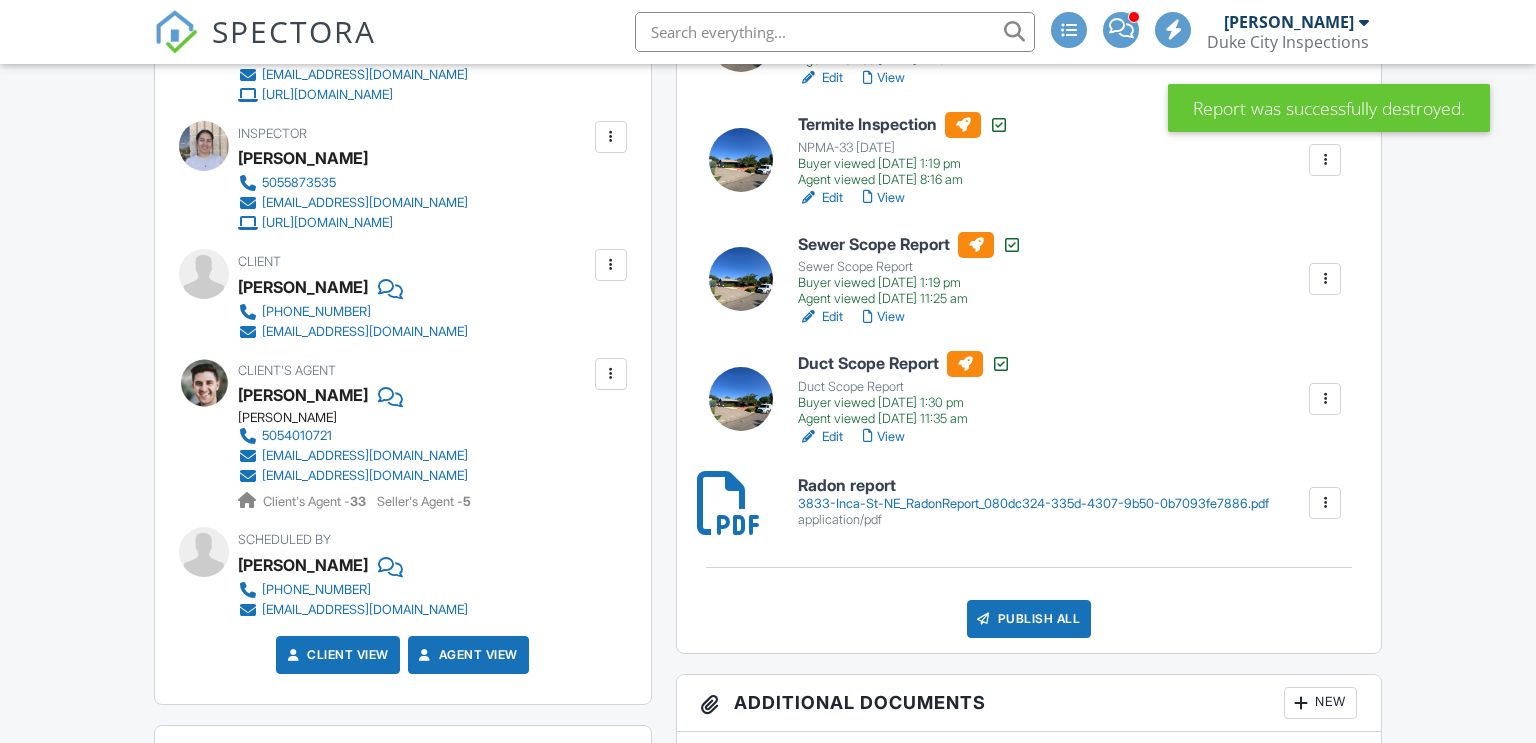 click on "Publish All" at bounding box center (1029, 619) 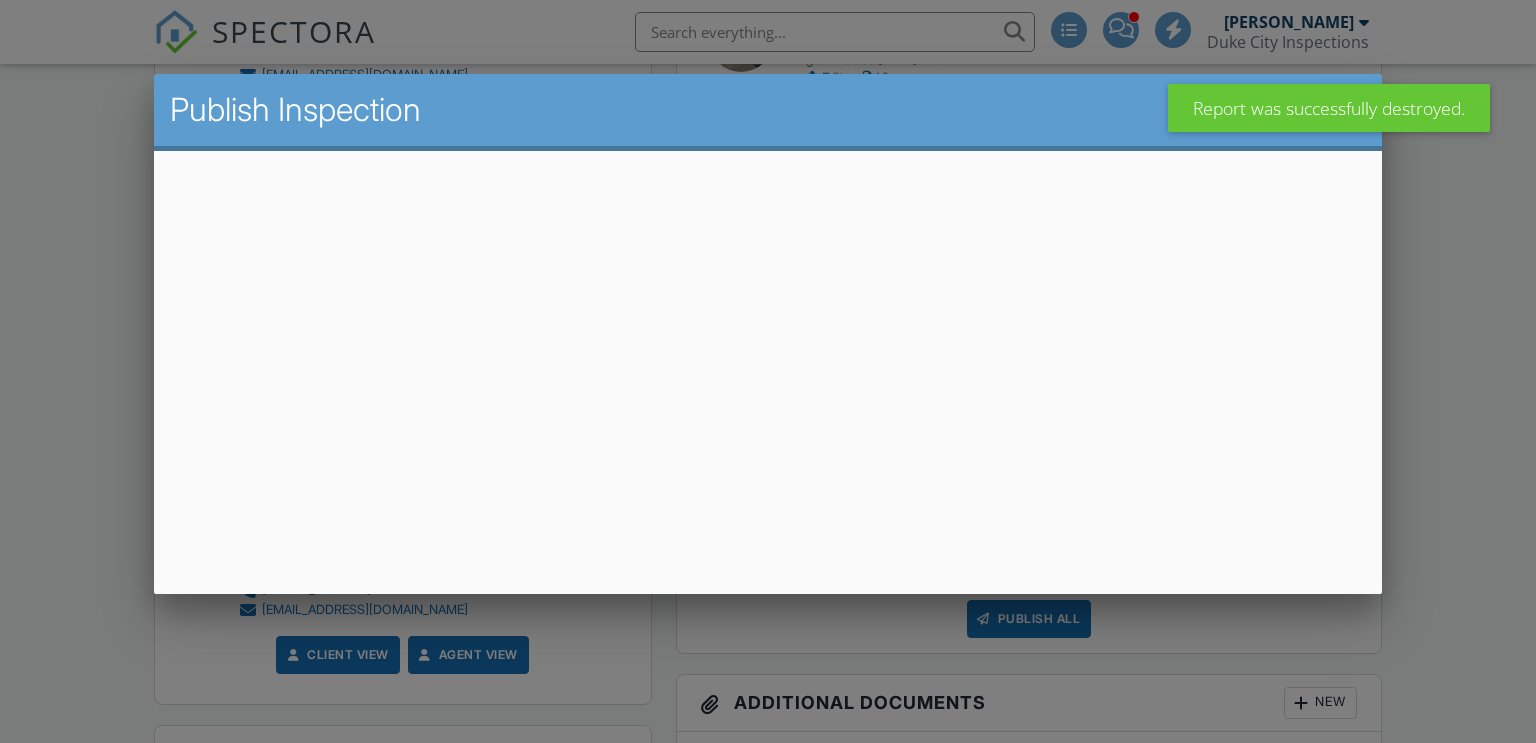 scroll, scrollTop: 0, scrollLeft: 0, axis: both 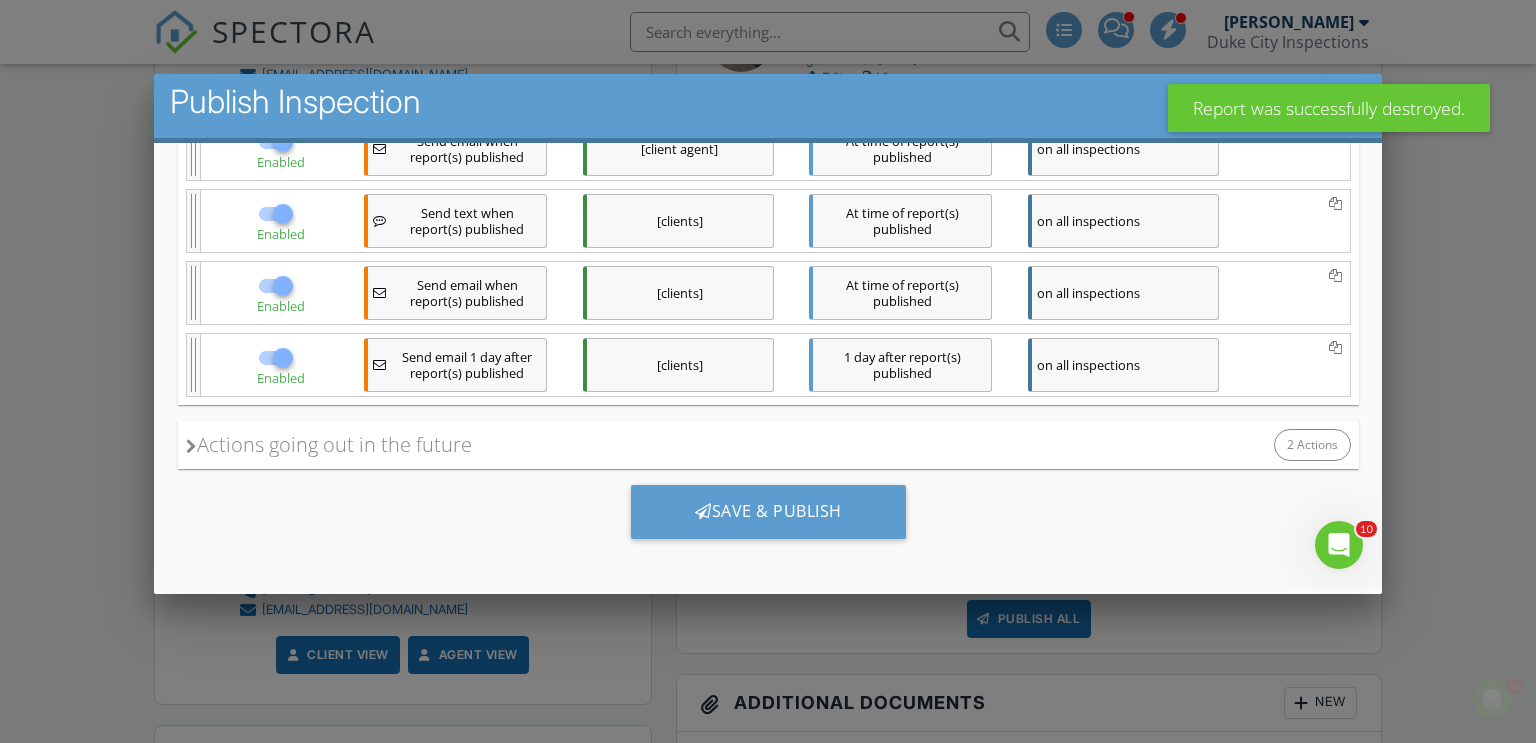 click at bounding box center [282, 358] 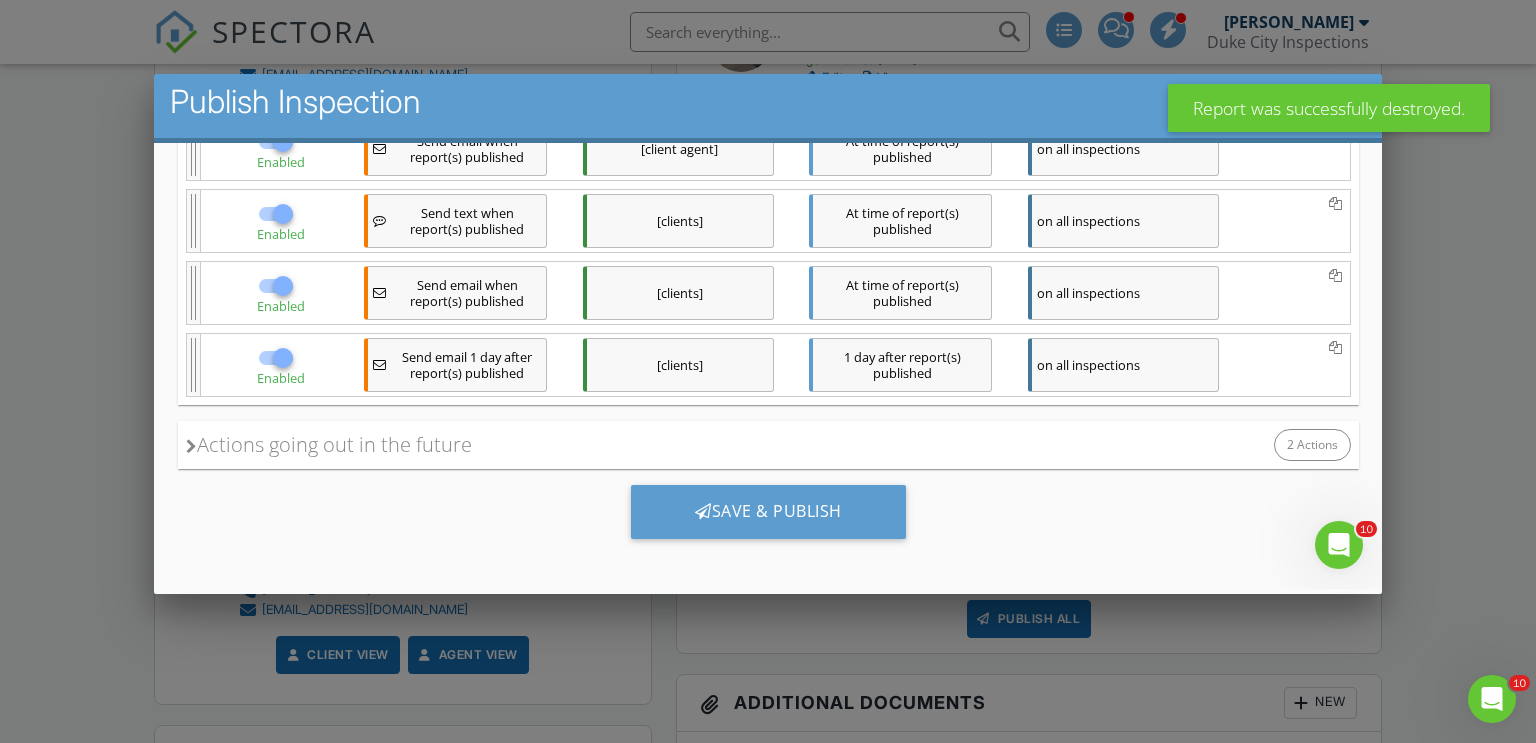checkbox on "false" 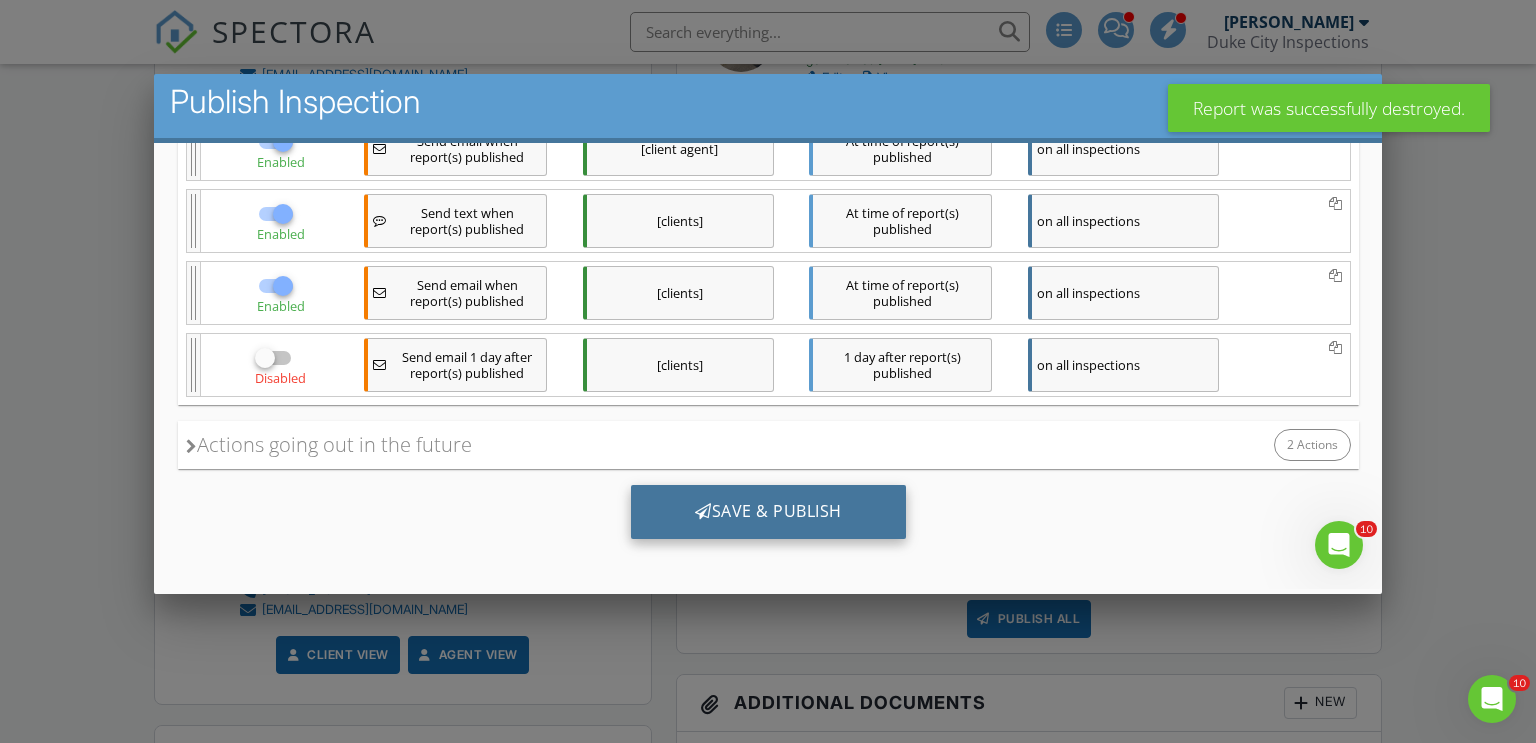 click on "Save & Publish" at bounding box center [767, 512] 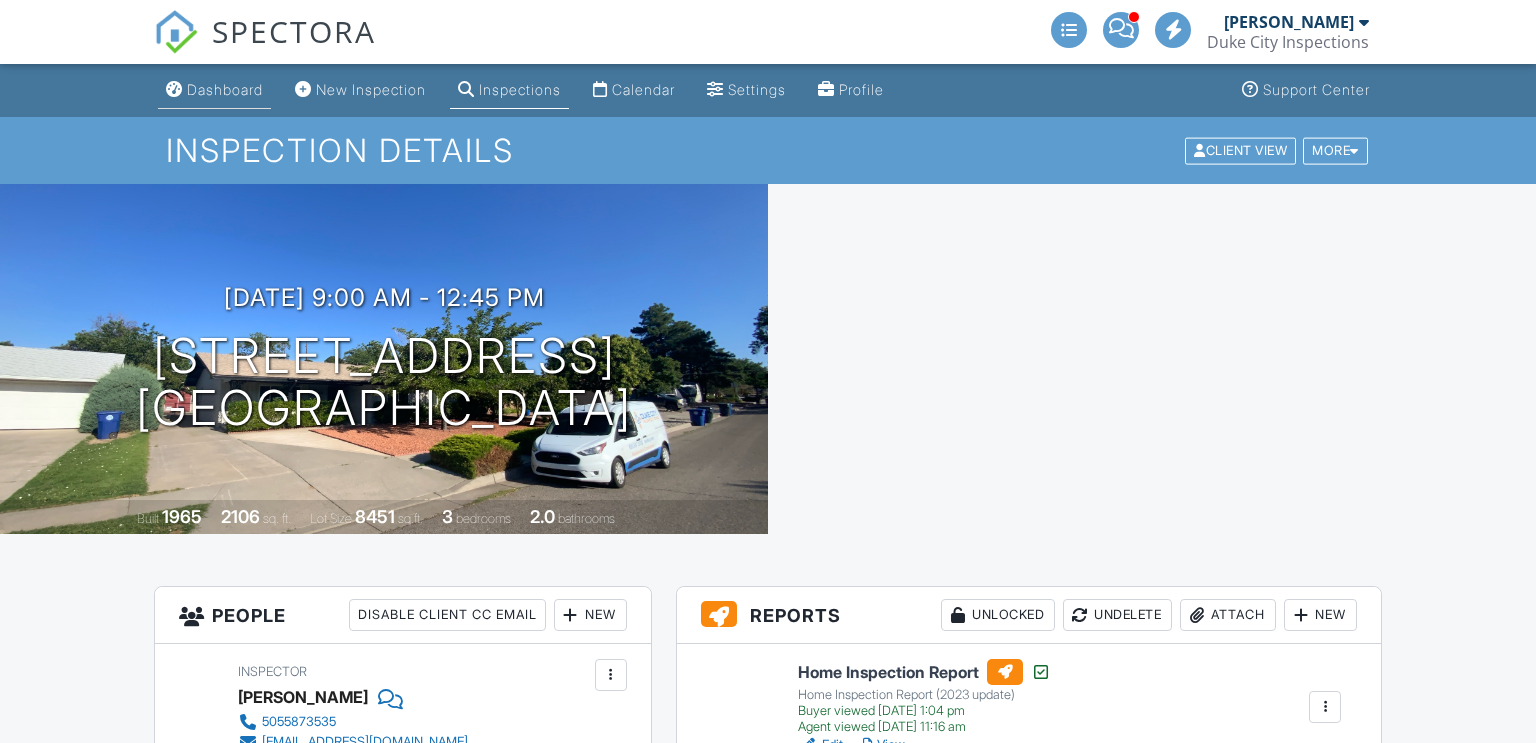 click on "Dashboard" at bounding box center [214, 90] 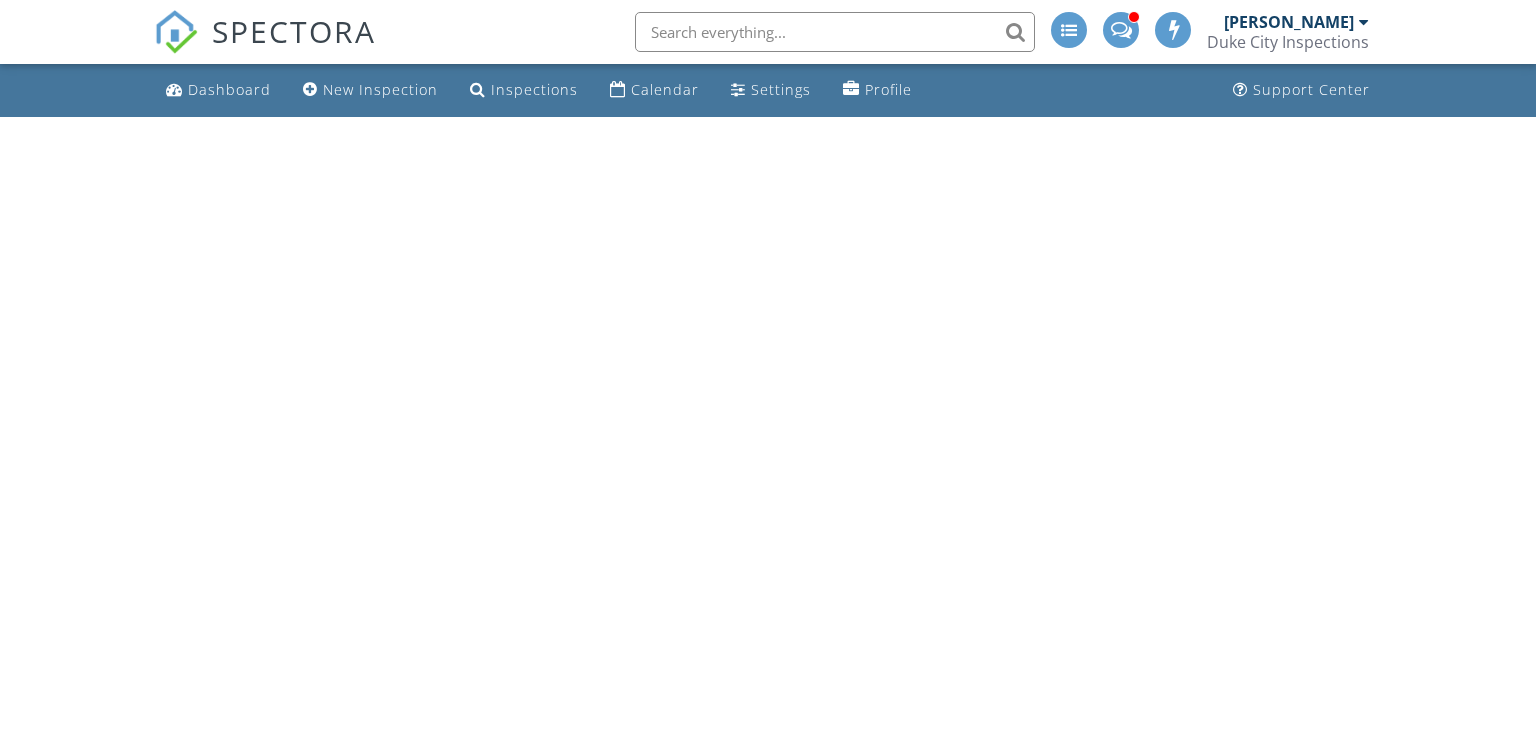 scroll, scrollTop: 0, scrollLeft: 0, axis: both 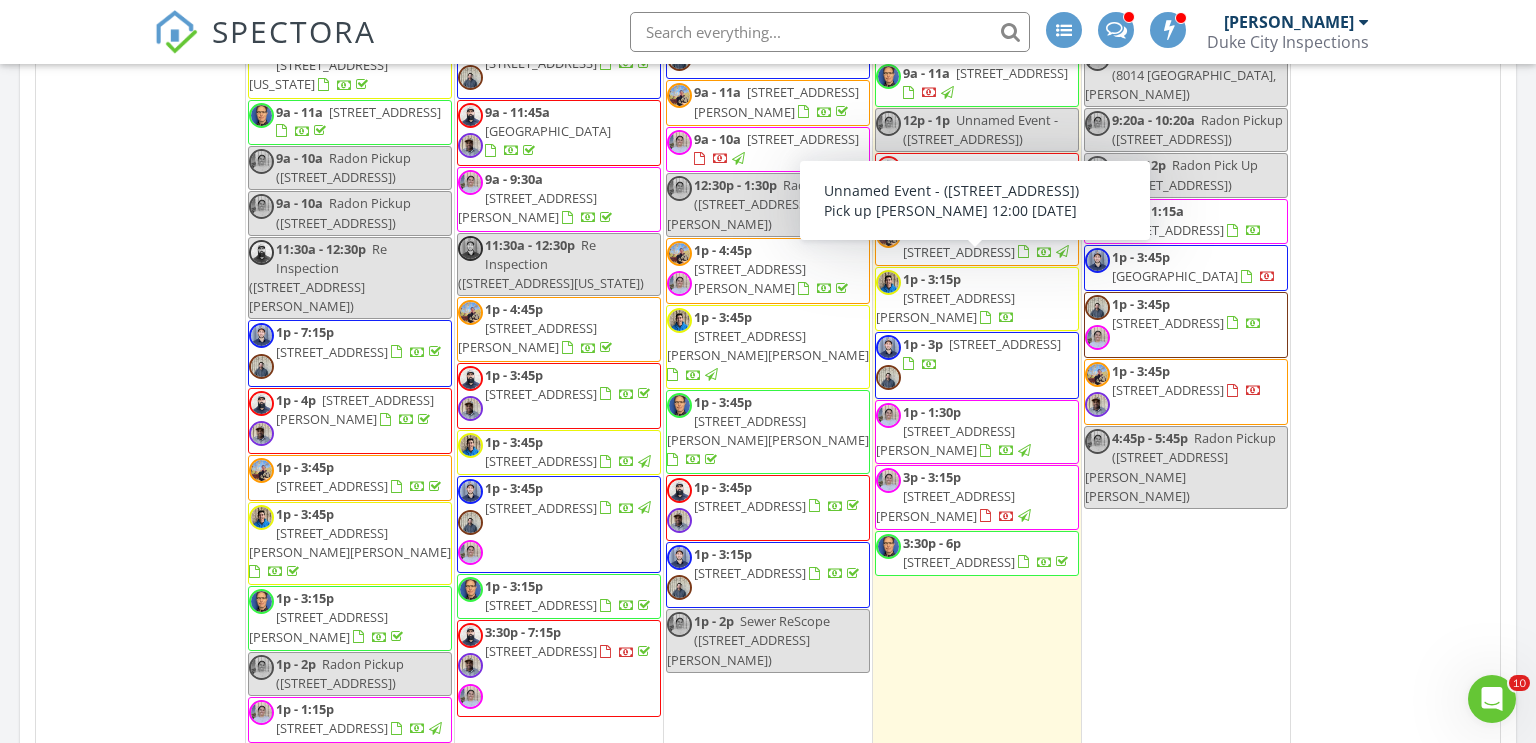 click on "12
8a - 12:45p
7913 Woodridge Dr NE, Albuquerque 87109
Confirm
8a - 10a
11119 Sidney Ave NE, Albuquerque 87111
Confirm
8a - 10a
7401 Pecos Trail NW , Albuquerque 87120
Confirm" at bounding box center (1395, 295) 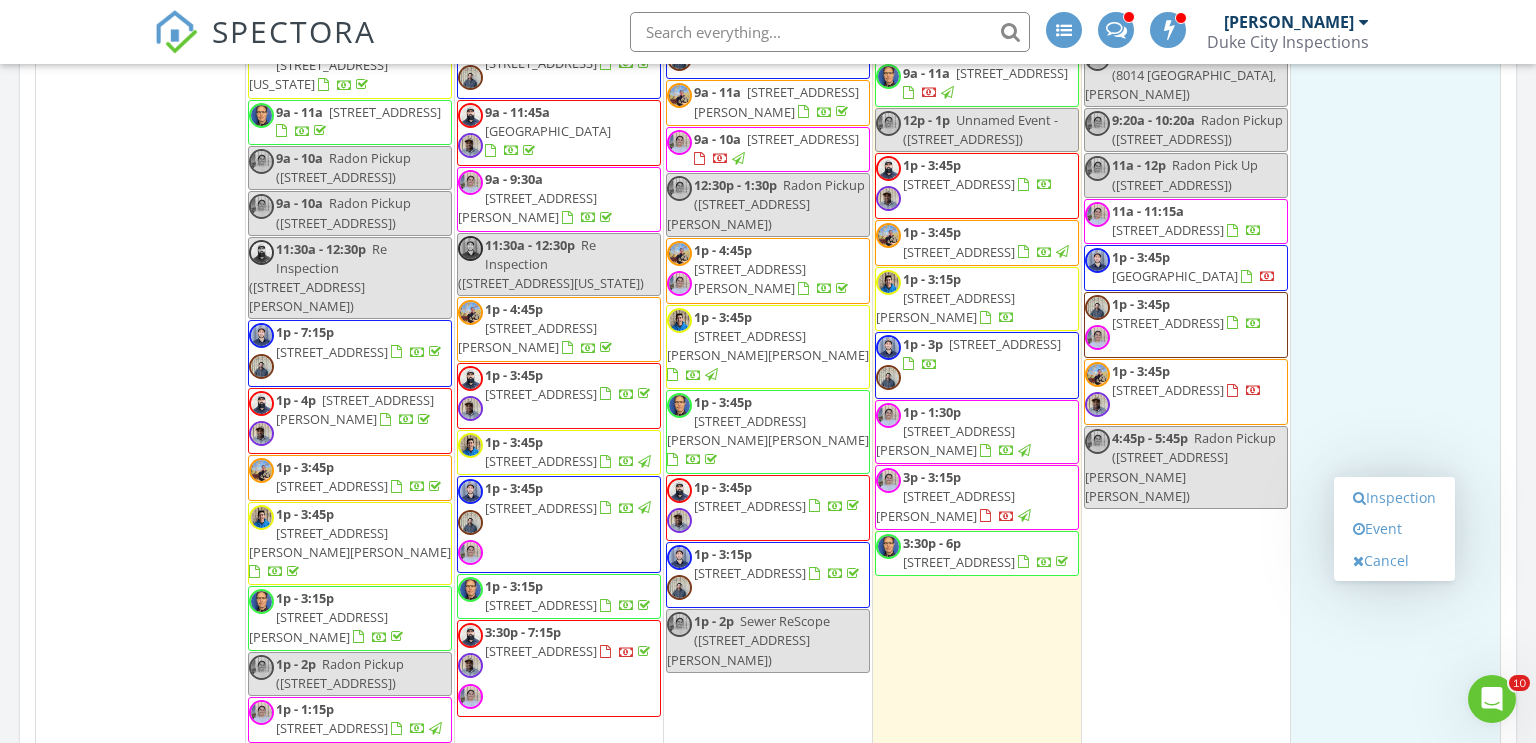 click on "Today
Cassandra McGee
12:00 pm
3833 Inca St NE, Albuquerque, NM 87111
Pick up Hera 12:00 Thursday
Cassandra McGee
13 minutes drive time   5.8 miles       1:00 pm
1725 Spence Ave SE, Albuquerque, NM 87106
Cassandra McGee
22 minutes drive time   11.6 miles       3:00 pm
136 General Arnold St NE, Albuquerque, NM 87123
Cassandra McGee
15 minutes drive time   6.4 miles       New Inspection     New Quote         Map               1 2 1 2 1 2 1 2 3 1 2 1 2 1 2 1 2 + − Osuna Road Northeast, Osuna Road Northwest, 2nd Street Northwest, Edith Boulevard Northeast 11.5 km, 17 min Head west 40 m Turn right 80 m Turn left onto Osuna Road Northeast 3.5 km Turn right onto 4th Street Northwest 500 m 550 m 70 m" at bounding box center (768, 260) 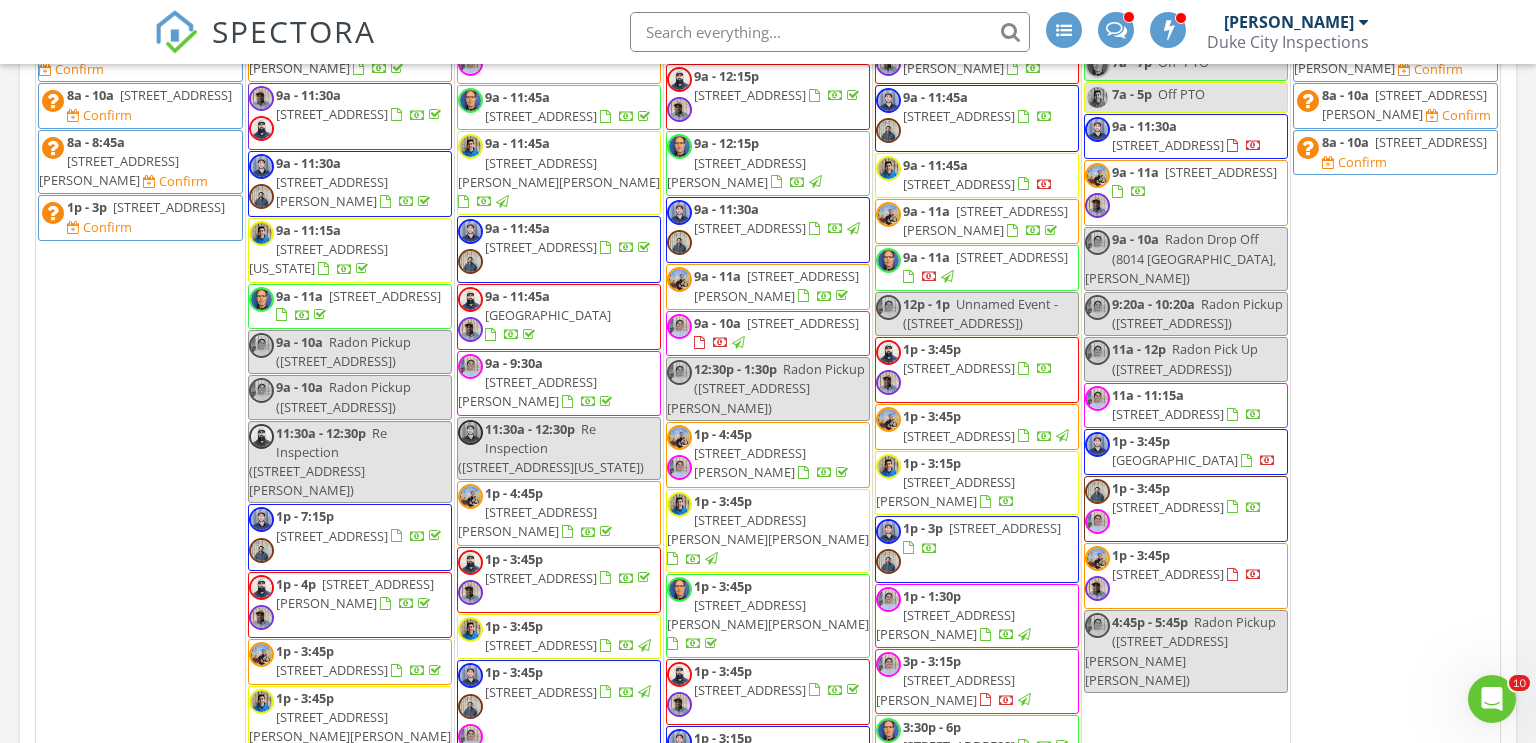 scroll, scrollTop: 942, scrollLeft: 0, axis: vertical 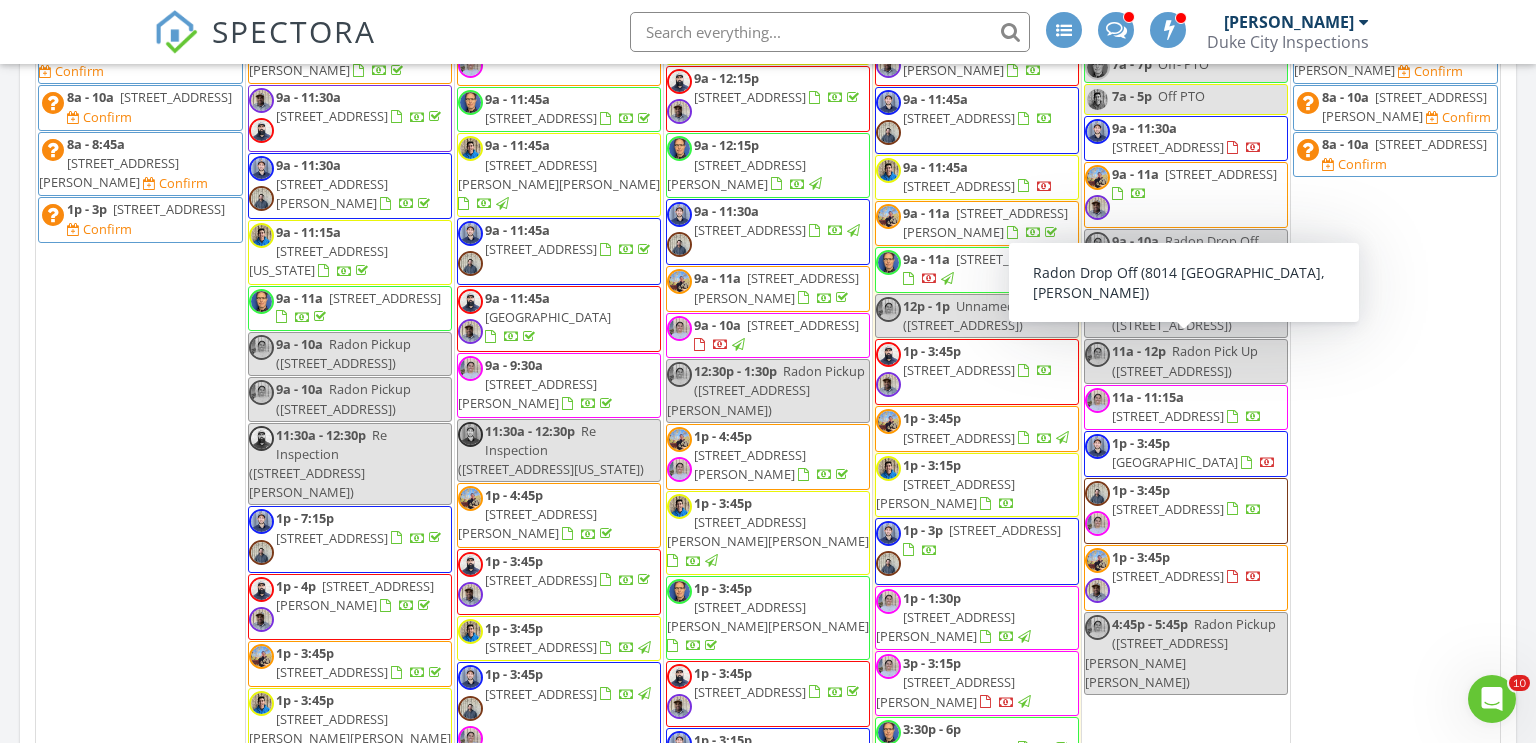 click on "Radon Drop Off (8014 Loma Larga Rd, Corrales)" at bounding box center (1180, 260) 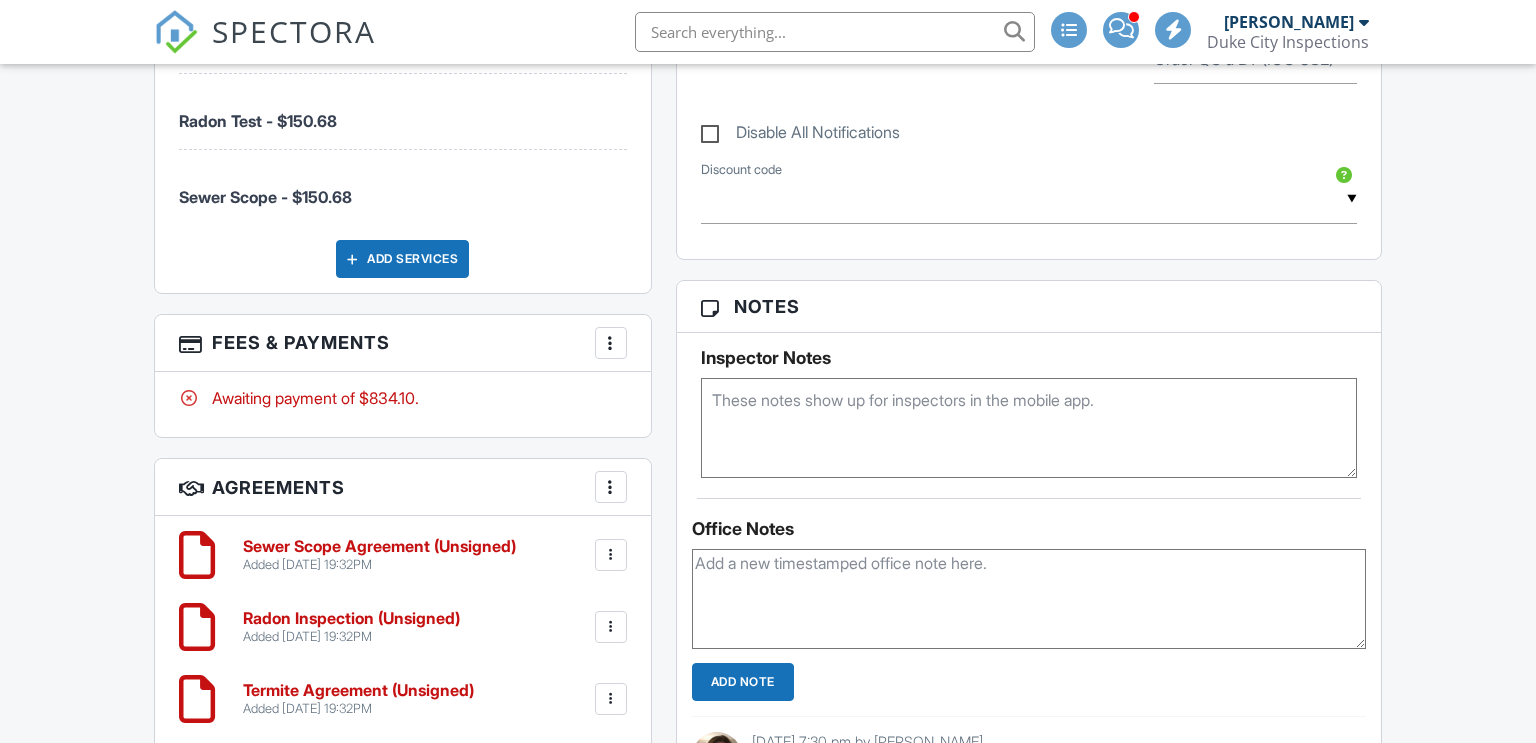 scroll, scrollTop: 1776, scrollLeft: 0, axis: vertical 